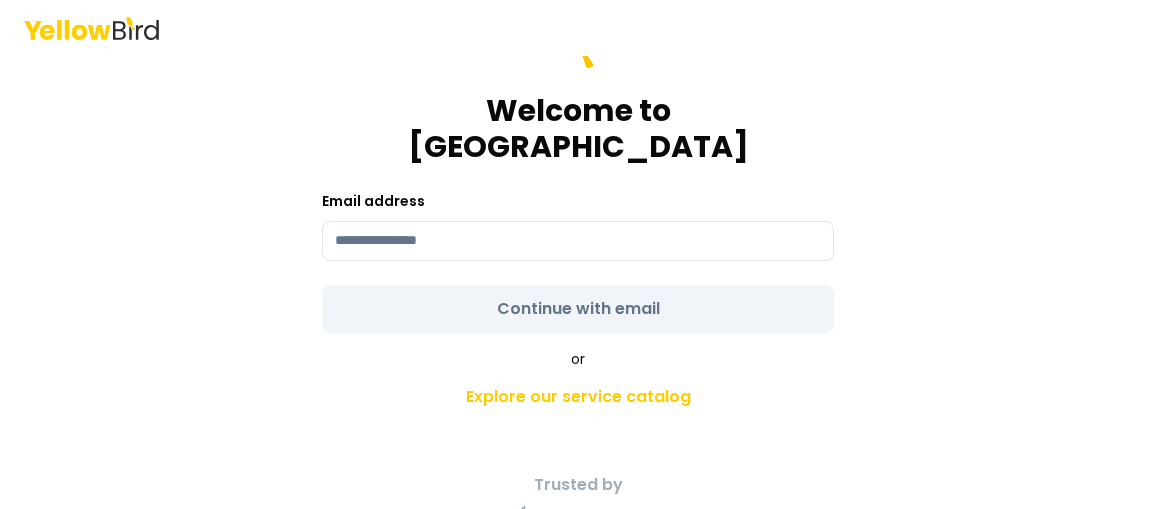 scroll, scrollTop: 0, scrollLeft: 0, axis: both 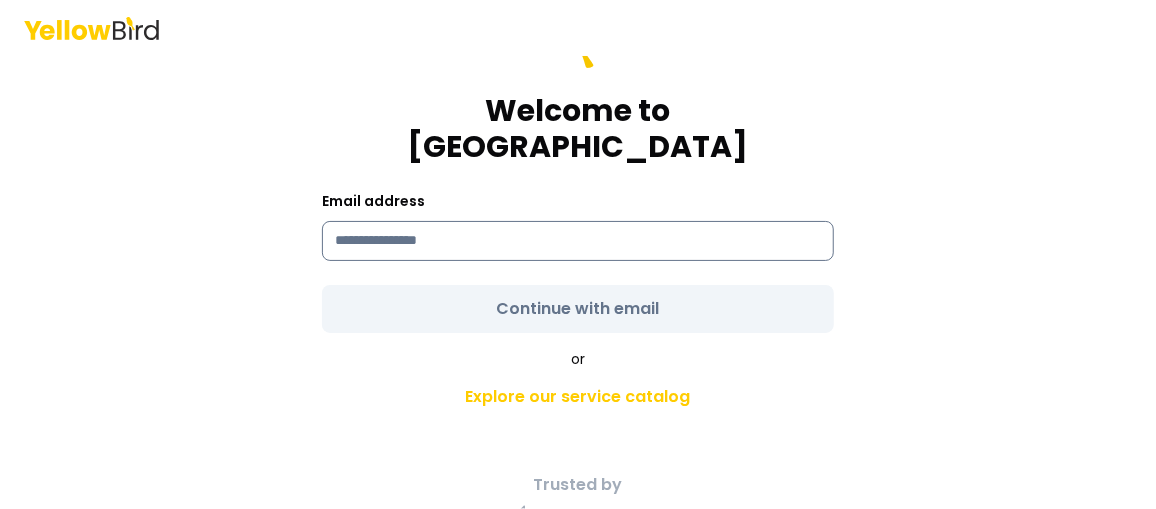 click at bounding box center [578, 241] 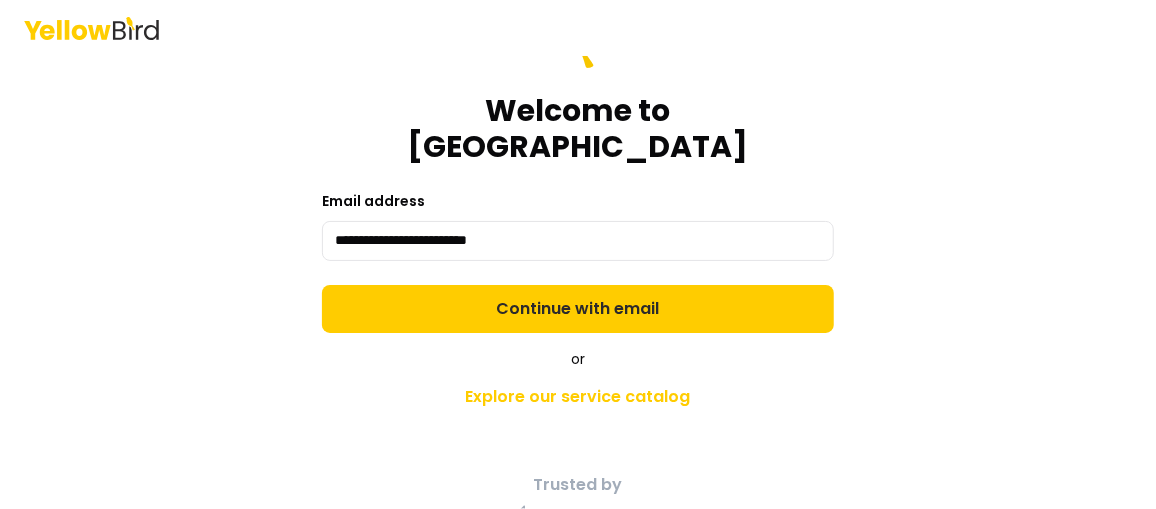 type on "**********" 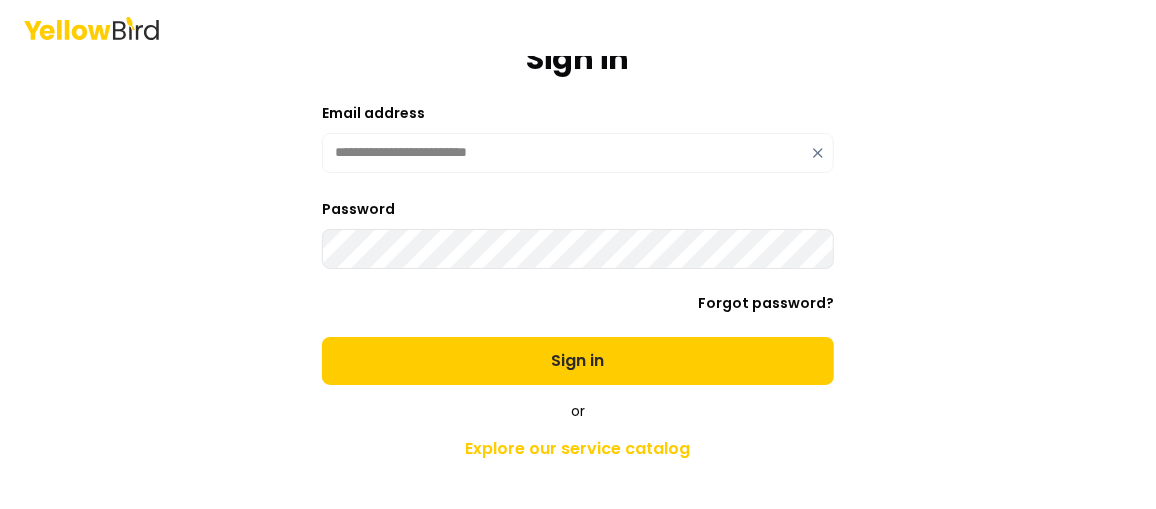 click on "Sign in" at bounding box center [578, 361] 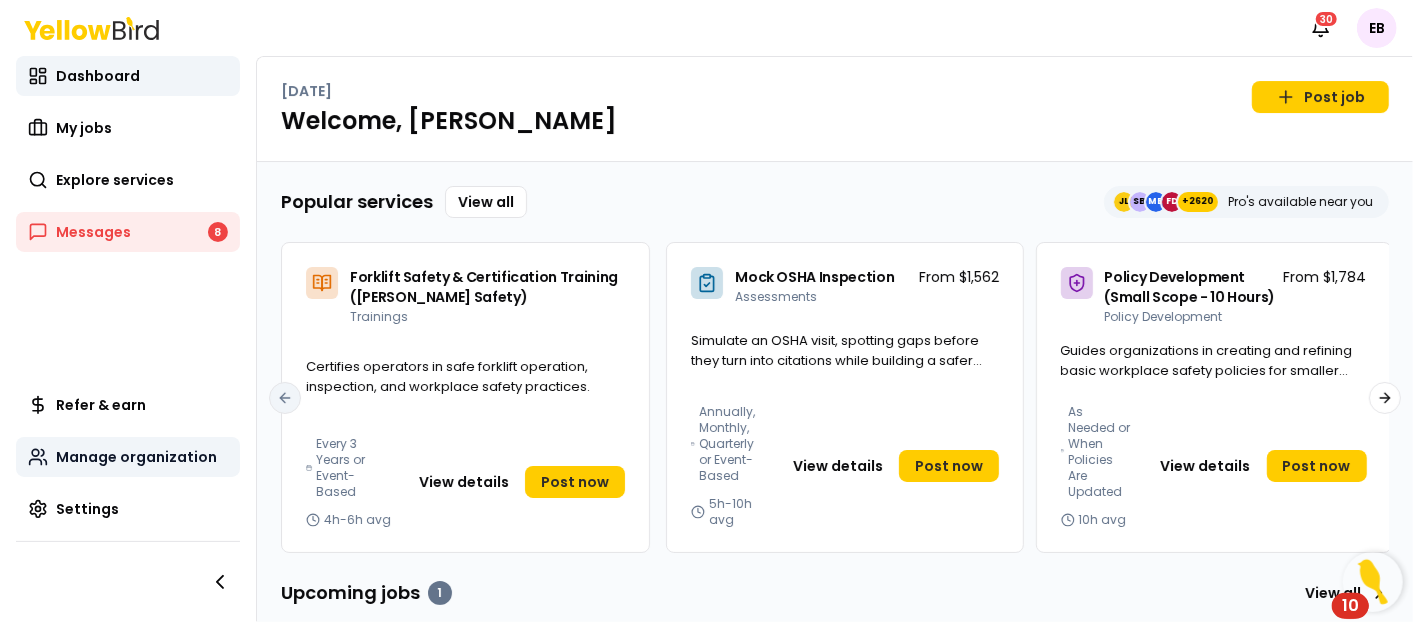 click on "Manage organization" at bounding box center (136, 457) 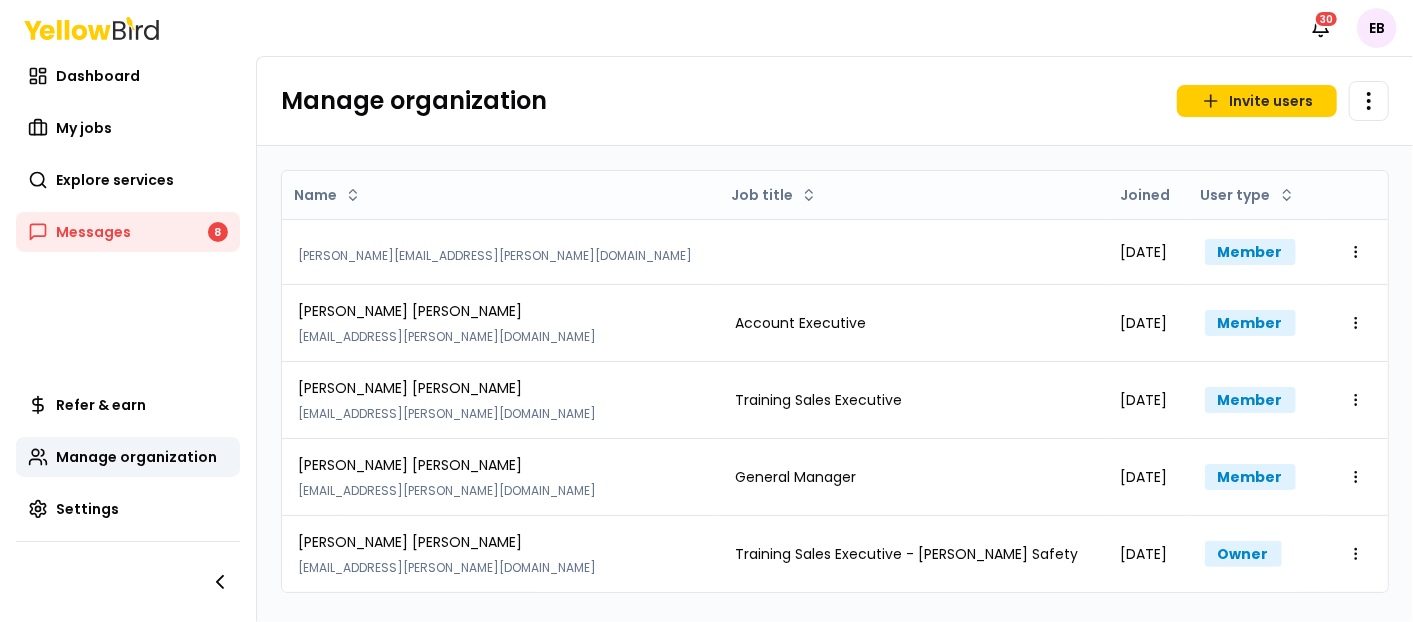 click on "Manage organization Invite users Open menu" at bounding box center [835, 101] 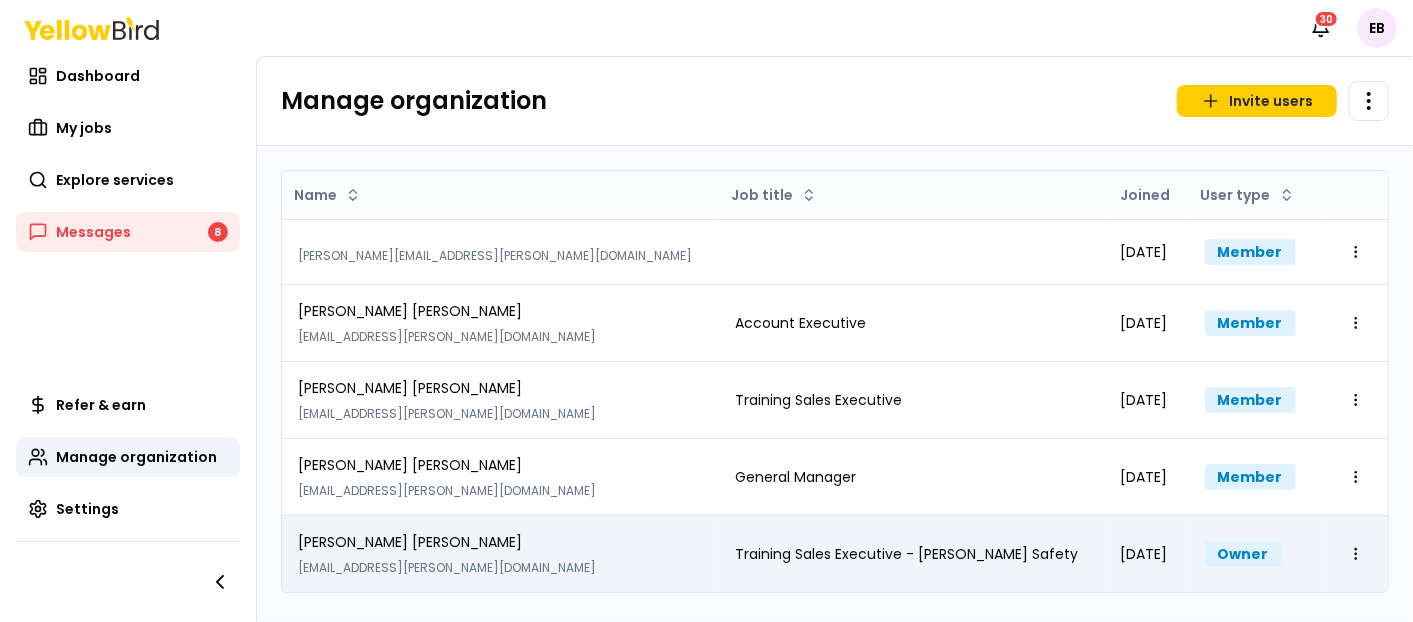 drag, startPoint x: 559, startPoint y: 602, endPoint x: 563, endPoint y: 580, distance: 22.36068 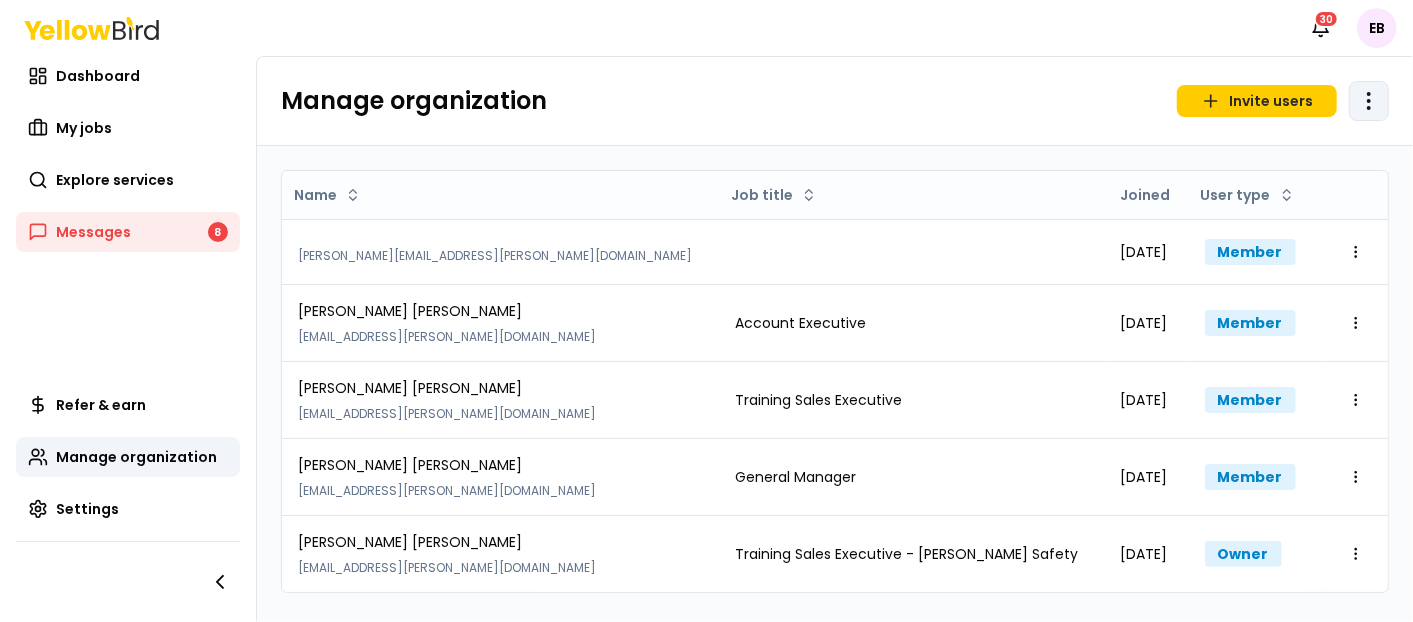 click on "Notifications 30 EB Dashboard My jobs Explore services Messages 8 Refer & earn Manage organization Settings Manage organization Invite users Open menu Name Job title Joined User type   elineberger@thompson-safety.com Fri Jun 13 2025 Member Open menu Mike   Ewing rewing@thompson-safety.com Account Executive Wed Jul 02 2025 Member Open menu David   McManus dmcmanus@thompson-safety.com Training Sales Executive Tue Jan 14 2025 Member Open menu Chris   Miceli cmiceli@thompson-safety.com General Manager Thu Jul 10 2025 Member Open menu Emma   Bogue ebogue@thompson-safety.com Training Sales Executive - Thompson Safety Mon Jan 22 2024 Owner Open menu" at bounding box center (706, 311) 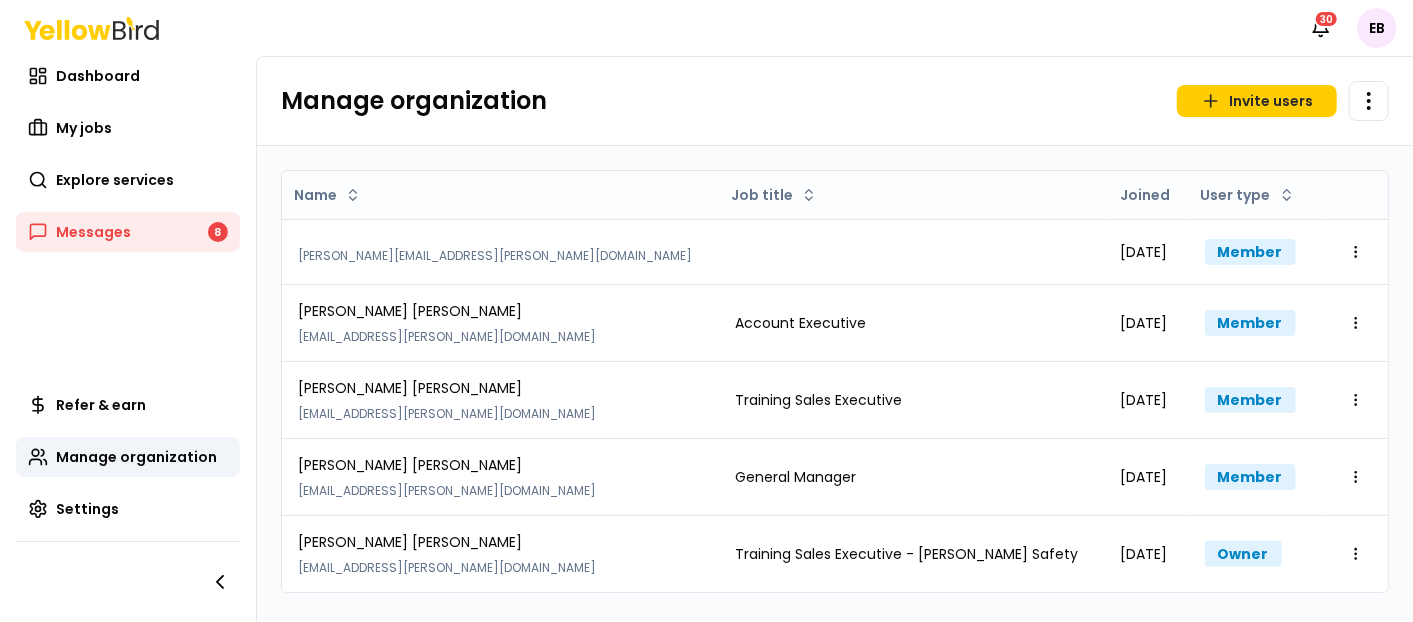 click on "Notifications 30 EB Dashboard My jobs Explore services Messages 8 Refer & earn Manage organization Settings Manage organization Invite users Open menu Name Job title Joined User type   elineberger@thompson-safety.com Fri Jun 13 2025 Member Open menu Mike   Ewing rewing@thompson-safety.com Account Executive Wed Jul 02 2025 Member Open menu David   McManus dmcmanus@thompson-safety.com Training Sales Executive Tue Jan 14 2025 Member Open menu Chris   Miceli cmiceli@thompson-safety.com General Manager Thu Jul 10 2025 Member Open menu Emma   Bogue ebogue@thompson-safety.com Training Sales Executive - Thompson Safety Mon Jan 22 2024 Owner Open menu" at bounding box center (706, 311) 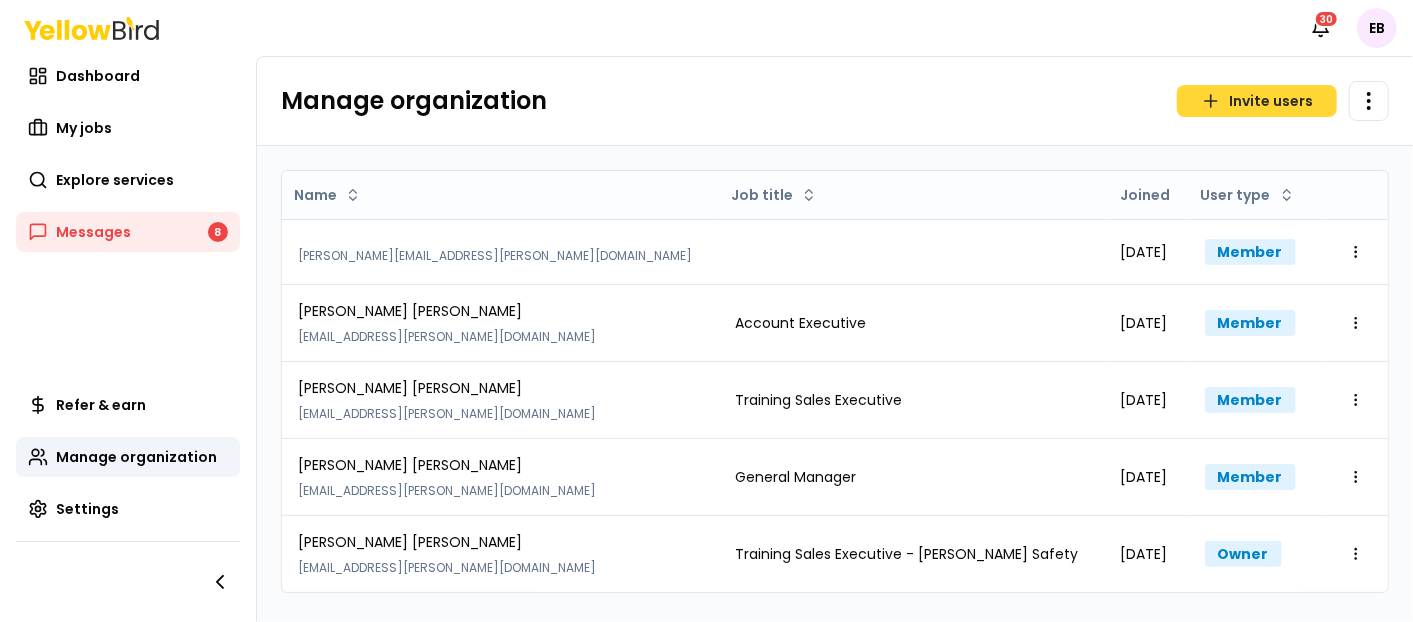 click on "Invite users" at bounding box center [1257, 101] 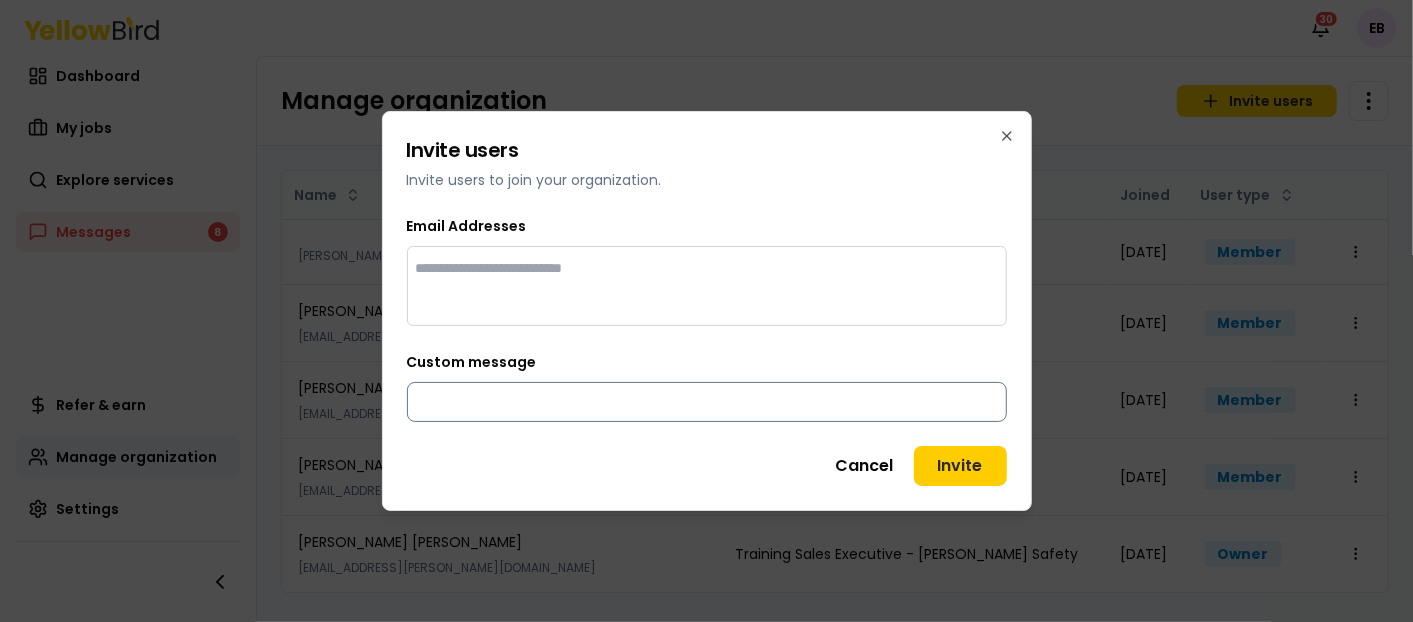drag, startPoint x: 611, startPoint y: 457, endPoint x: 636, endPoint y: 408, distance: 55.00909 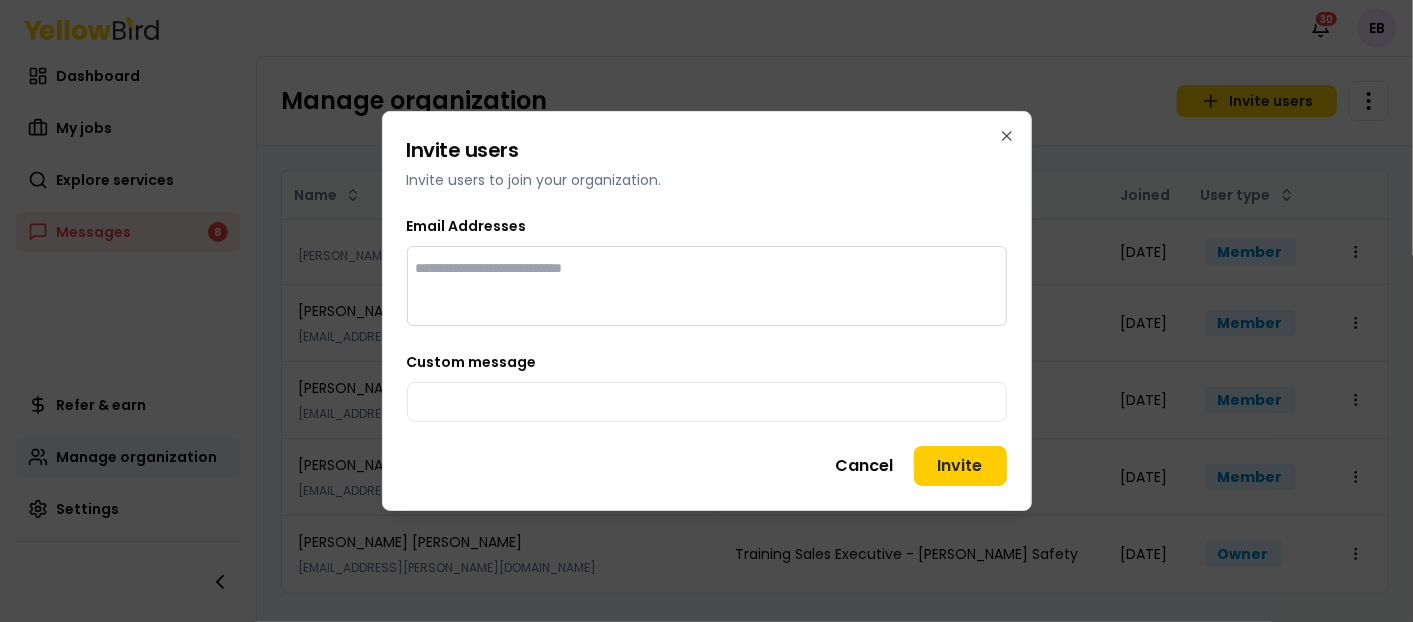 drag, startPoint x: 556, startPoint y: 257, endPoint x: 706, endPoint y: 354, distance: 178.6309 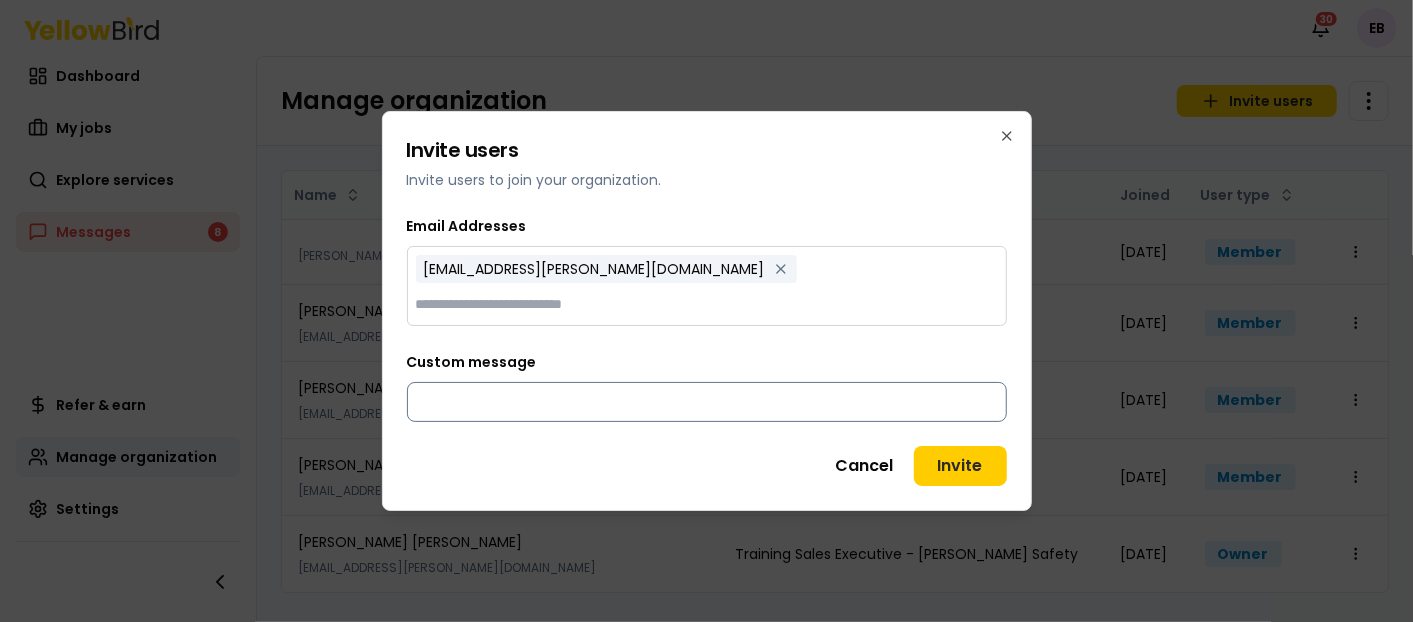 click on "Custom message" at bounding box center (707, 402) 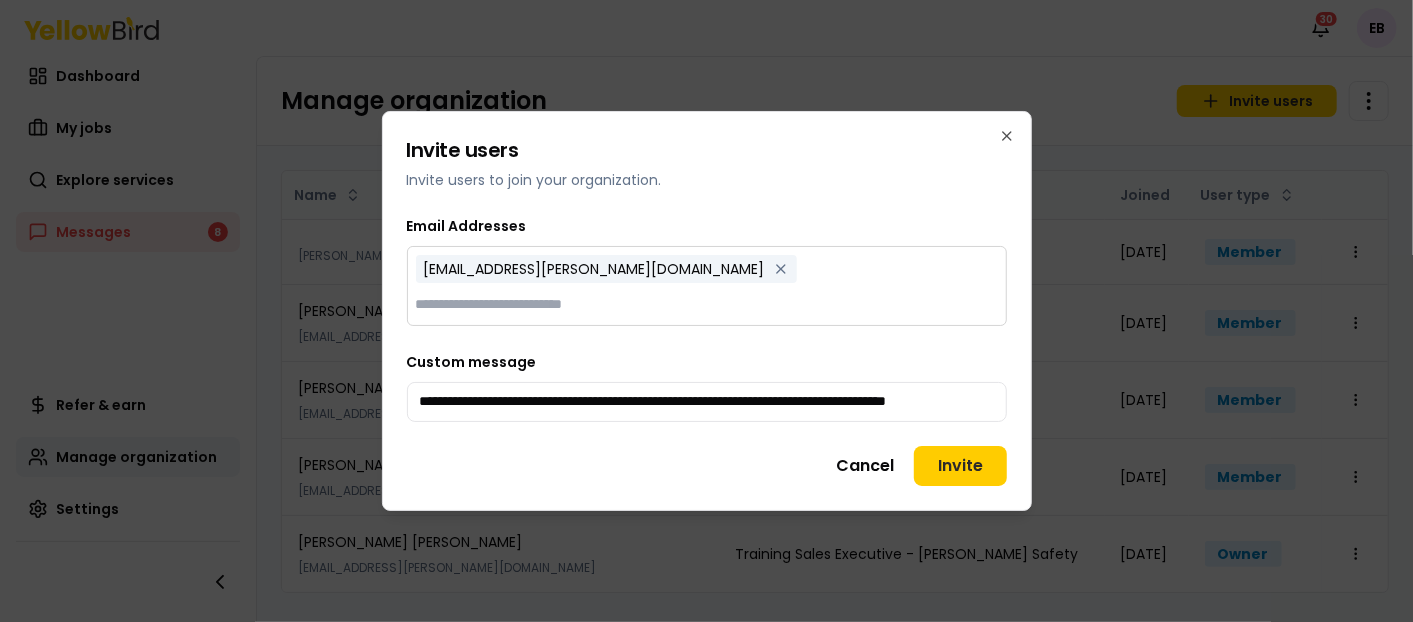 scroll, scrollTop: 0, scrollLeft: 34, axis: horizontal 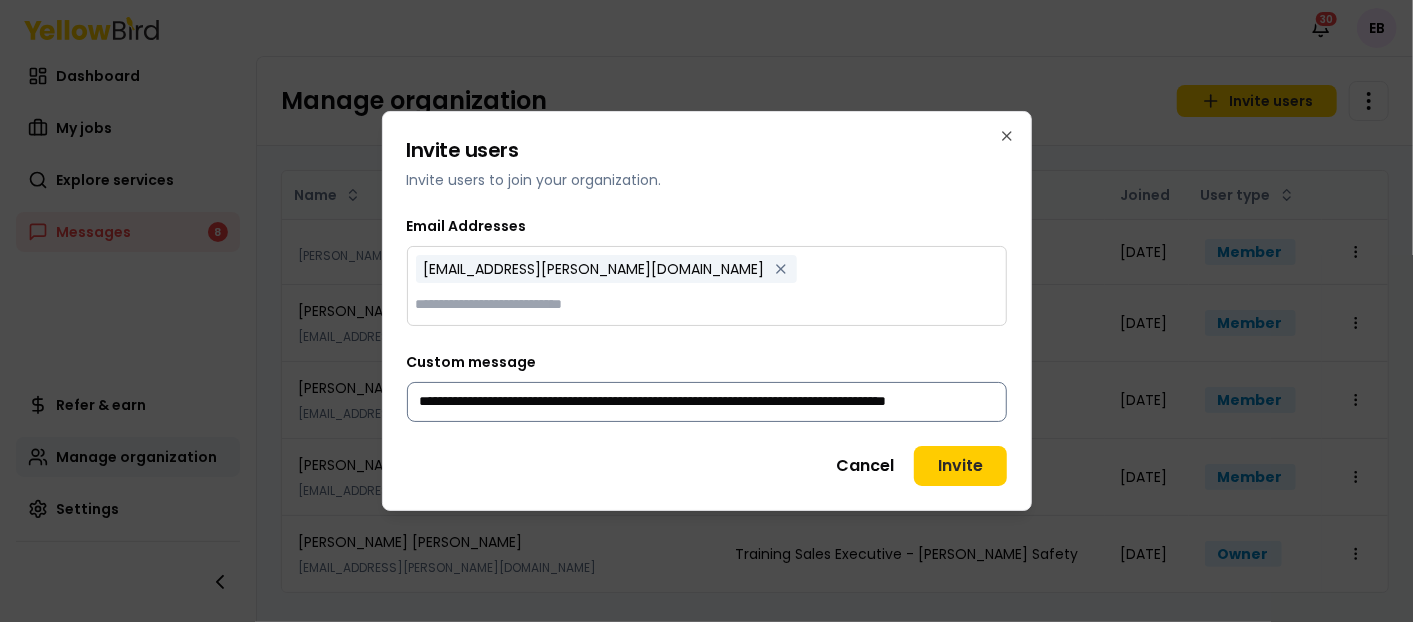 click on "**********" at bounding box center [707, 402] 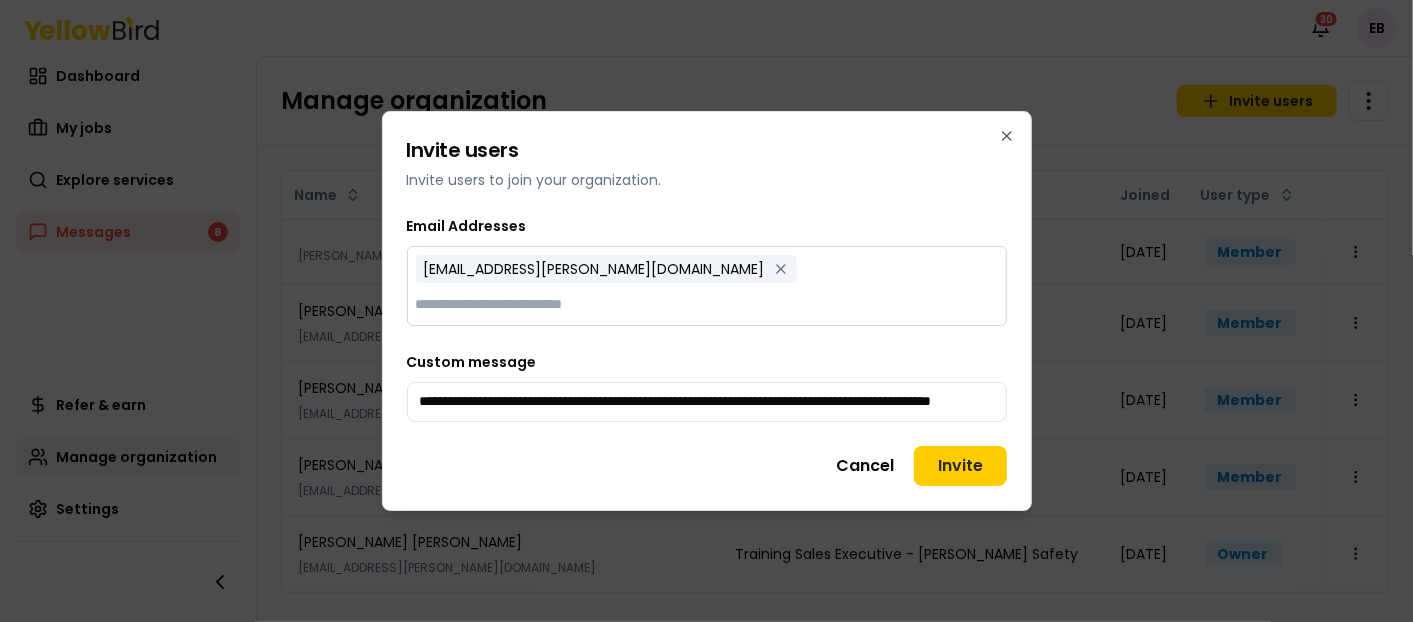 type on "**********" 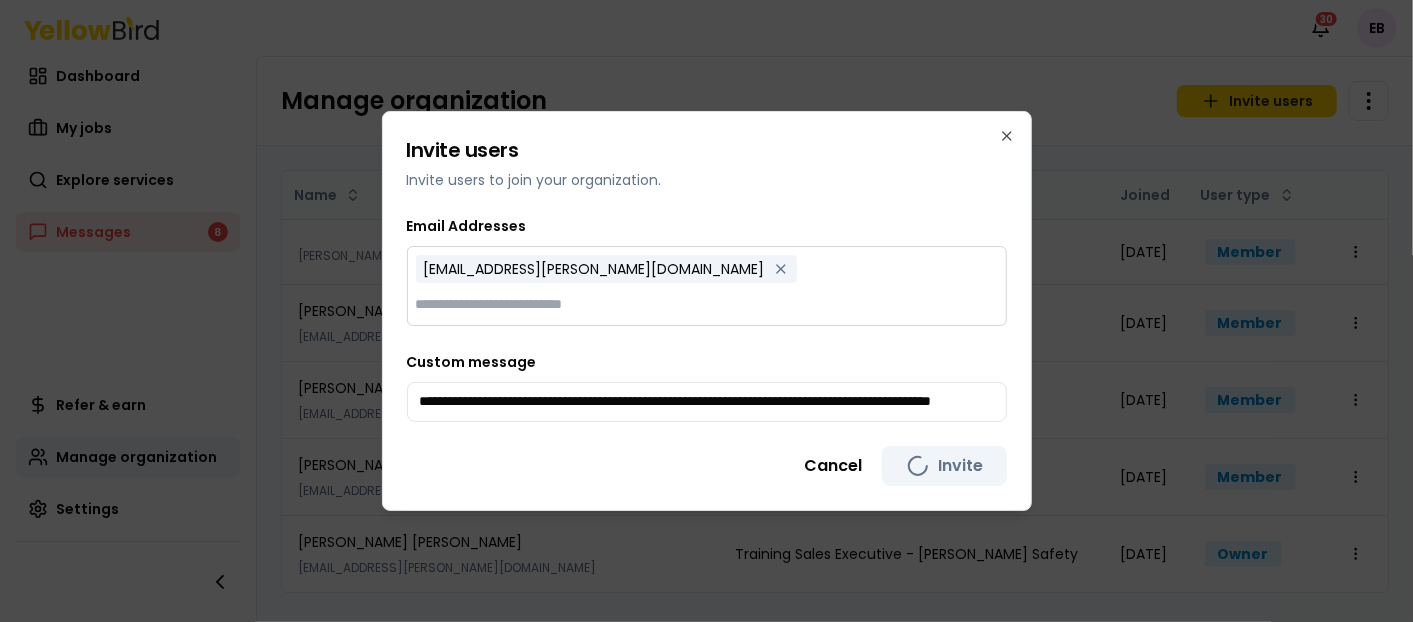 scroll, scrollTop: 0, scrollLeft: 0, axis: both 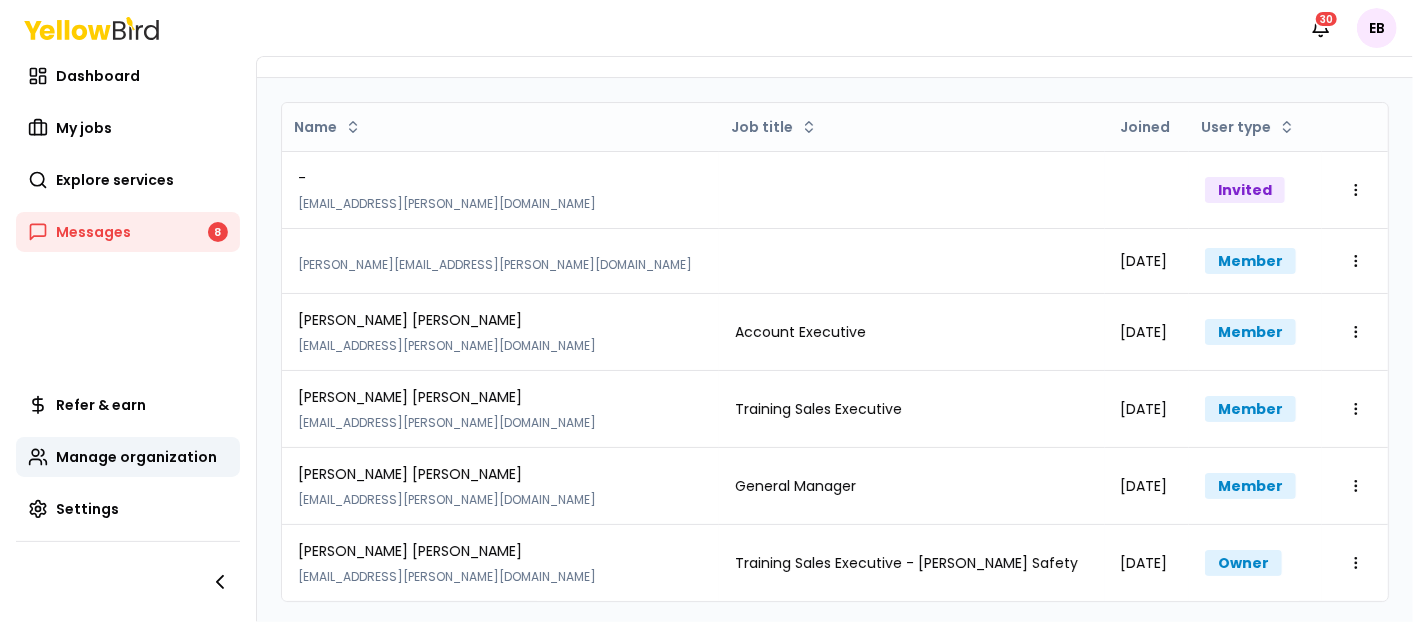 drag, startPoint x: 174, startPoint y: 180, endPoint x: 247, endPoint y: 417, distance: 247.9879 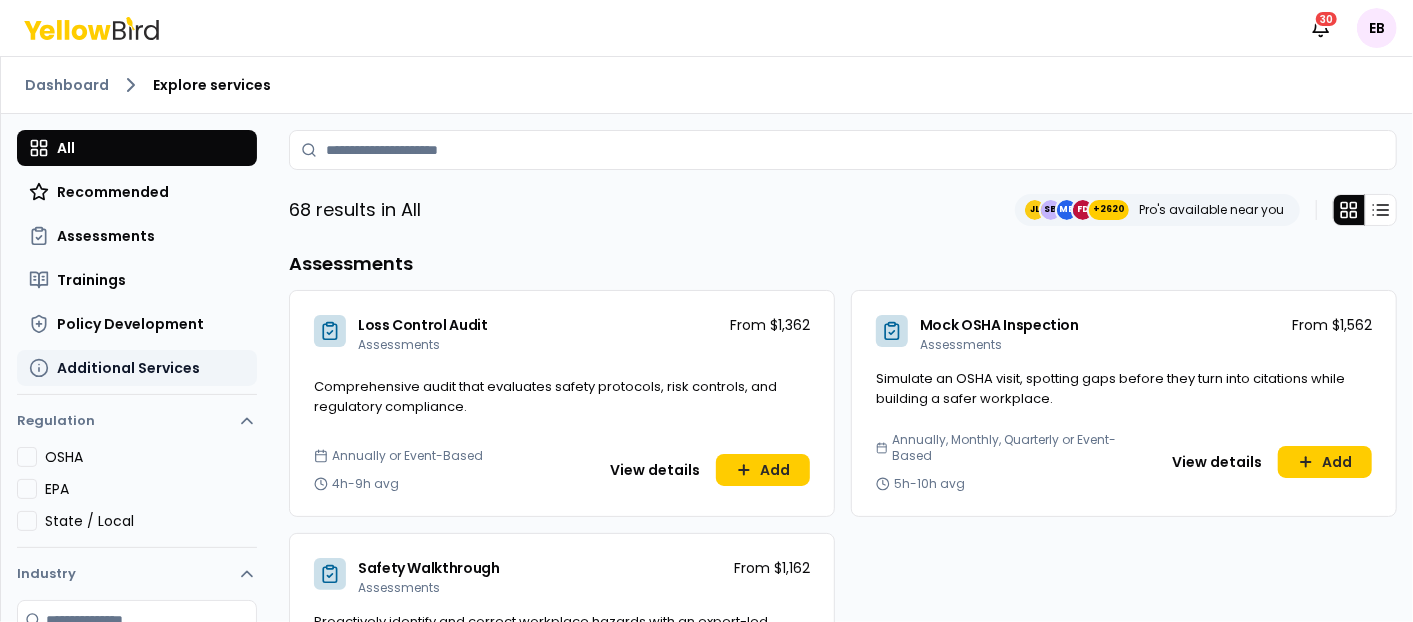 click on "Additional Services" at bounding box center [128, 368] 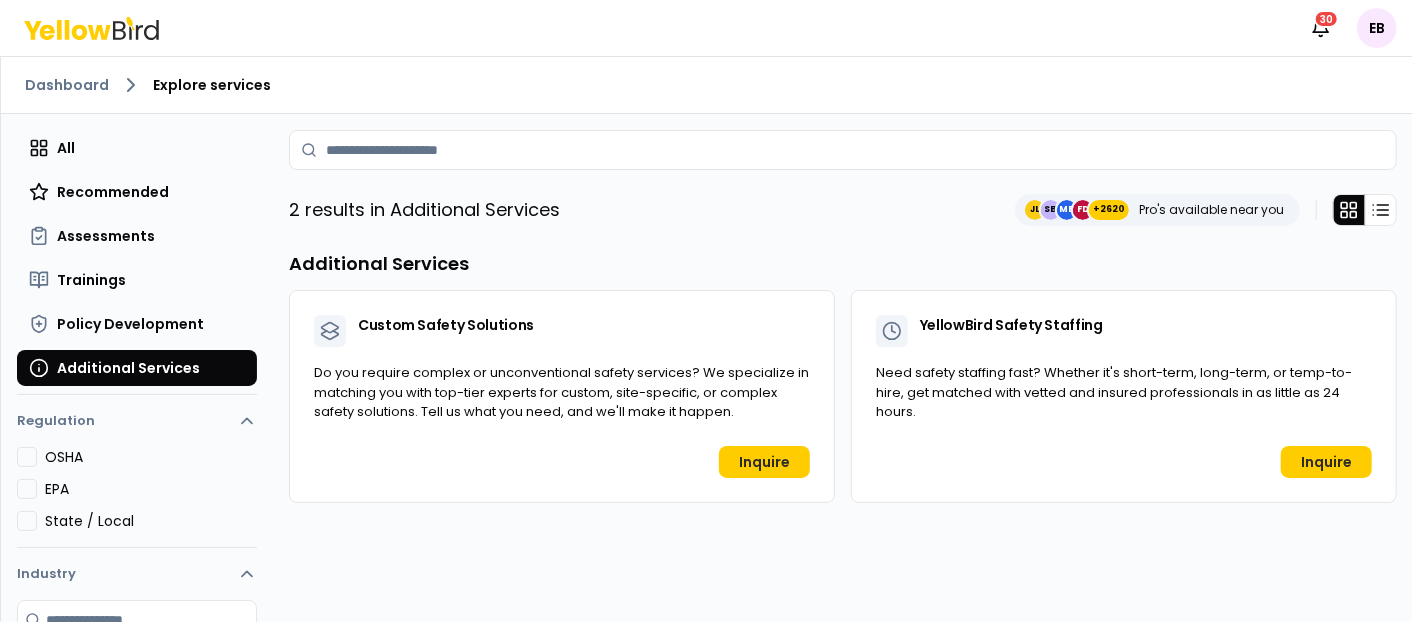 scroll, scrollTop: 340, scrollLeft: 0, axis: vertical 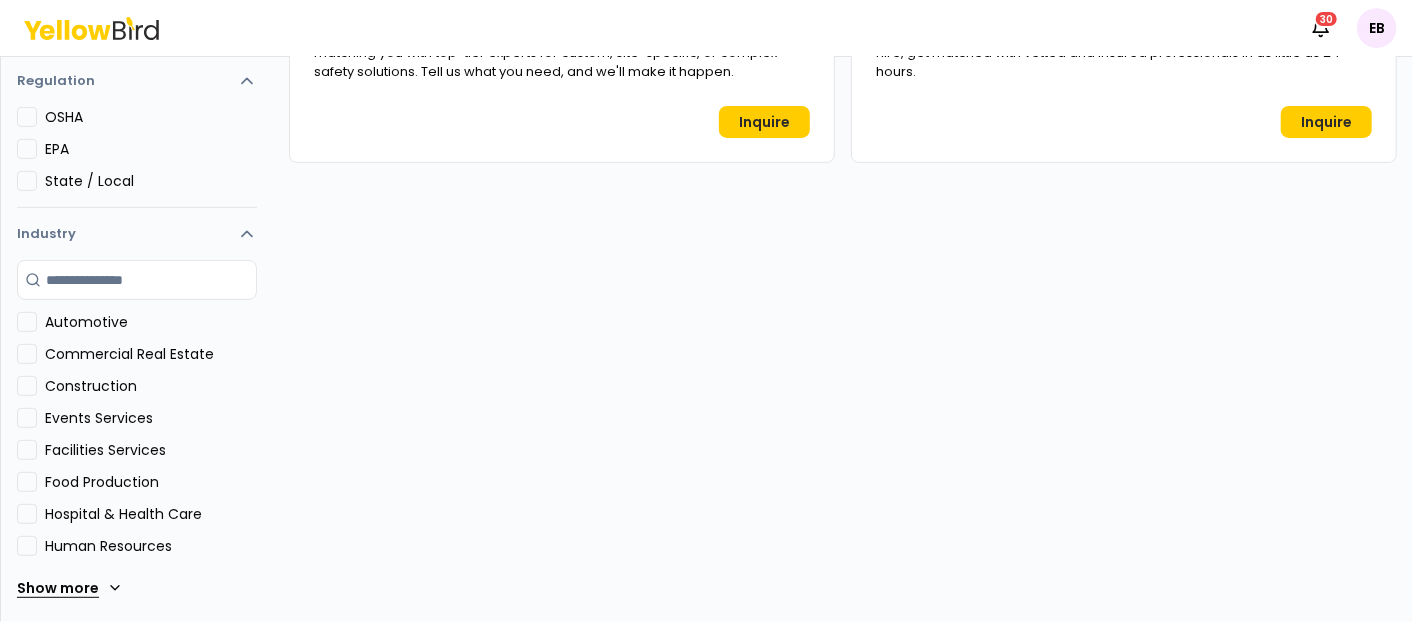 click on "Show more" at bounding box center (70, 588) 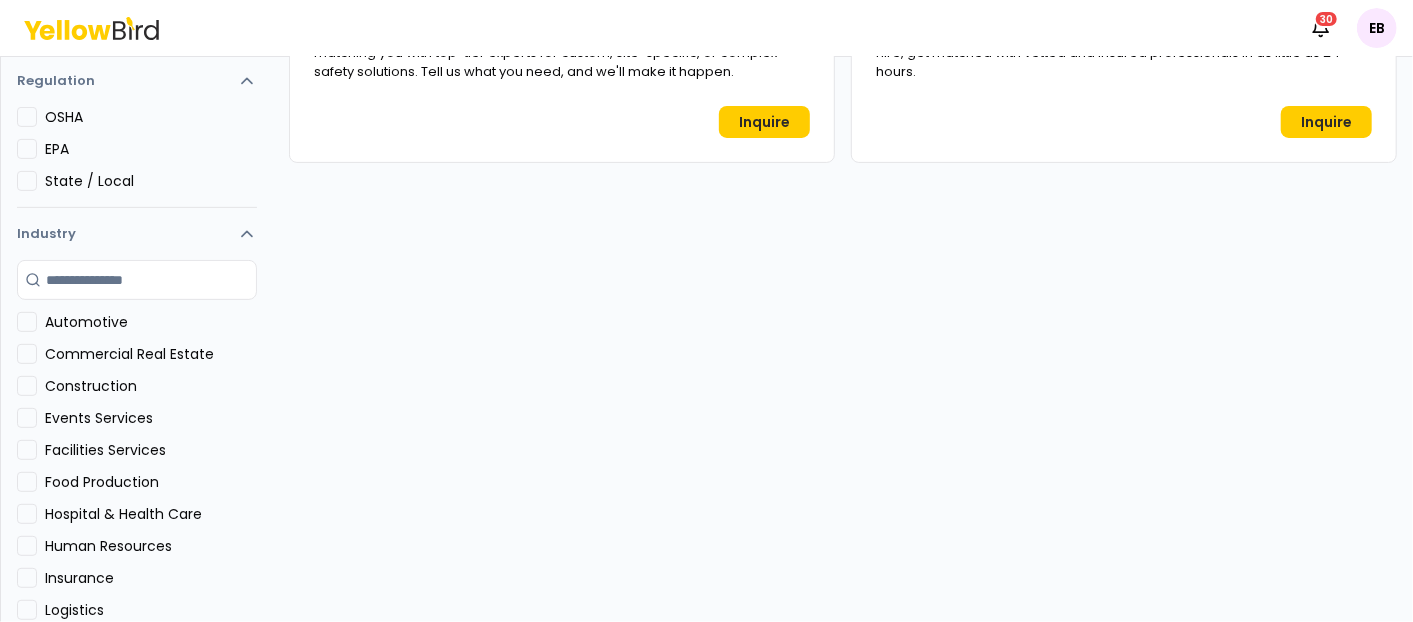 scroll, scrollTop: 628, scrollLeft: 0, axis: vertical 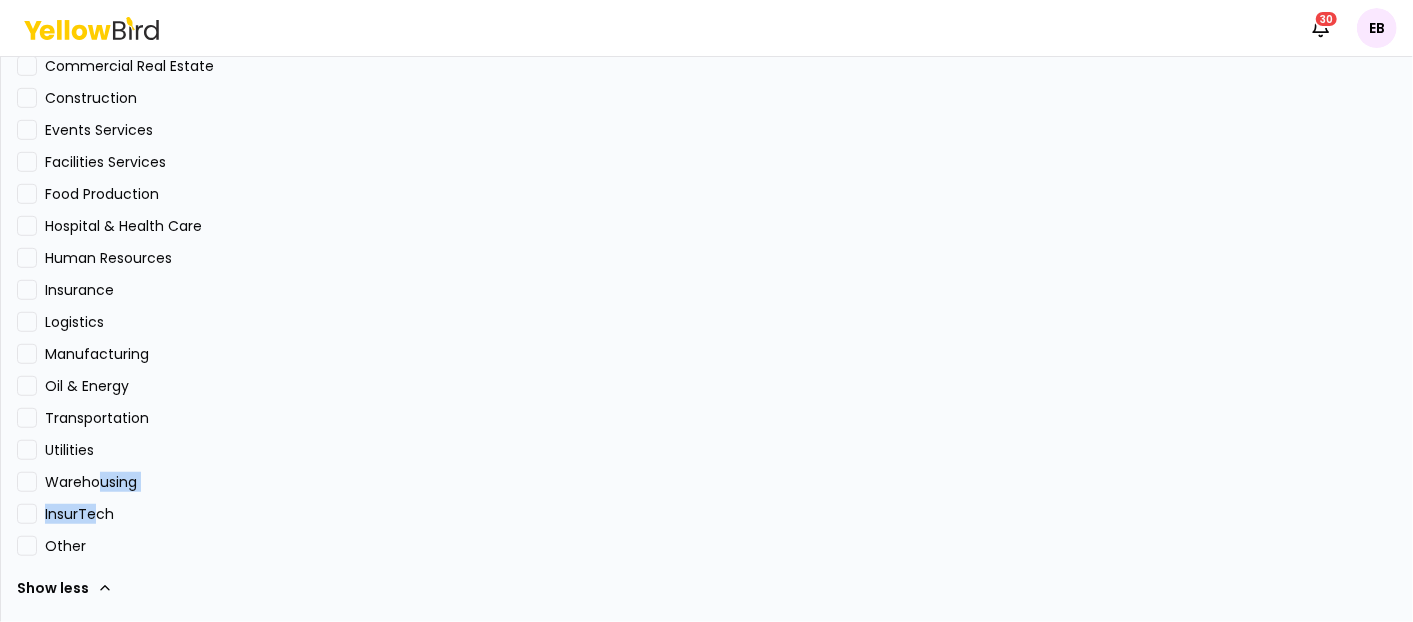 click on "Search industry Automotive Commercial Real Estate Construction Events Services Facilities Services Food Production Hospital & Health Care Human Resources Insurance Logistics Manufacturing Oil & Energy Transportation Utilities Warehousing InsurTech Other Show less" at bounding box center (137, 298) 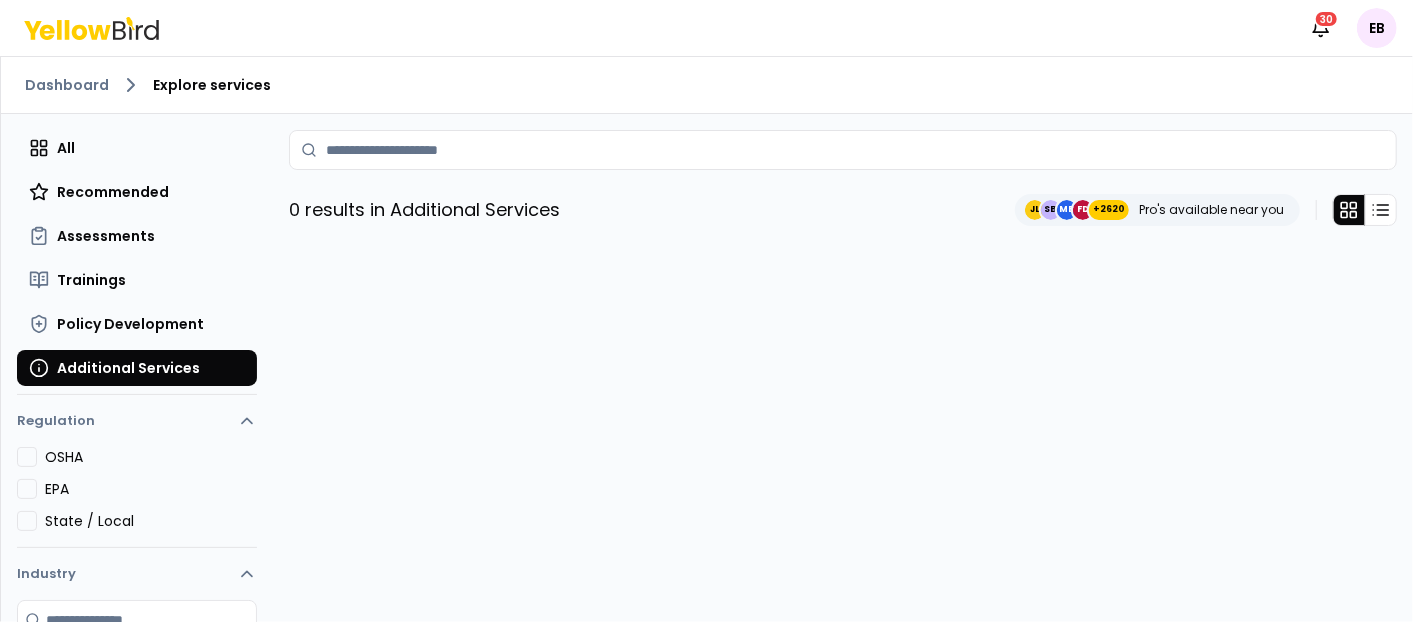 scroll, scrollTop: 628, scrollLeft: 0, axis: vertical 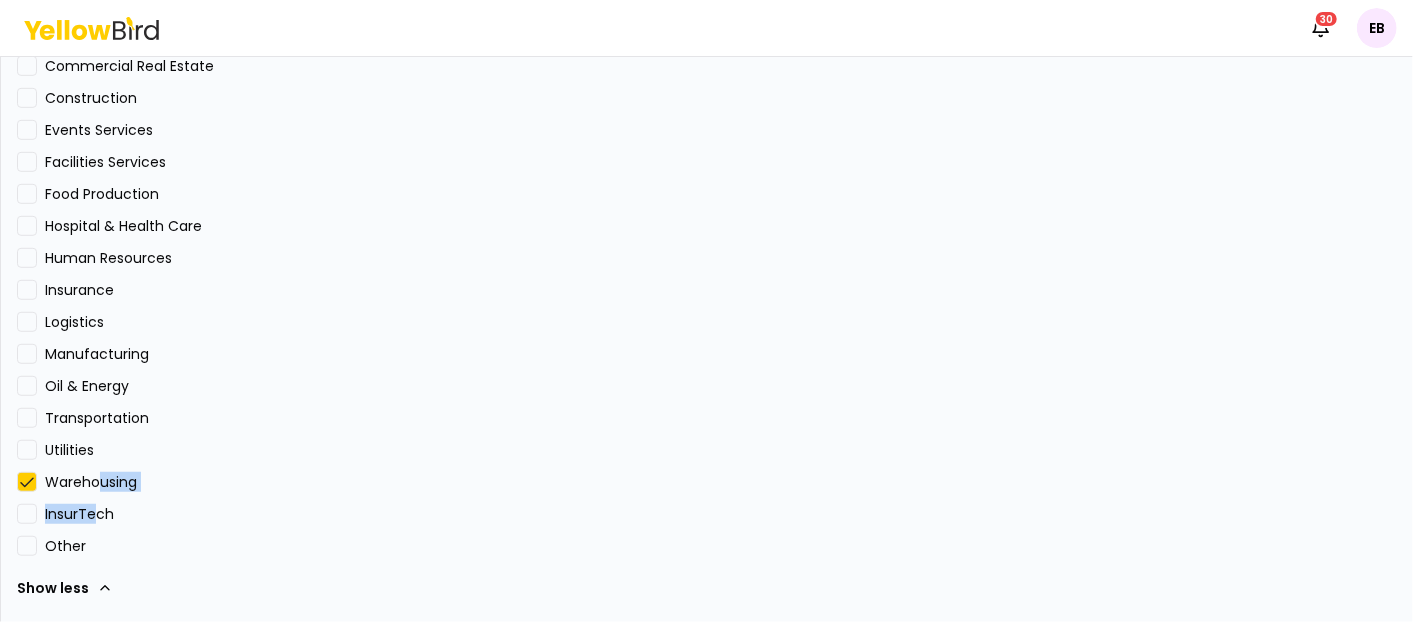 click on "Warehousing" at bounding box center (27, 482) 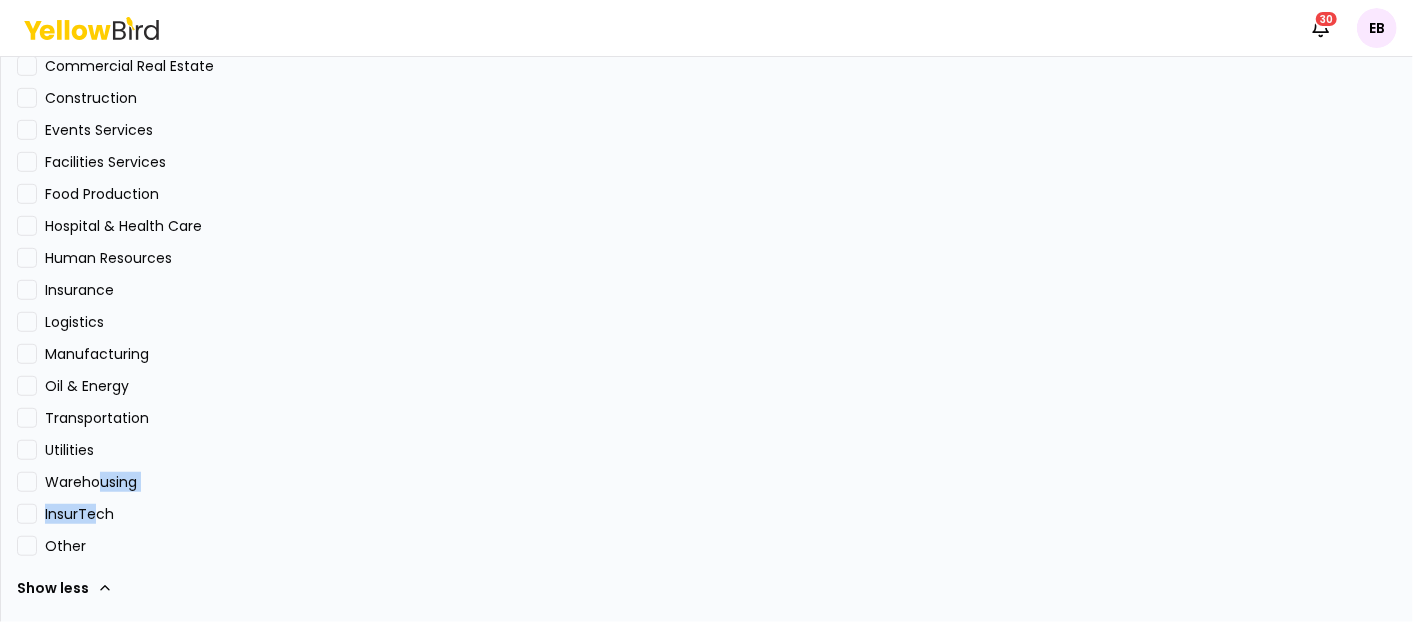 scroll, scrollTop: 0, scrollLeft: 0, axis: both 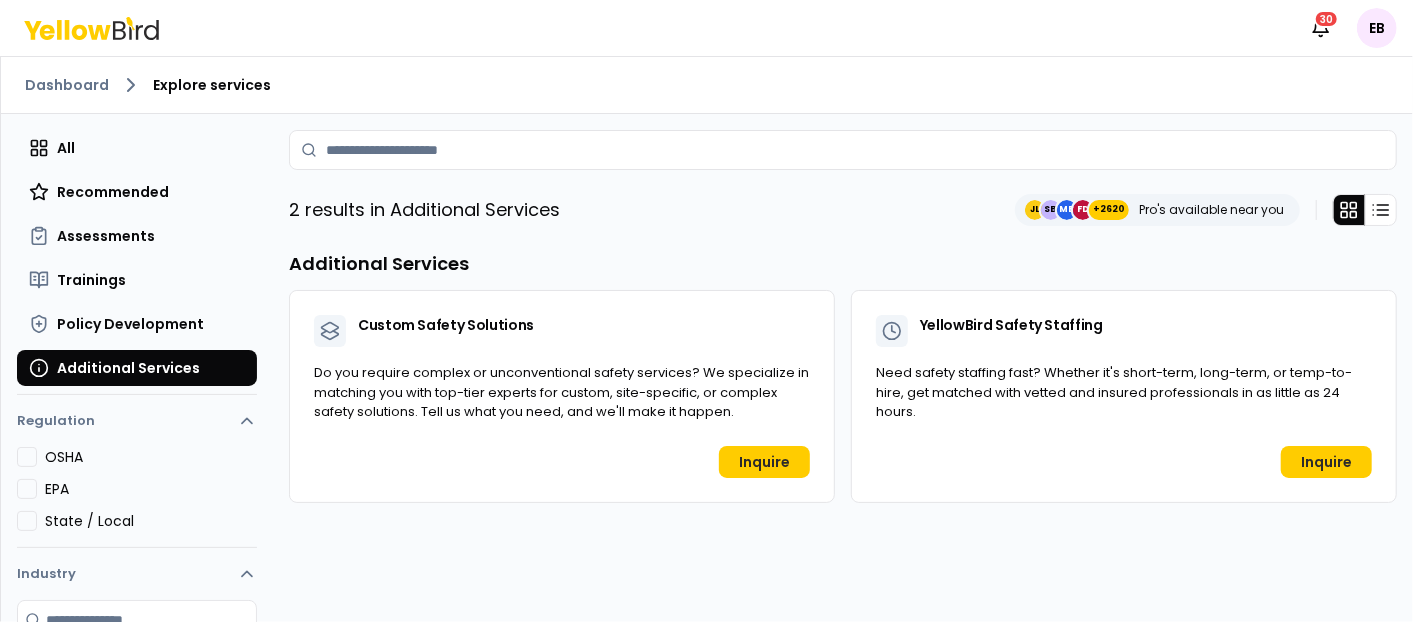 click on "+2620" at bounding box center [1109, 210] 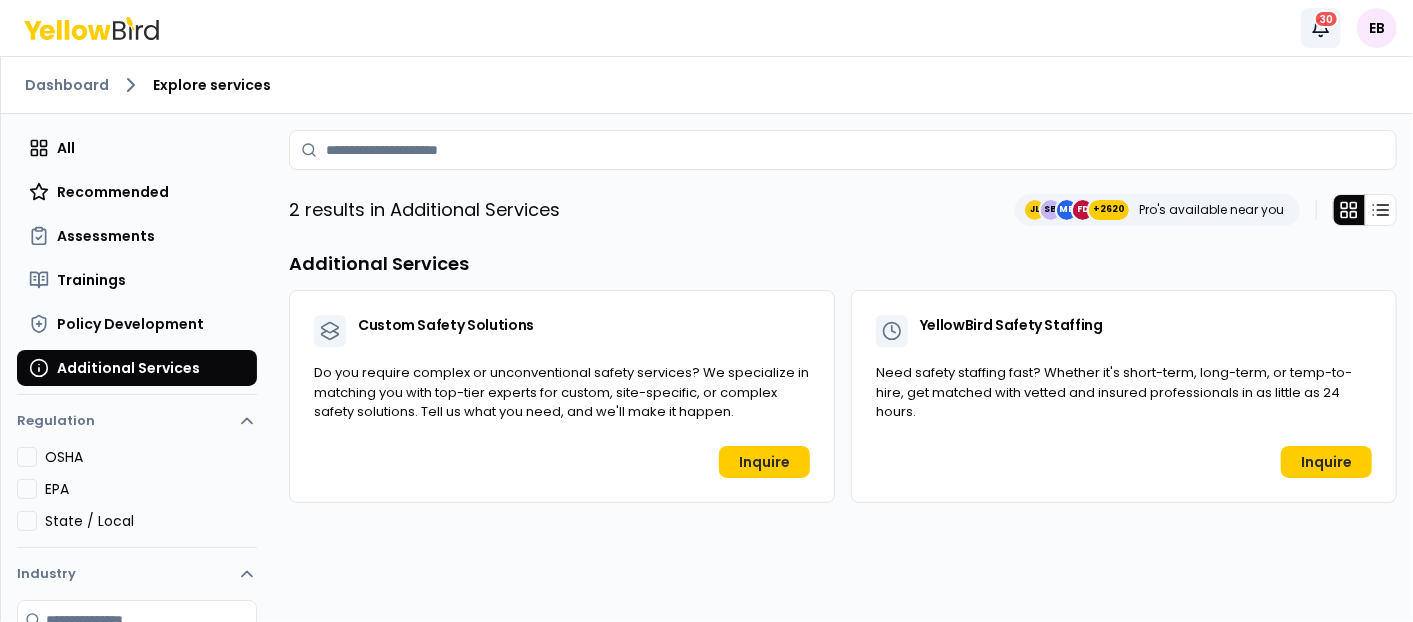 click on "30" at bounding box center (1326, 19) 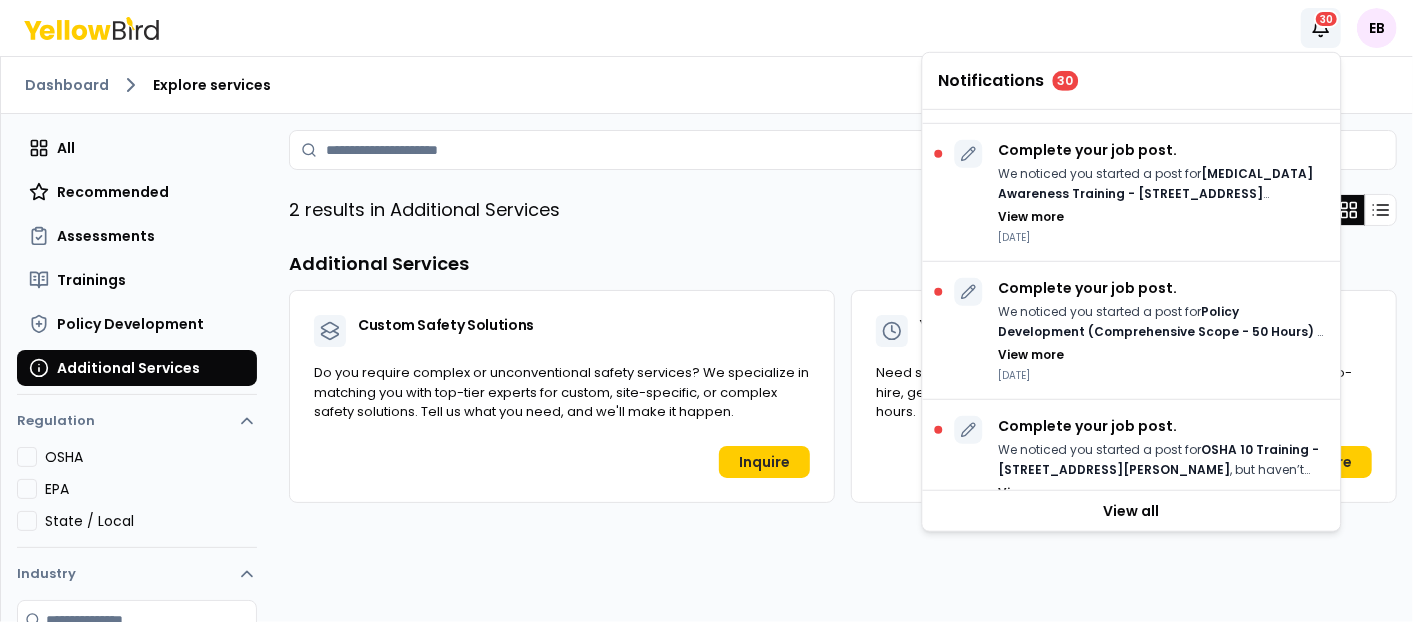 scroll, scrollTop: 2130, scrollLeft: 0, axis: vertical 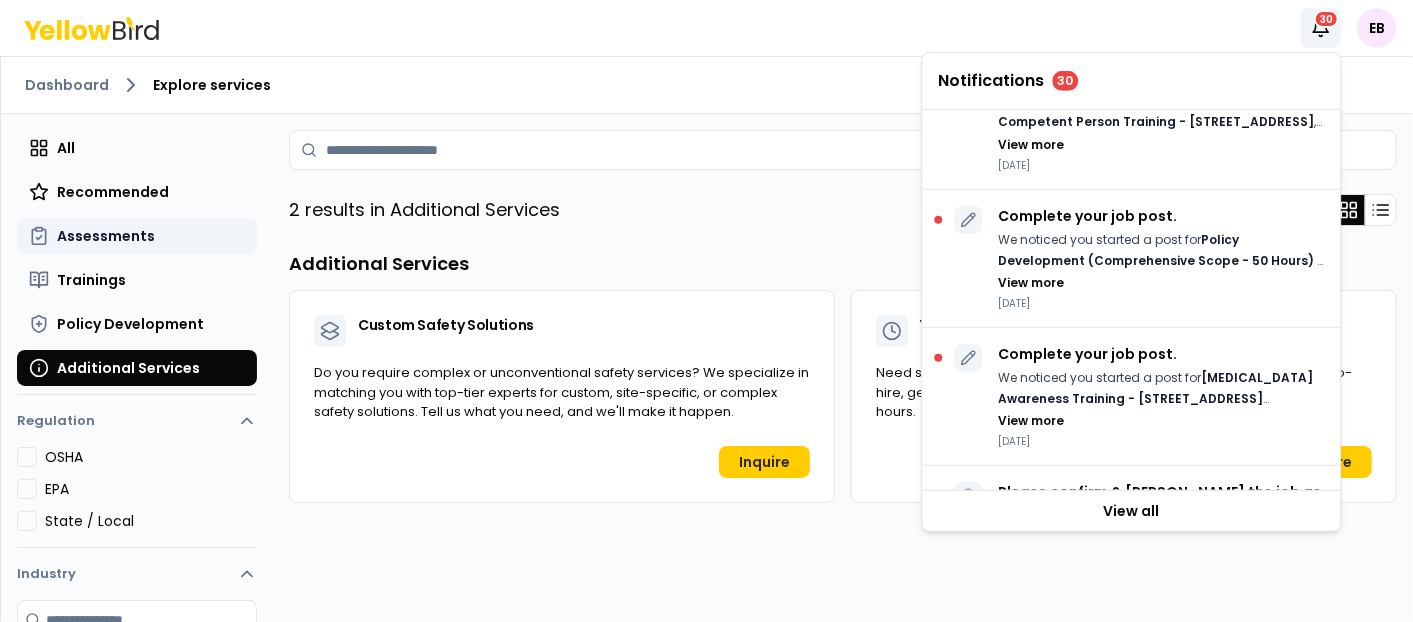 click on "Assessments" at bounding box center (106, 236) 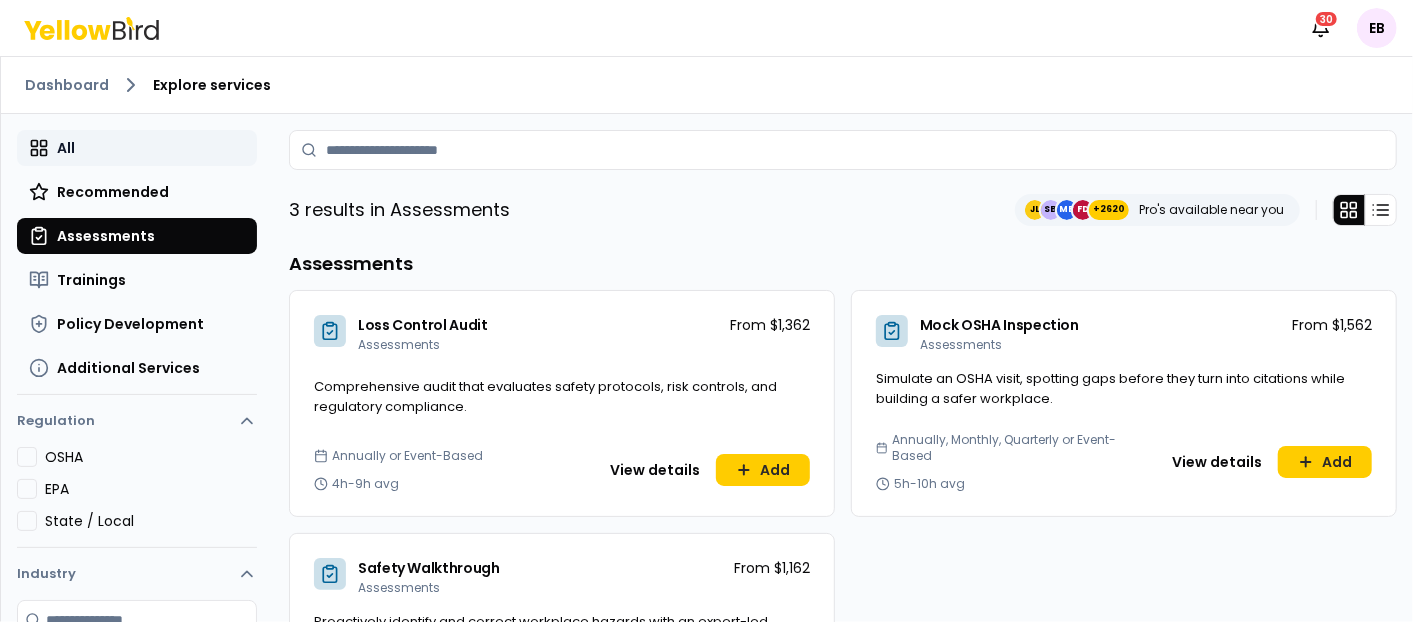 click on "All" at bounding box center (137, 148) 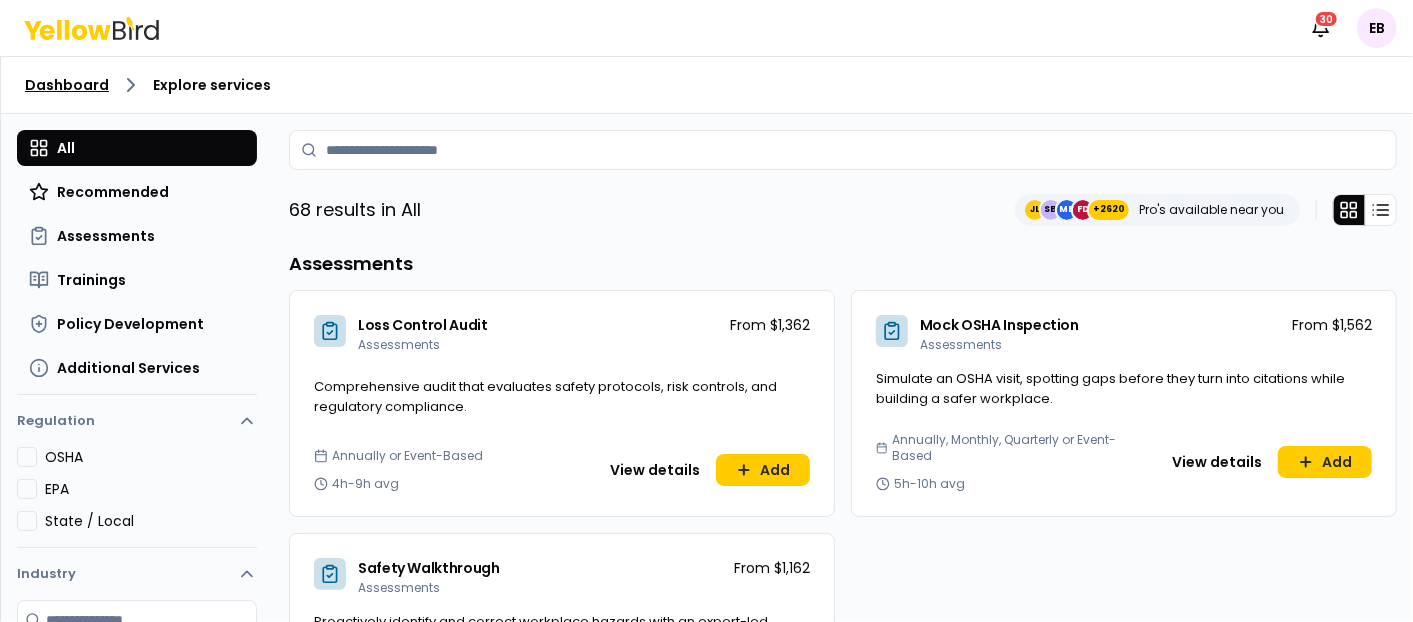 click on "Dashboard" at bounding box center (67, 85) 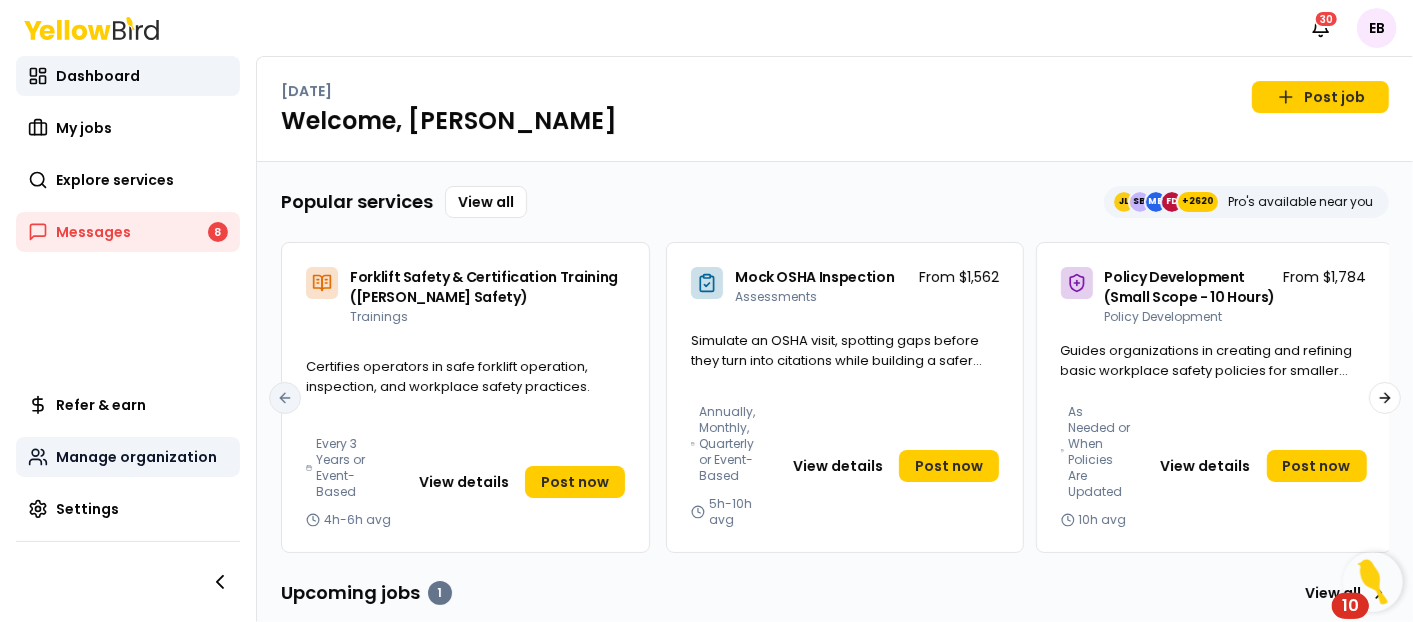 click on "Manage organization" at bounding box center (128, 457) 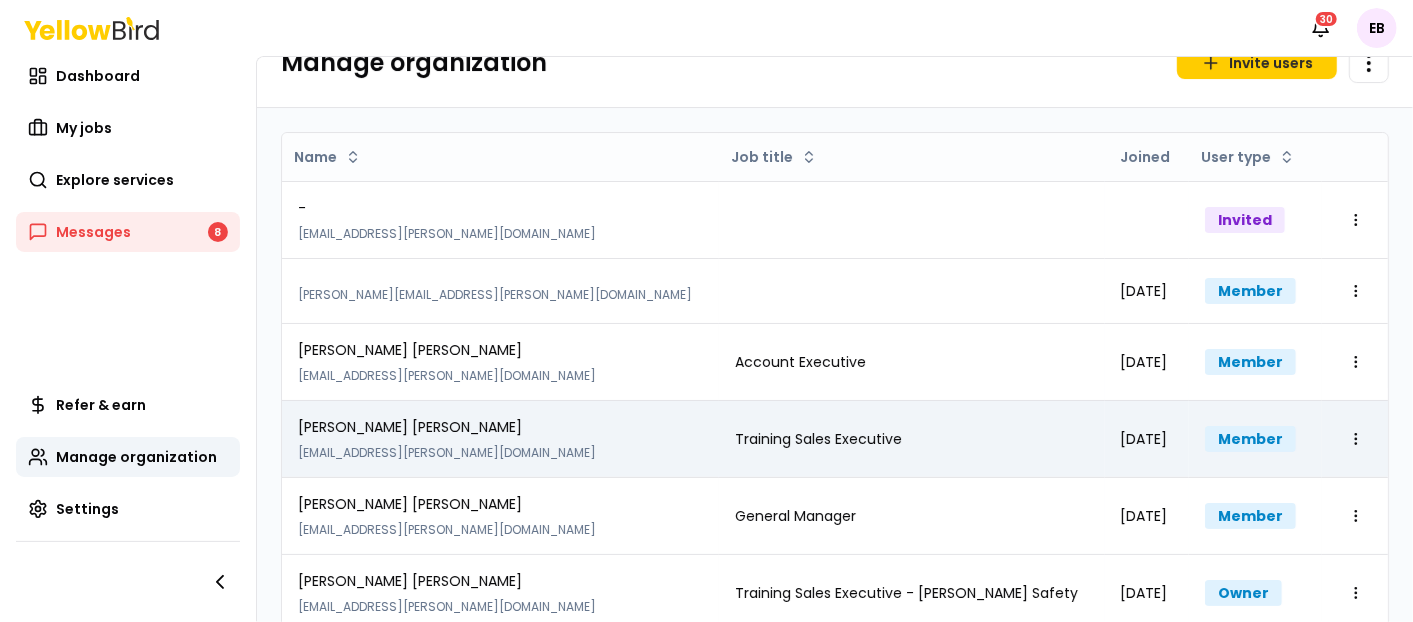 scroll, scrollTop: 68, scrollLeft: 0, axis: vertical 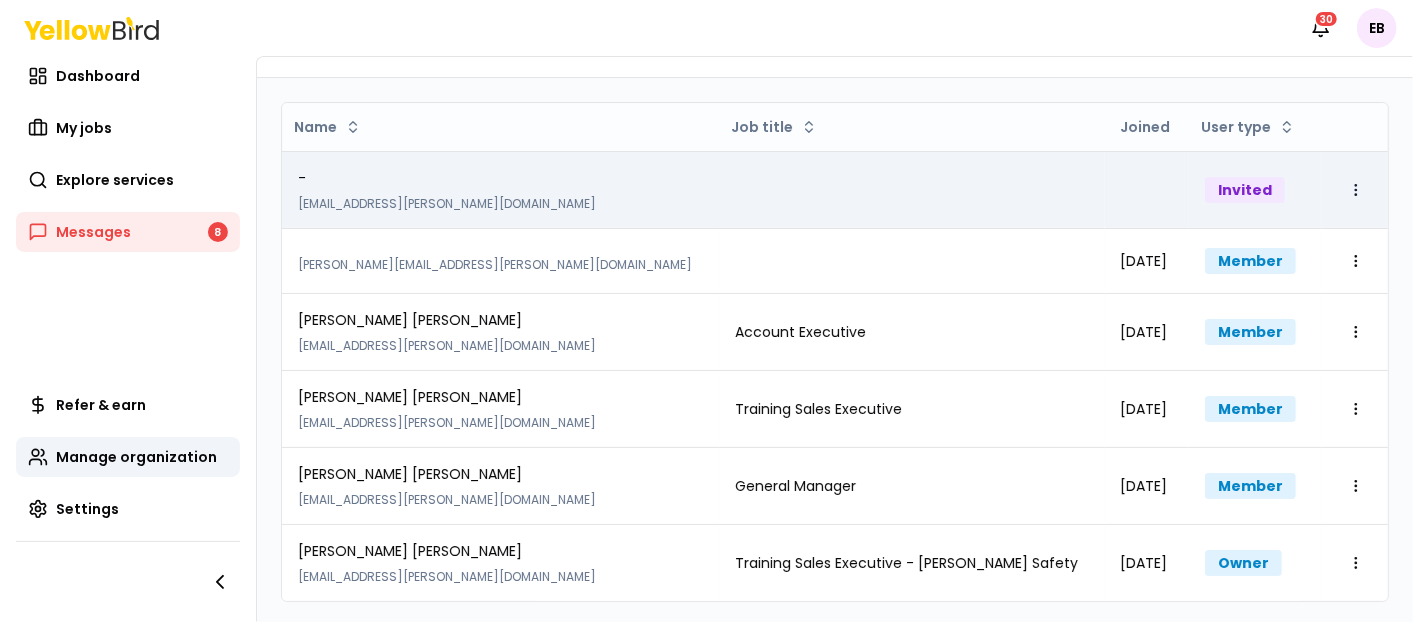 click on "Notifications 30 EB Dashboard My jobs Explore services Messages 8 Refer & earn Manage organization Settings Manage organization Invite users Open menu Name Job title Joined User type - [EMAIL_ADDRESS][PERSON_NAME][DOMAIN_NAME] Invited Open menu   [PERSON_NAME][EMAIL_ADDRESS][PERSON_NAME][DOMAIN_NAME] [DATE] Member Open menu [PERSON_NAME] [EMAIL_ADDRESS][PERSON_NAME][DOMAIN_NAME] Account Executive [DATE] Member Open menu [PERSON_NAME] [EMAIL_ADDRESS][PERSON_NAME][DOMAIN_NAME] Training Sales Executive [DATE] Member Open menu [PERSON_NAME] [EMAIL_ADDRESS][PERSON_NAME][DOMAIN_NAME] General Manager [DATE] Member Open menu [PERSON_NAME] [EMAIL_ADDRESS][PERSON_NAME][DOMAIN_NAME] Training Sales Executive - [PERSON_NAME] Safety [DATE] Owner Open menu" at bounding box center [706, 311] 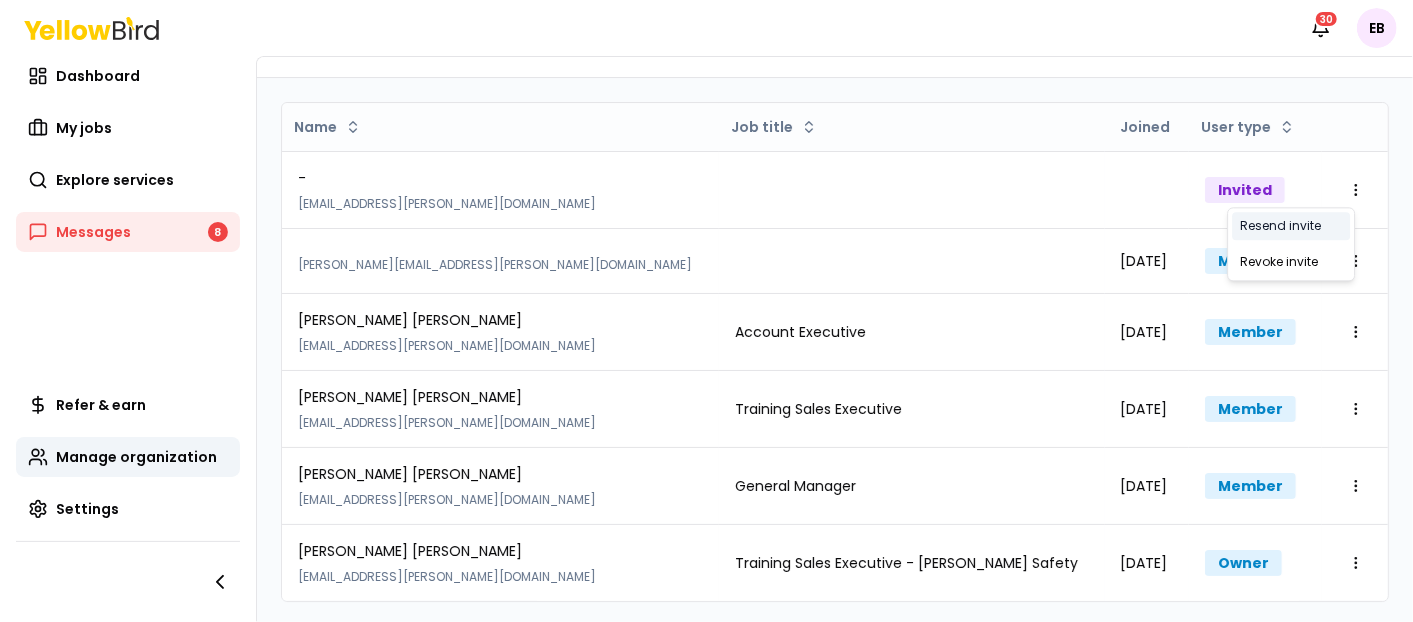 click on "Resend invite" at bounding box center [1291, 226] 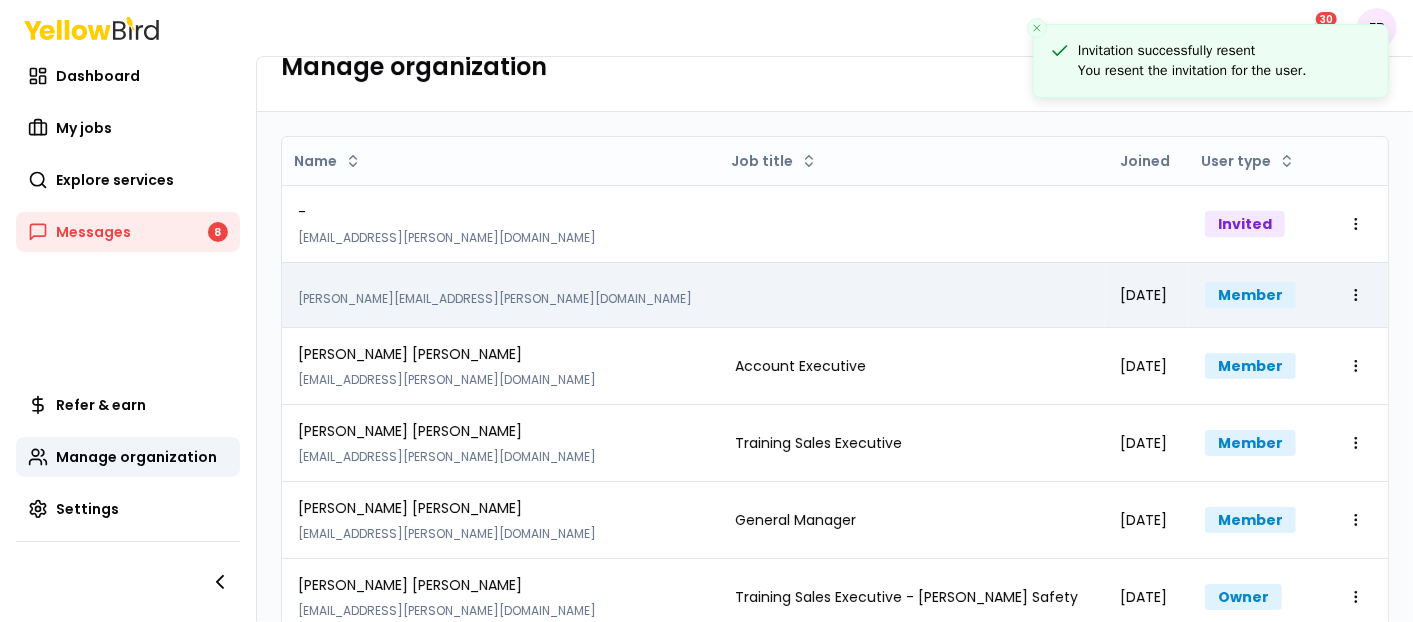 scroll, scrollTop: 0, scrollLeft: 0, axis: both 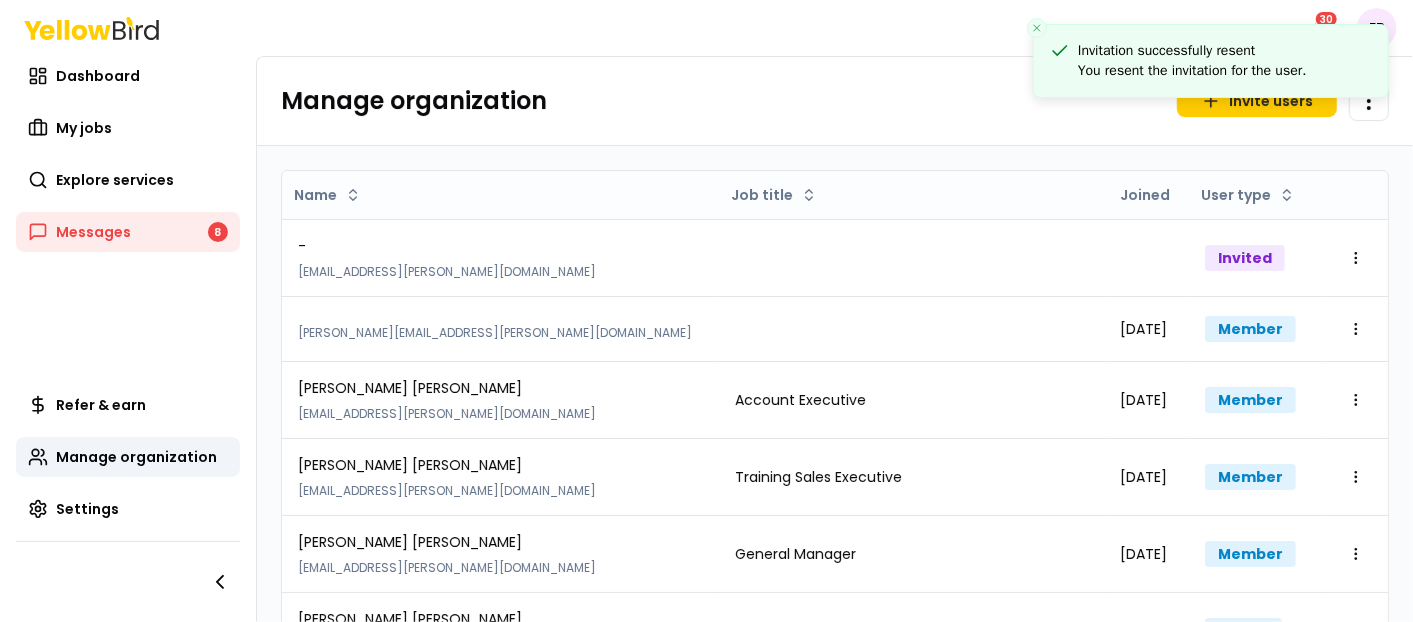 click on "Manage organization Invite users Open menu" at bounding box center (835, 101) 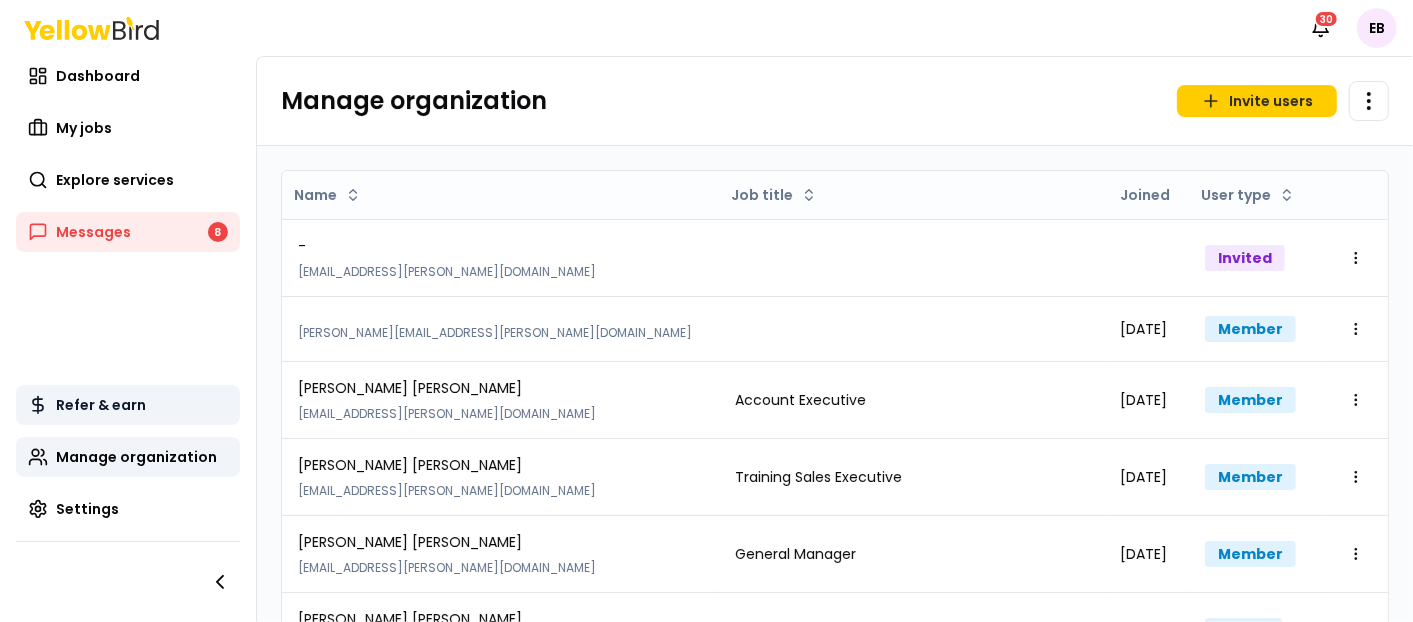 click on "Refer & earn" at bounding box center (128, 405) 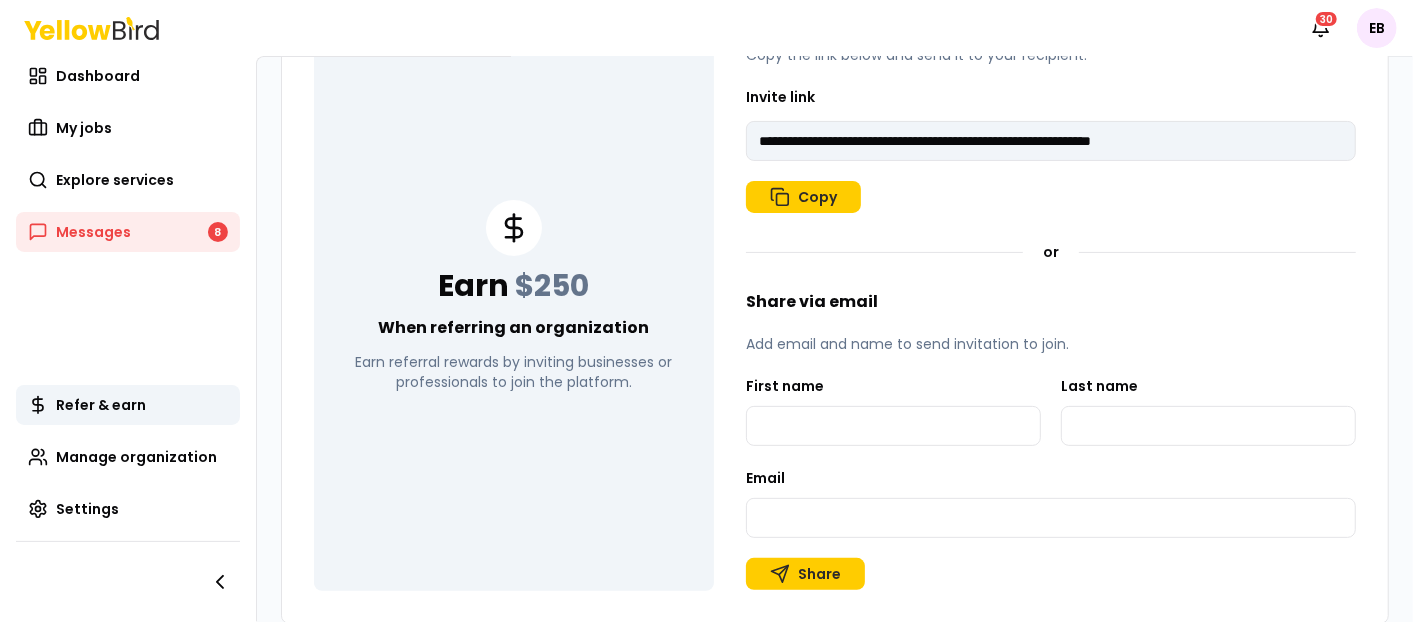 scroll, scrollTop: 0, scrollLeft: 0, axis: both 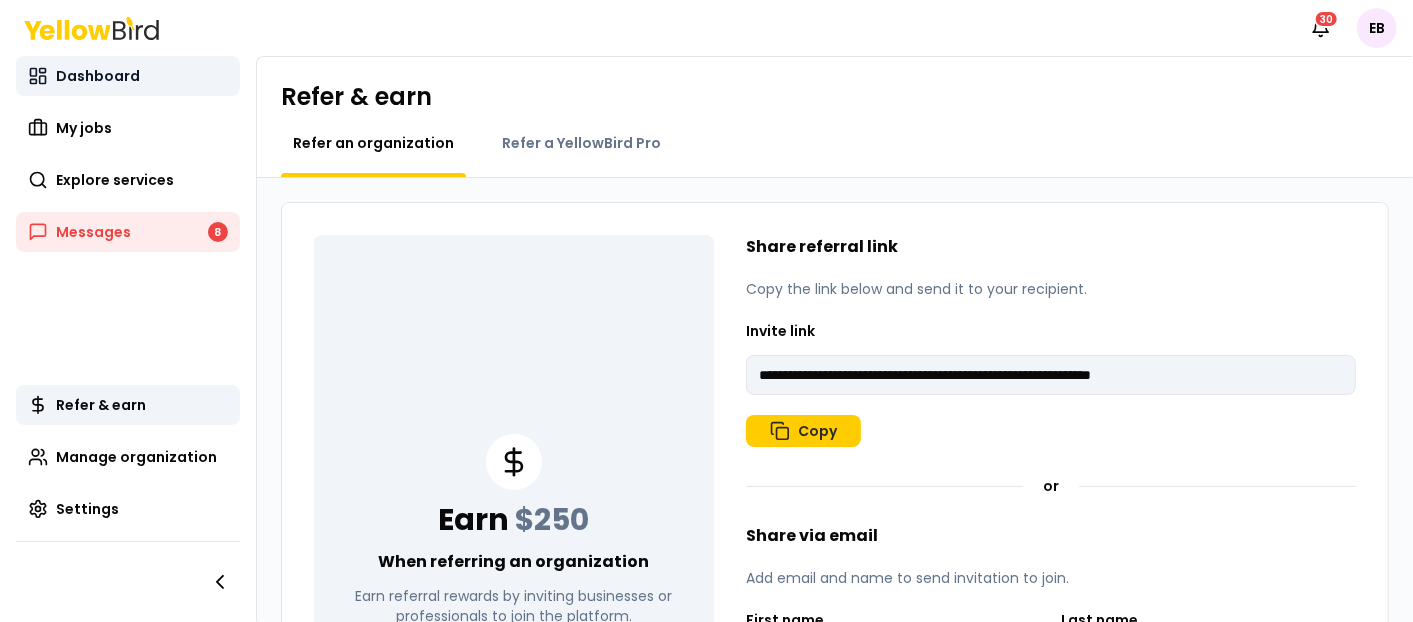 click on "Dashboard" at bounding box center [128, 76] 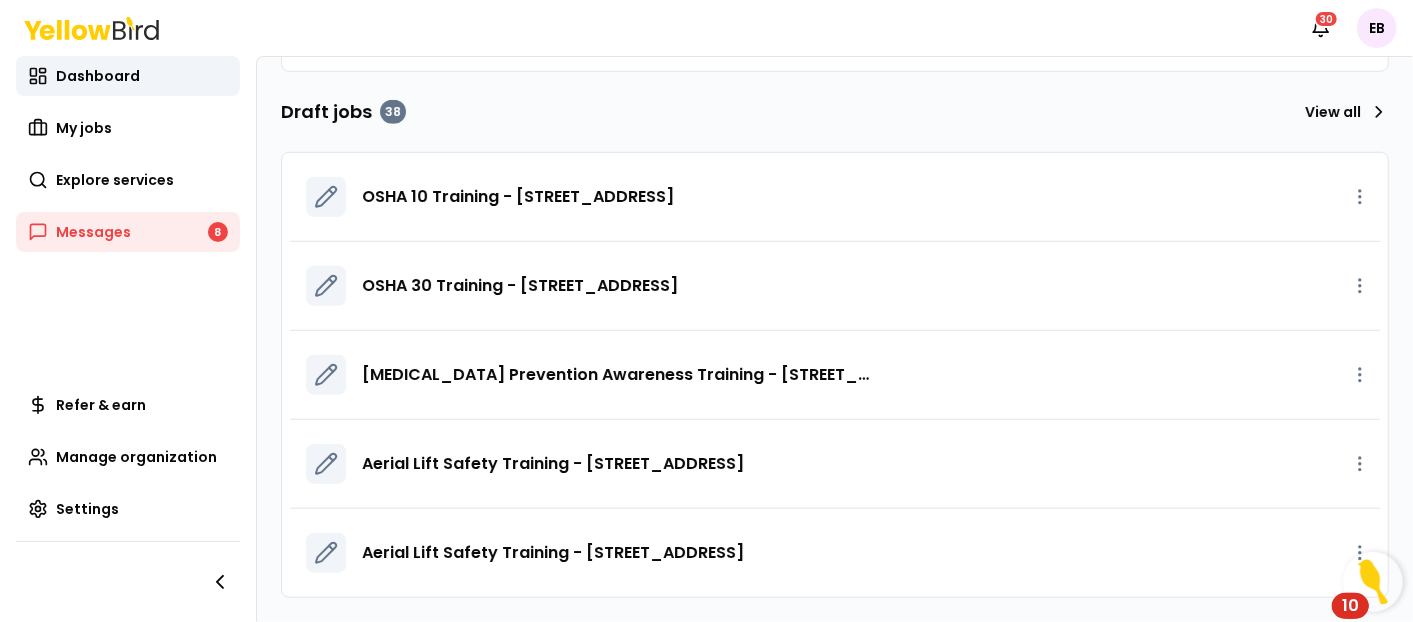 scroll, scrollTop: 0, scrollLeft: 0, axis: both 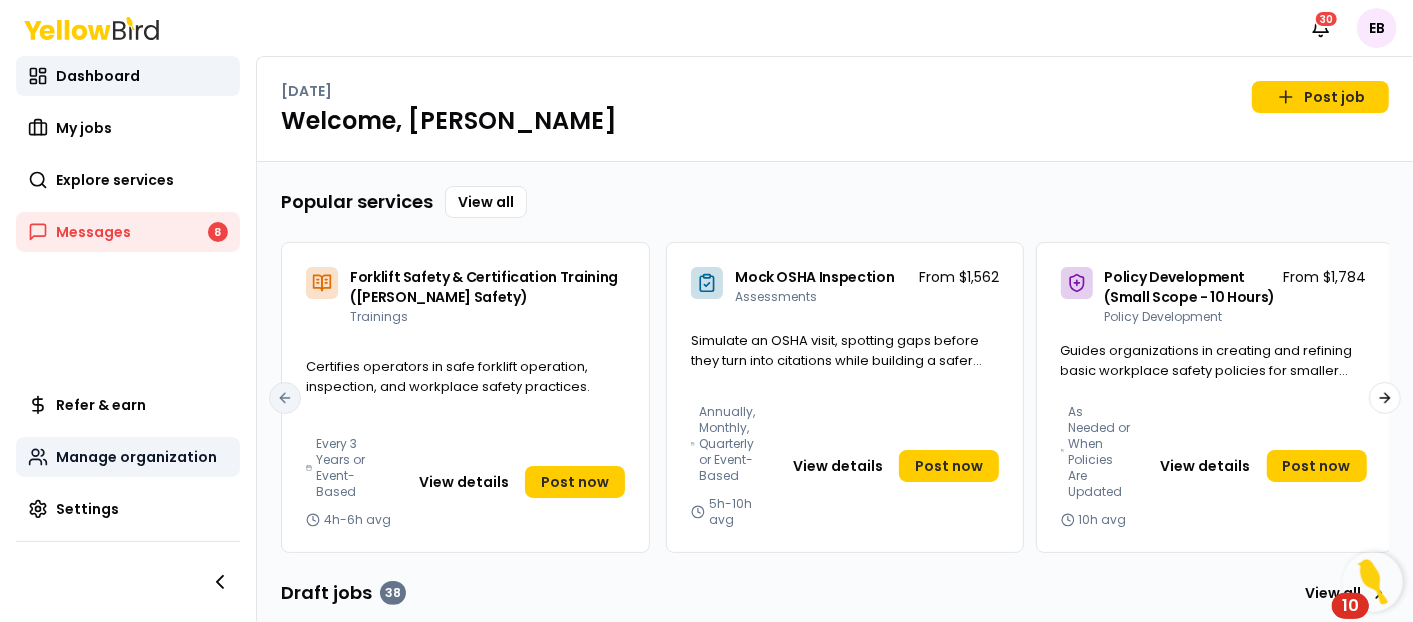 click on "Manage organization" at bounding box center [136, 457] 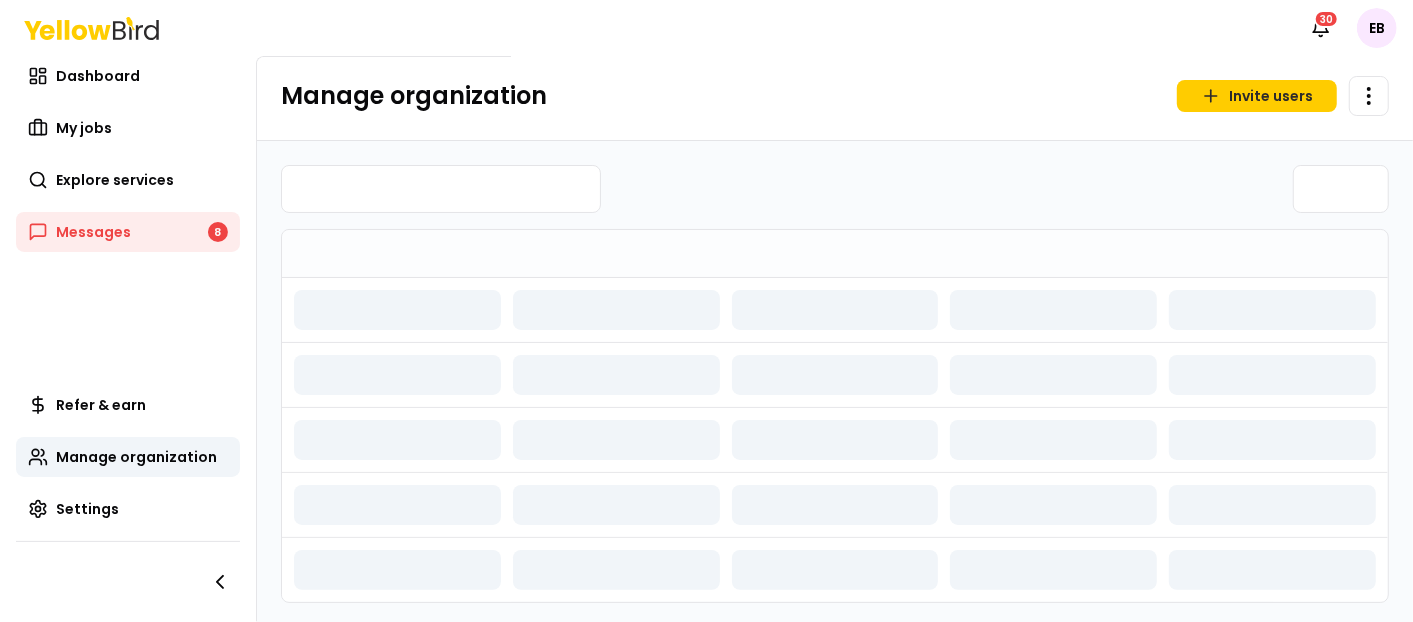 scroll, scrollTop: 7, scrollLeft: 0, axis: vertical 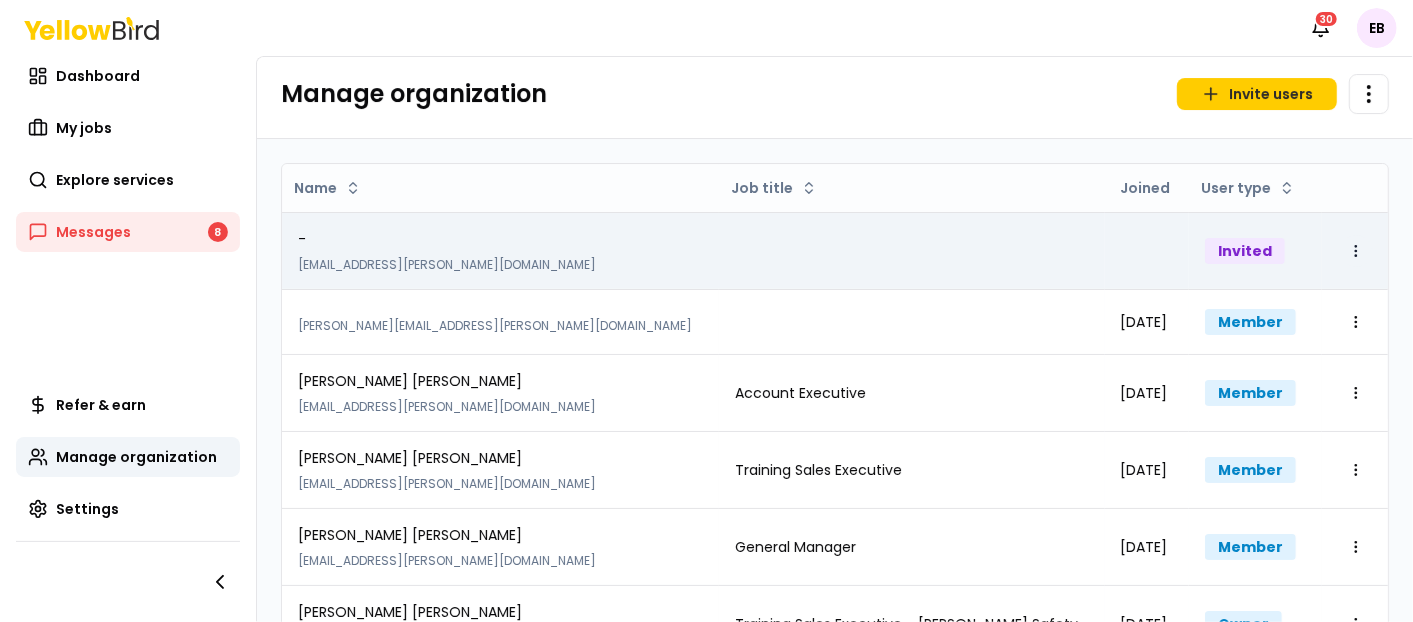 click on "Notifications 30 EB Dashboard My jobs Explore services Messages 8 Refer & earn Manage organization Manage organization Manage organization Settings Manage organization Invite users Open menu Name Job title Joined User type - [EMAIL_ADDRESS][PERSON_NAME][DOMAIN_NAME] Invited Open menu   [PERSON_NAME][EMAIL_ADDRESS][PERSON_NAME][DOMAIN_NAME] [DATE] Member Open menu [PERSON_NAME] [EMAIL_ADDRESS][PERSON_NAME][DOMAIN_NAME] Account Executive [DATE] Member Open menu [PERSON_NAME] [EMAIL_ADDRESS][PERSON_NAME][DOMAIN_NAME] Training Sales Executive [DATE] Member Open menu [PERSON_NAME] [EMAIL_ADDRESS][PERSON_NAME][DOMAIN_NAME] General Manager [DATE] Member Open menu [PERSON_NAME] [EMAIL_ADDRESS][PERSON_NAME][DOMAIN_NAME] Training Sales Executive - [PERSON_NAME] Safety [DATE] Owner Open menu" at bounding box center [706, 311] 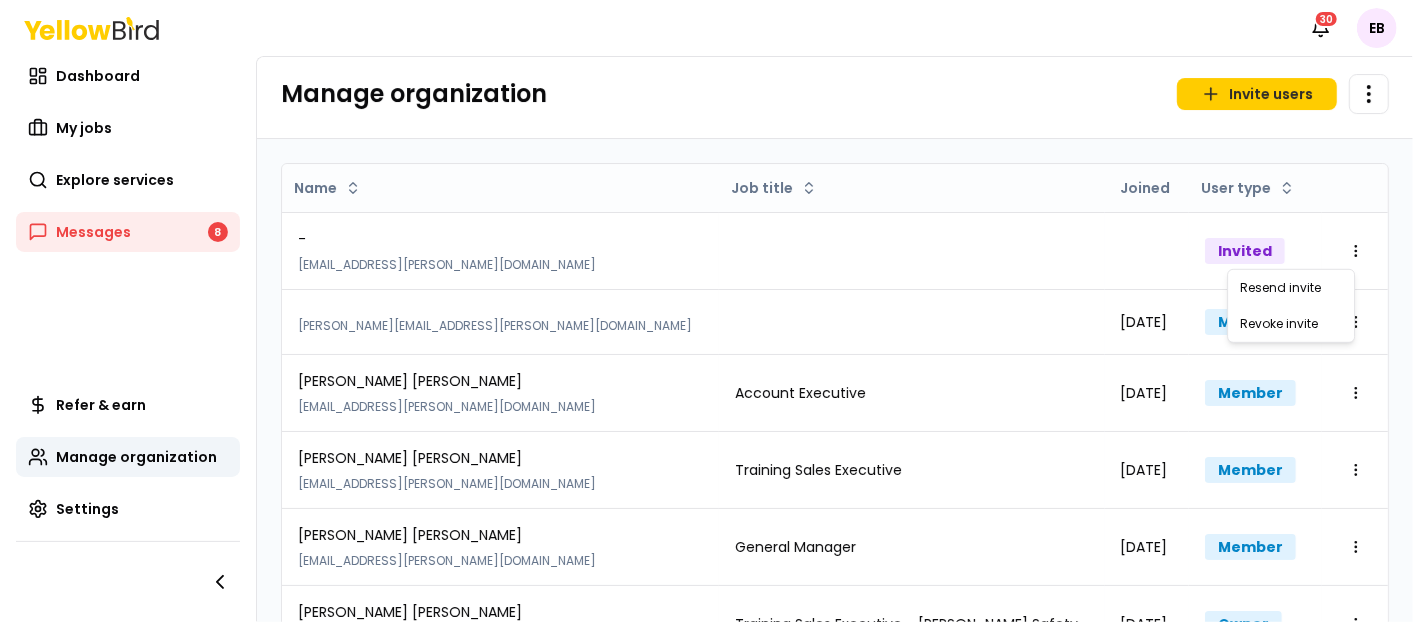 click on "Notifications 30 EB Dashboard My jobs Explore services Messages 8 Refer & earn Manage organization Settings Manage organization Invite users Open menu Name Job title Joined User type - [EMAIL_ADDRESS][PERSON_NAME][DOMAIN_NAME] Invited Open menu   [PERSON_NAME][EMAIL_ADDRESS][PERSON_NAME][DOMAIN_NAME] [DATE] Member Open menu [PERSON_NAME] [EMAIL_ADDRESS][PERSON_NAME][DOMAIN_NAME] Account Executive [DATE] Member Open menu [PERSON_NAME] [EMAIL_ADDRESS][PERSON_NAME][DOMAIN_NAME] Training Sales Executive [DATE] Member Open menu [PERSON_NAME] [EMAIL_ADDRESS][PERSON_NAME][DOMAIN_NAME] General Manager [DATE] Member Open menu [PERSON_NAME] [EMAIL_ADDRESS][PERSON_NAME][DOMAIN_NAME] Training Sales Executive - [PERSON_NAME] Safety [DATE] Owner Open menu
Resend invite [PERSON_NAME] invite" at bounding box center (706, 311) 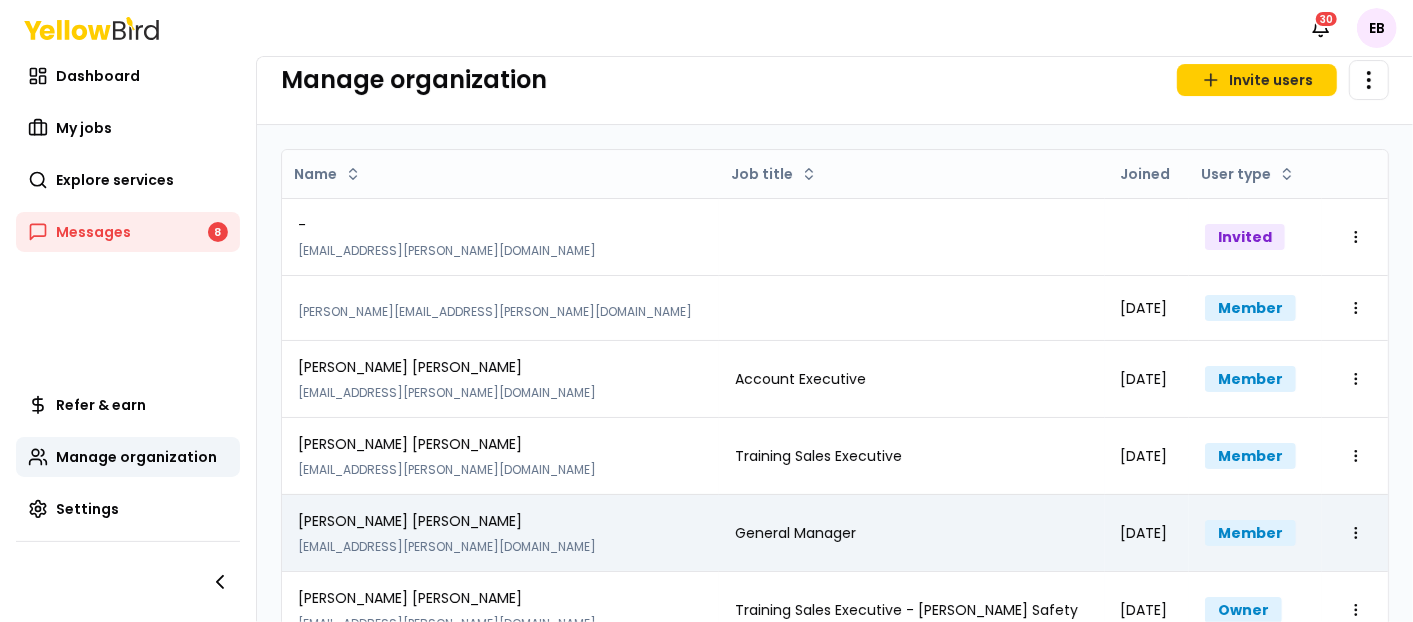 scroll, scrollTop: 0, scrollLeft: 0, axis: both 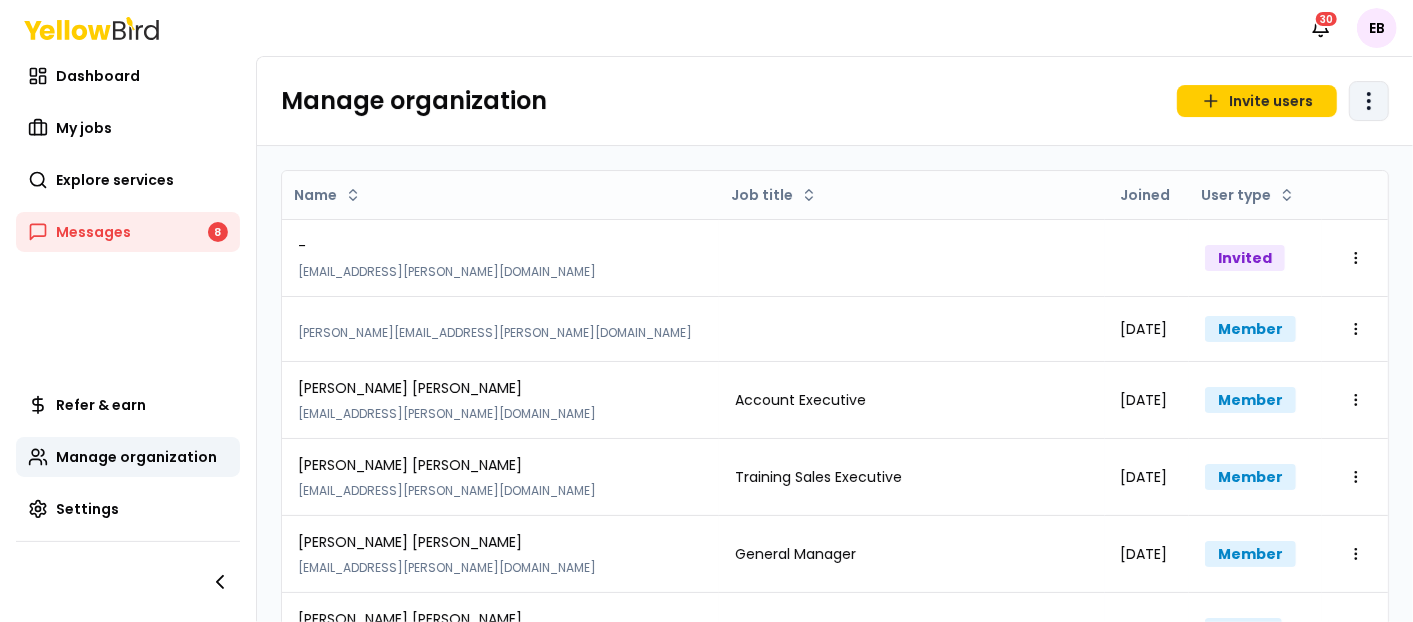 click on "Notifications 30 EB Dashboard My jobs Explore services Messages 8 Refer & earn Manage organization Settings Manage organization Invite users Open menu Name Job title Joined User type - [EMAIL_ADDRESS][PERSON_NAME][DOMAIN_NAME] Invited Open menu   [PERSON_NAME][EMAIL_ADDRESS][PERSON_NAME][DOMAIN_NAME] [DATE] Member Open menu [PERSON_NAME] [EMAIL_ADDRESS][PERSON_NAME][DOMAIN_NAME] Account Executive [DATE] Member Open menu [PERSON_NAME] [EMAIL_ADDRESS][PERSON_NAME][DOMAIN_NAME] Training Sales Executive [DATE] Member Open menu [PERSON_NAME] [EMAIL_ADDRESS][PERSON_NAME][DOMAIN_NAME] General Manager [DATE] Member Open menu [PERSON_NAME] [EMAIL_ADDRESS][PERSON_NAME][DOMAIN_NAME] Training Sales Executive - [PERSON_NAME] Safety [DATE] Owner Open menu" at bounding box center (706, 311) 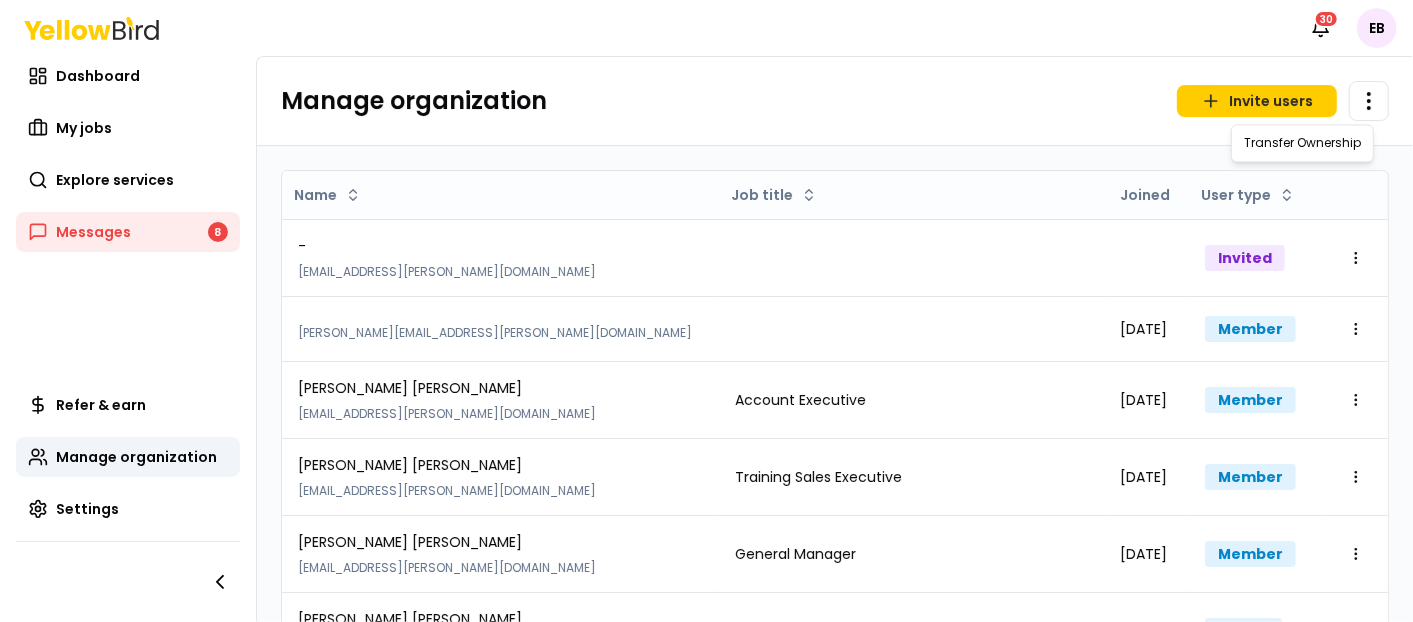 click on "Notifications 30 EB Dashboard My jobs Explore services Messages 8 Refer & earn Manage organization Settings Manage organization Invite users Open menu Name Job title Joined User type - [EMAIL_ADDRESS][PERSON_NAME][DOMAIN_NAME] Invited Open menu   [PERSON_NAME][EMAIL_ADDRESS][PERSON_NAME][DOMAIN_NAME] [DATE] Member Open menu [PERSON_NAME] [EMAIL_ADDRESS][PERSON_NAME][DOMAIN_NAME] Account Executive [DATE] Member Open menu [PERSON_NAME] [EMAIL_ADDRESS][PERSON_NAME][DOMAIN_NAME] Training Sales Executive [DATE] Member Open menu [PERSON_NAME] [EMAIL_ADDRESS][PERSON_NAME][DOMAIN_NAME] General Manager [DATE] Member Open menu [PERSON_NAME] [EMAIL_ADDRESS][PERSON_NAME][DOMAIN_NAME] Training Sales Executive - [PERSON_NAME] Safety [DATE] Owner Open menu
Transfer Ownership" at bounding box center (706, 311) 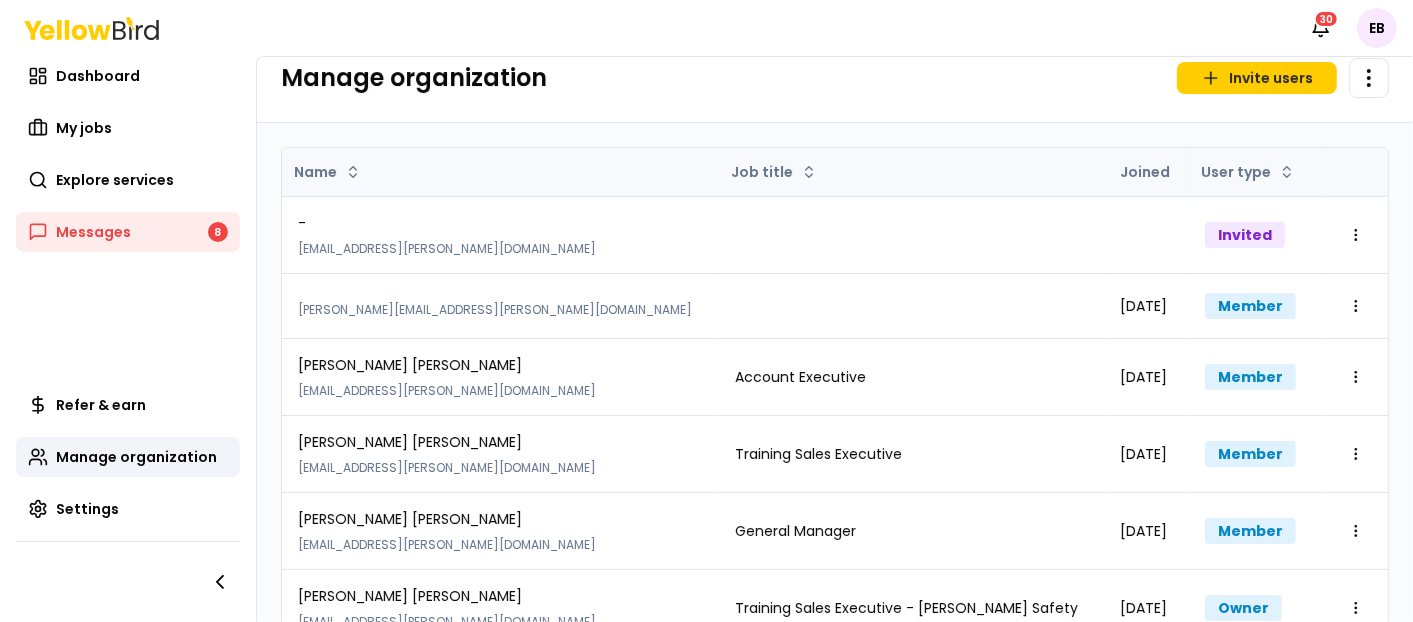 scroll, scrollTop: 0, scrollLeft: 0, axis: both 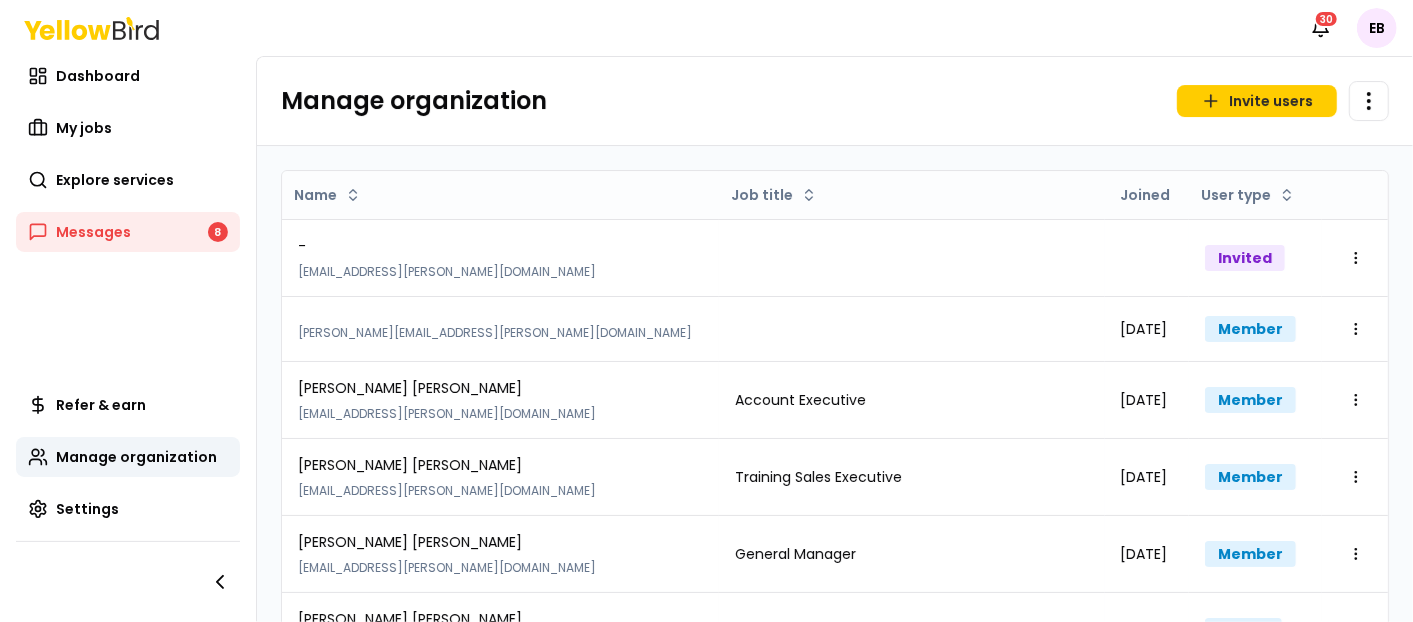 click on "Manage organization Invite users Open menu" at bounding box center (835, 101) 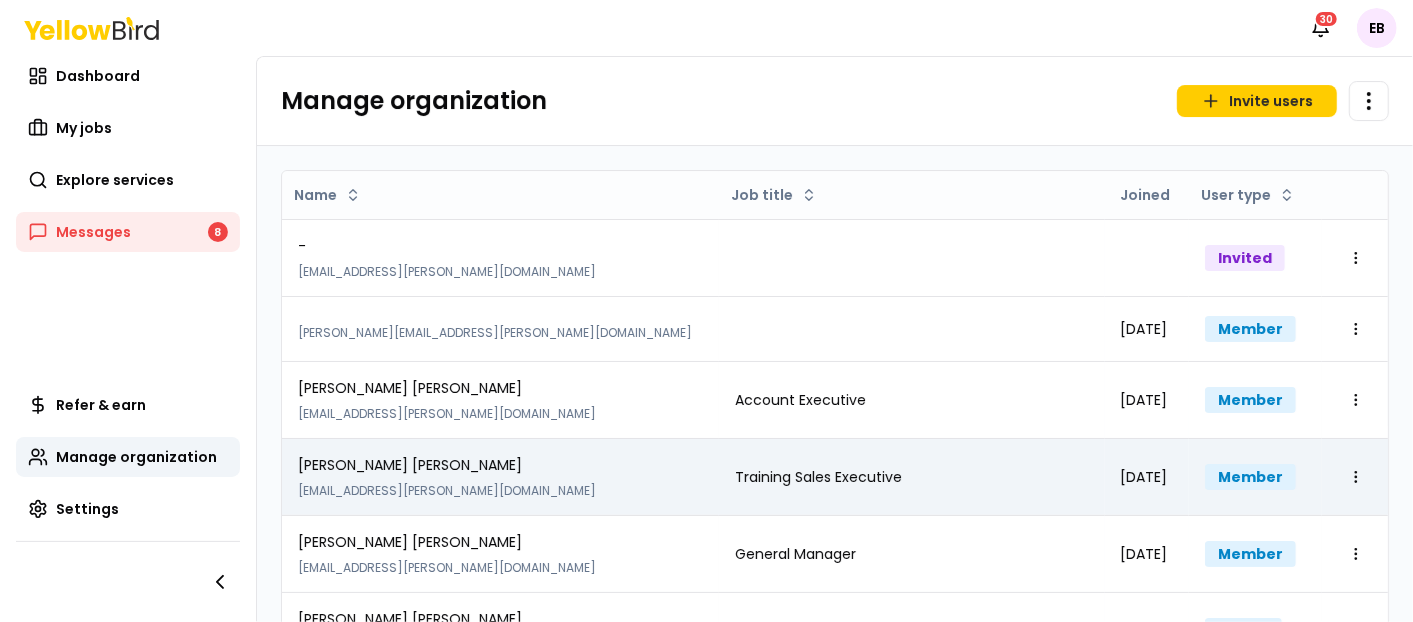 drag, startPoint x: 1128, startPoint y: 489, endPoint x: 1274, endPoint y: 477, distance: 146.49232 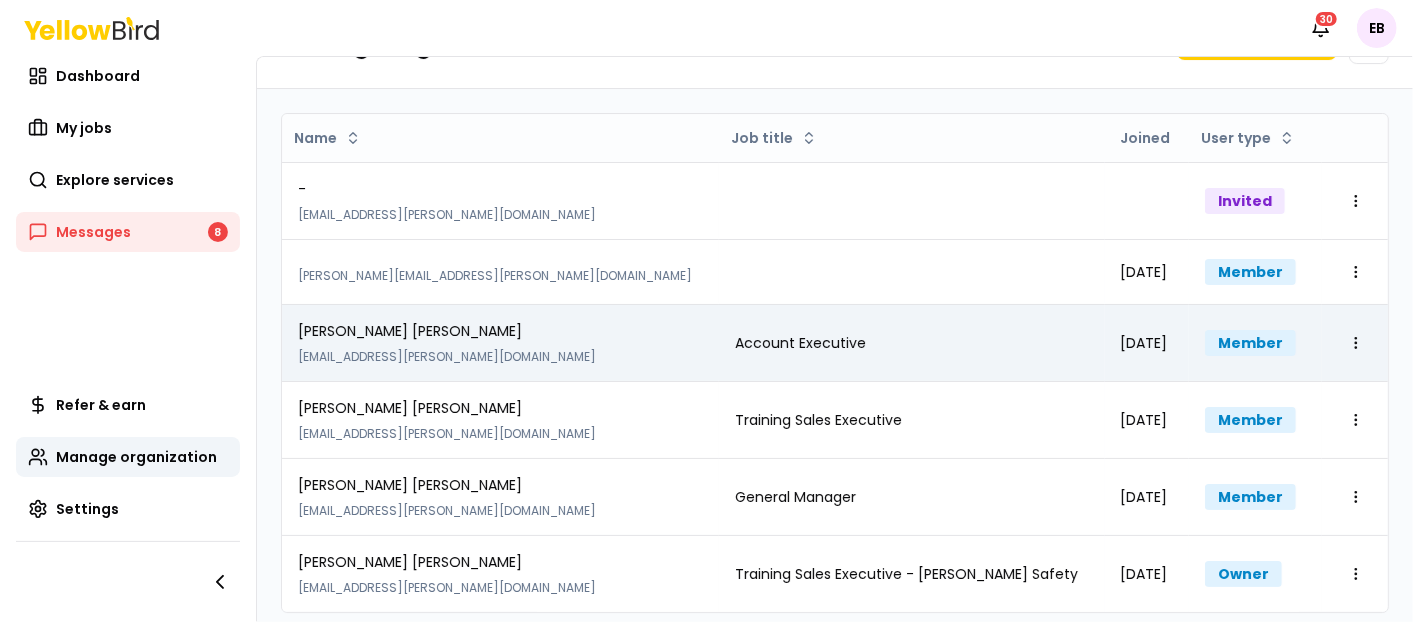 scroll, scrollTop: 68, scrollLeft: 0, axis: vertical 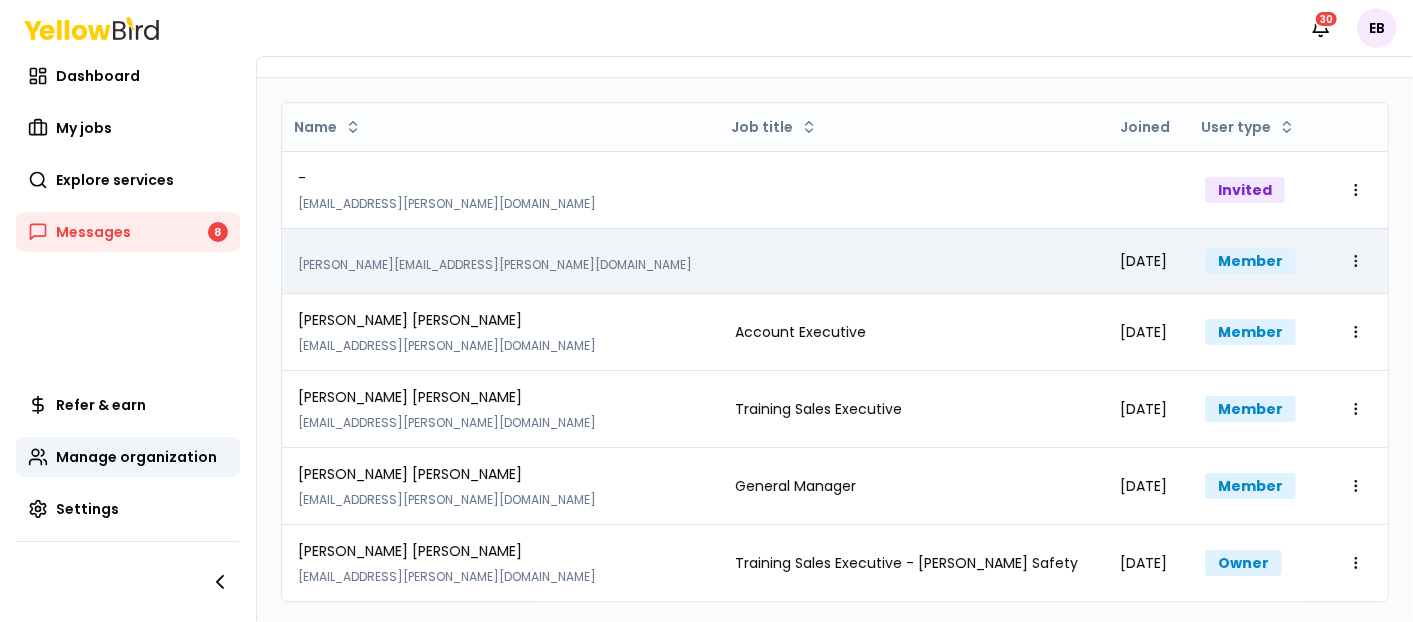 click on "Notifications 30 EB Dashboard My jobs Explore services Messages 8 Refer & earn Manage organization Settings Manage organization Invite users Open menu Name Job title Joined User type - [EMAIL_ADDRESS][PERSON_NAME][DOMAIN_NAME] Invited Open menu   [PERSON_NAME][EMAIL_ADDRESS][PERSON_NAME][DOMAIN_NAME] [DATE] Member Open menu [PERSON_NAME] [EMAIL_ADDRESS][PERSON_NAME][DOMAIN_NAME] Account Executive [DATE] Member Open menu [PERSON_NAME] [EMAIL_ADDRESS][PERSON_NAME][DOMAIN_NAME] Training Sales Executive [DATE] Member Open menu [PERSON_NAME] [EMAIL_ADDRESS][PERSON_NAME][DOMAIN_NAME] General Manager [DATE] Member Open menu [PERSON_NAME] [EMAIL_ADDRESS][PERSON_NAME][DOMAIN_NAME] Training Sales Executive - [PERSON_NAME] Safety [DATE] Owner Open menu" at bounding box center [706, 311] 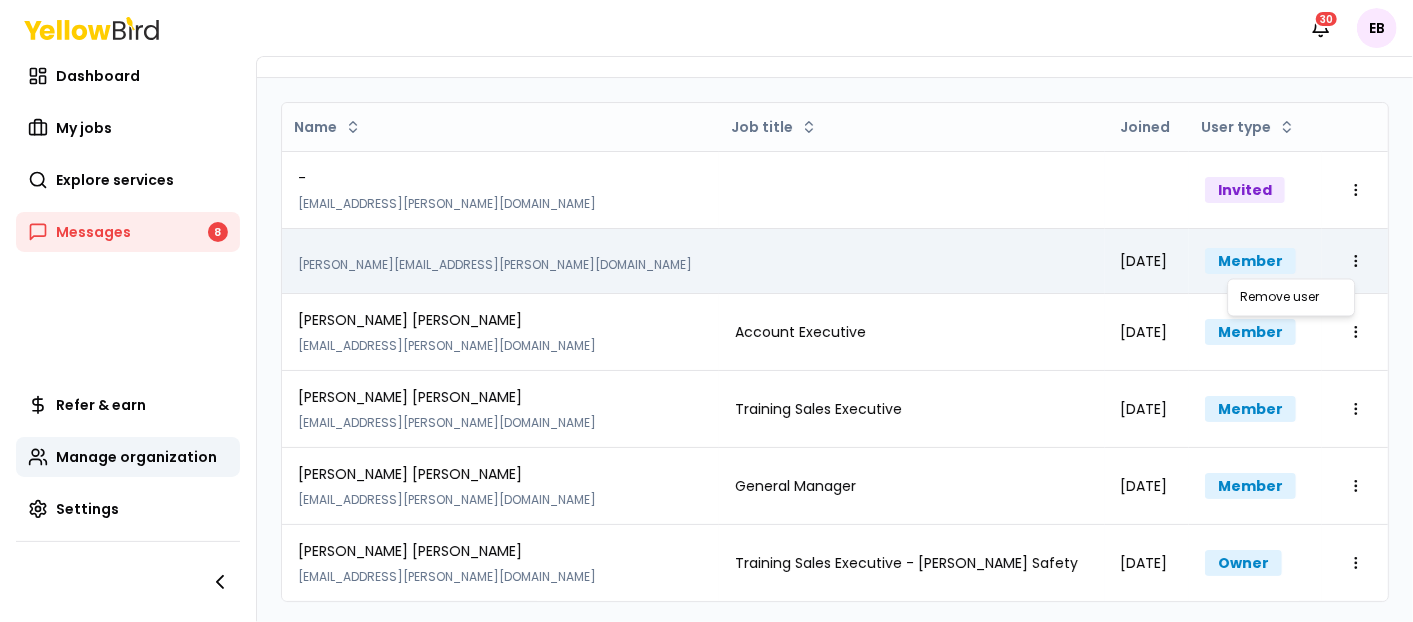 click on "Notifications 30 EB Dashboard My jobs Explore services Messages 8 Refer & earn Manage organization Settings Manage organization Invite users Open menu Name Job title Joined User type - [EMAIL_ADDRESS][PERSON_NAME][DOMAIN_NAME] Invited Open menu   [PERSON_NAME][EMAIL_ADDRESS][PERSON_NAME][DOMAIN_NAME] [DATE] Member Open menu [PERSON_NAME] [EMAIL_ADDRESS][PERSON_NAME][DOMAIN_NAME] Account Executive [DATE] Member Open menu [PERSON_NAME] [EMAIL_ADDRESS][PERSON_NAME][DOMAIN_NAME] Training Sales Executive [DATE] Member Open menu [PERSON_NAME] [EMAIL_ADDRESS][PERSON_NAME][DOMAIN_NAME] General Manager [DATE] Member Open menu [PERSON_NAME] [EMAIL_ADDRESS][PERSON_NAME][DOMAIN_NAME] Training Sales Executive - [PERSON_NAME] Safety [DATE] Owner Open menu
Remove user" at bounding box center (706, 311) 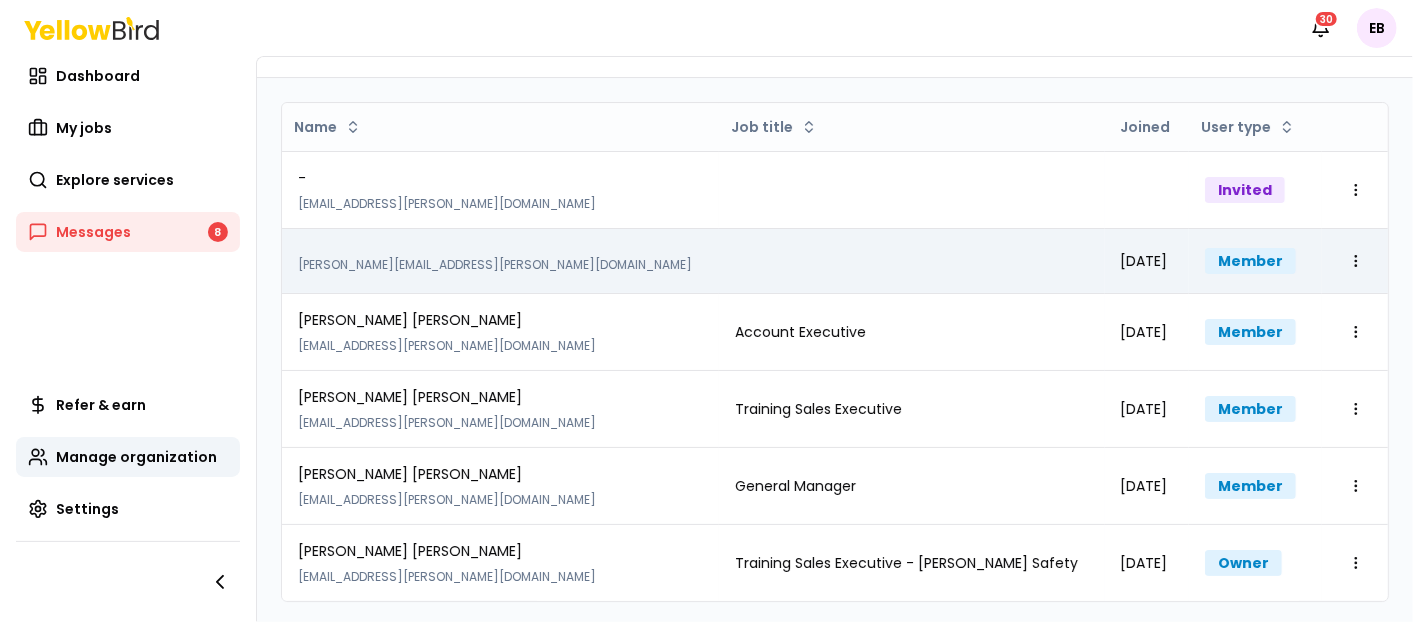 click on "[PERSON_NAME][EMAIL_ADDRESS][PERSON_NAME][DOMAIN_NAME]" at bounding box center [500, 265] 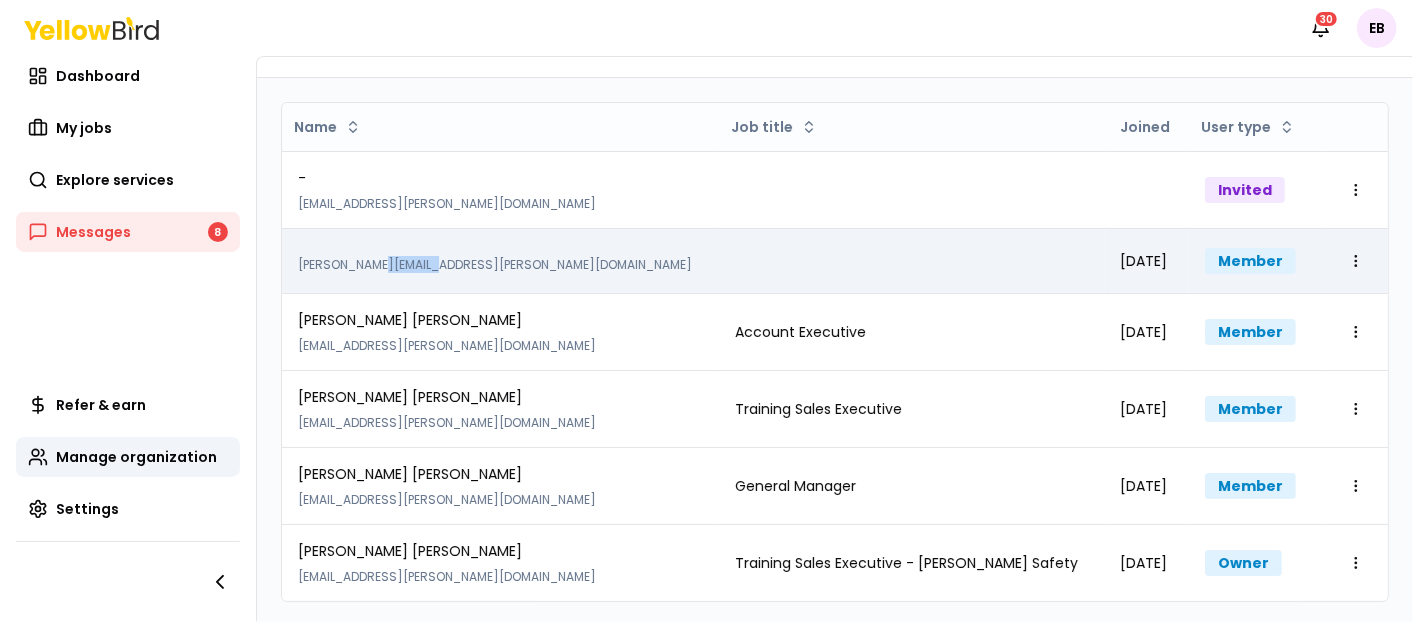 click on "[PERSON_NAME][EMAIL_ADDRESS][PERSON_NAME][DOMAIN_NAME]" at bounding box center (500, 260) 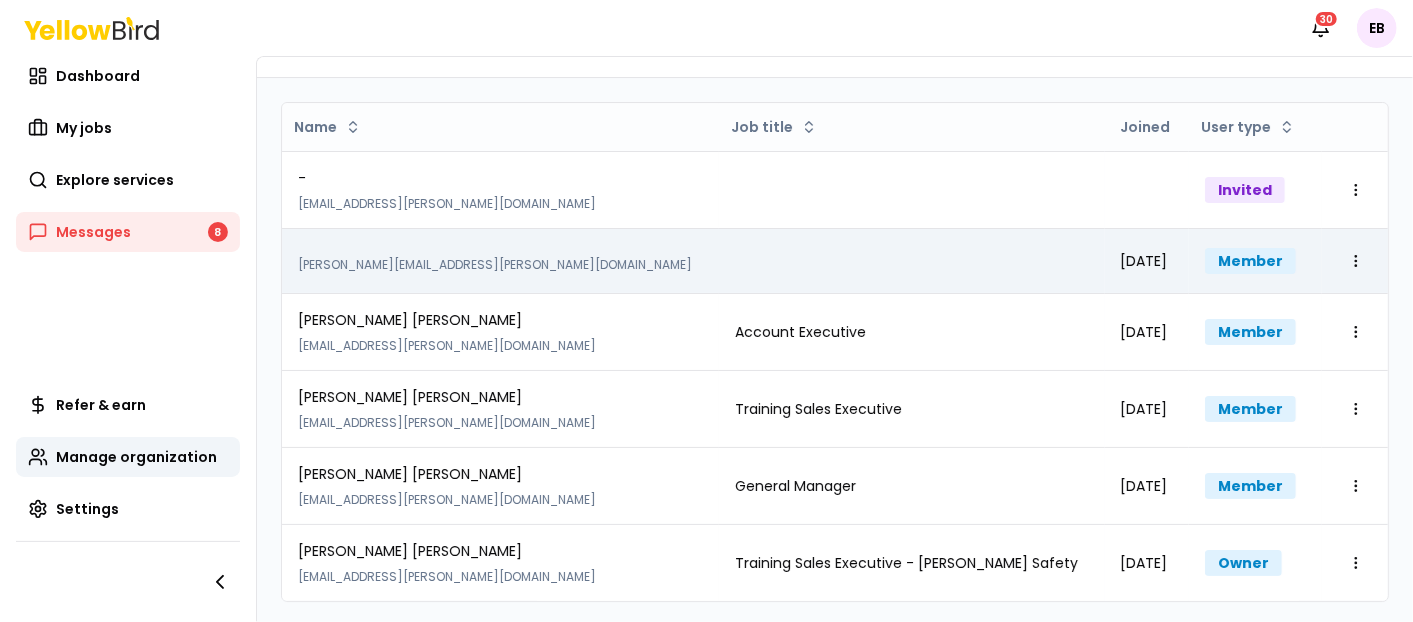 drag, startPoint x: 401, startPoint y: 247, endPoint x: 294, endPoint y: 239, distance: 107.298645 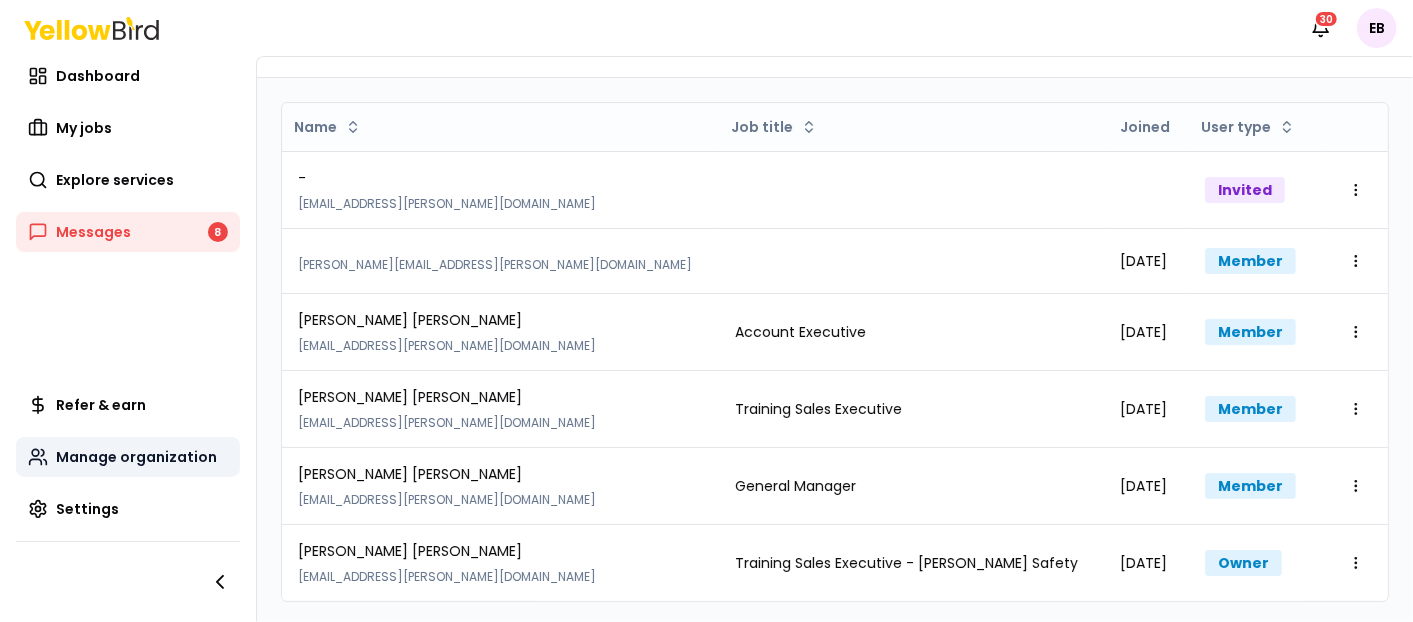 click on "Manage organization" at bounding box center (136, 457) 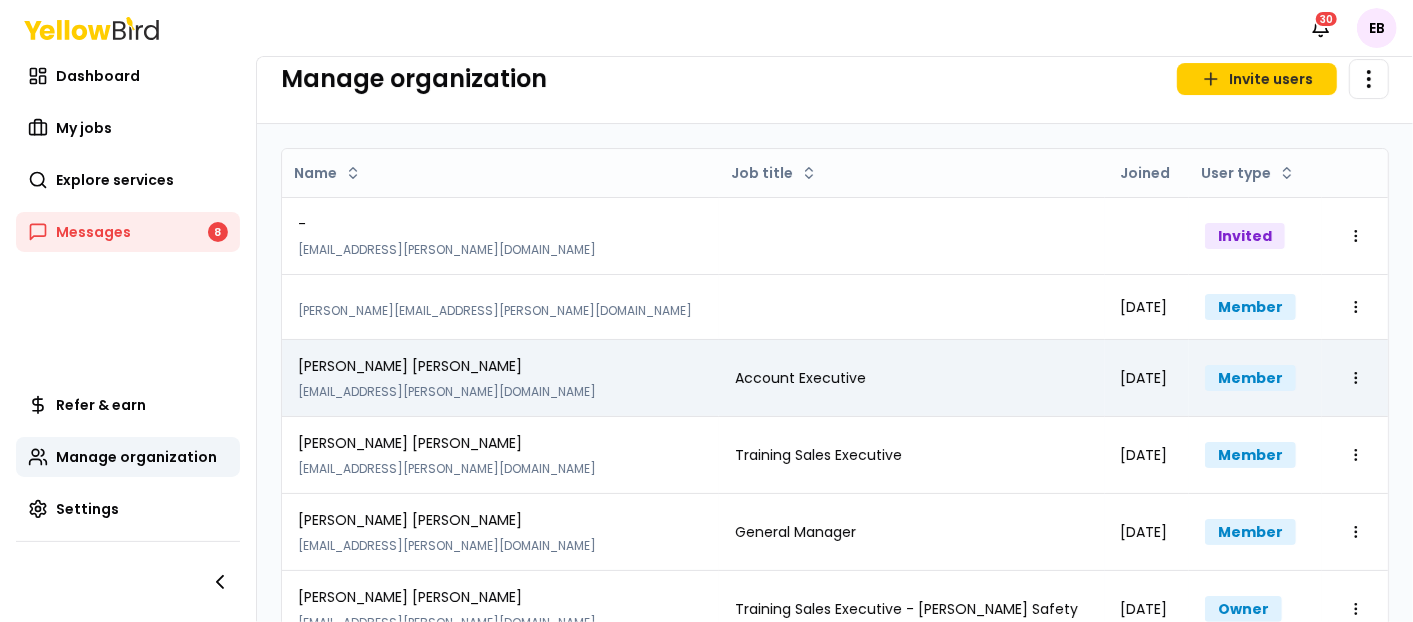 scroll, scrollTop: 0, scrollLeft: 0, axis: both 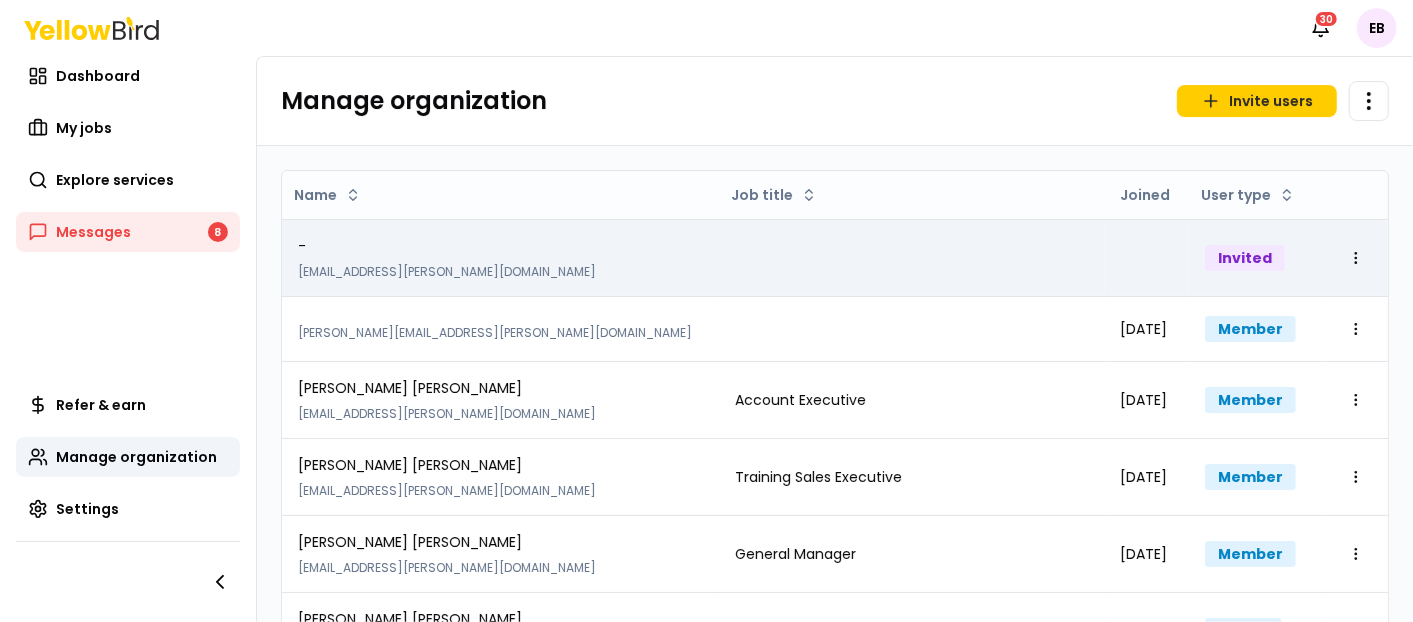 click at bounding box center [1147, 257] 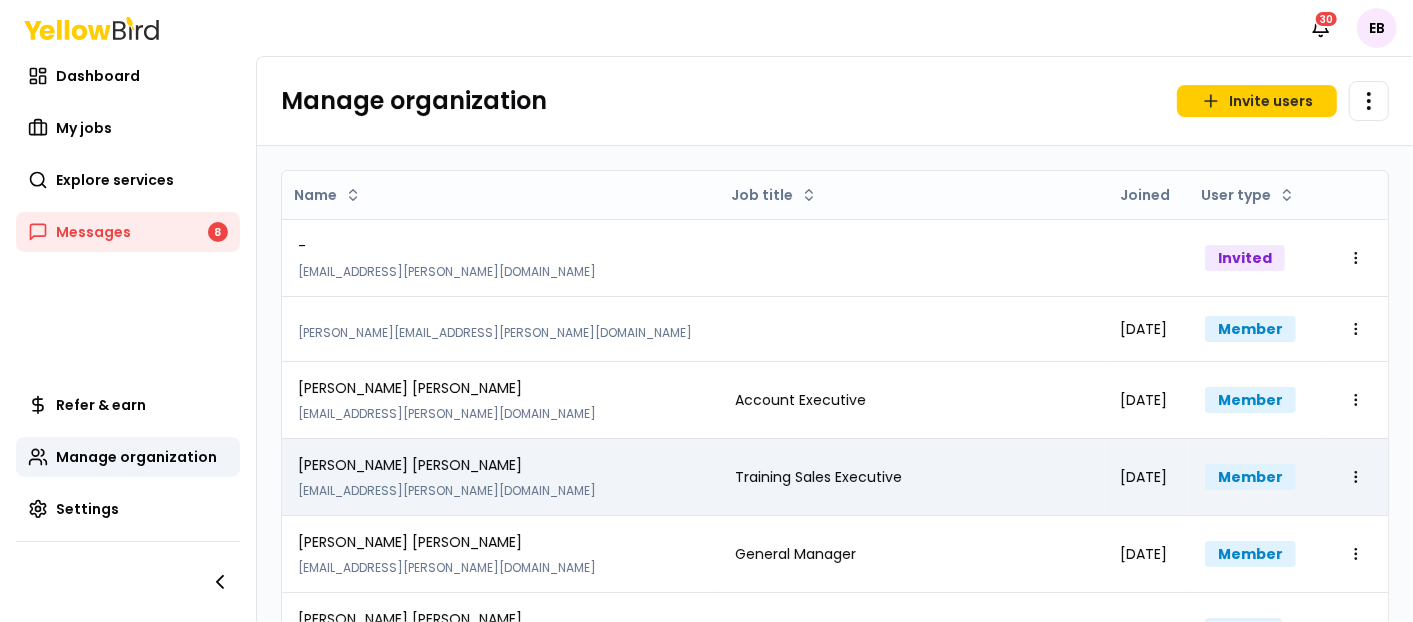 click on "Open menu" at bounding box center (1355, 476) 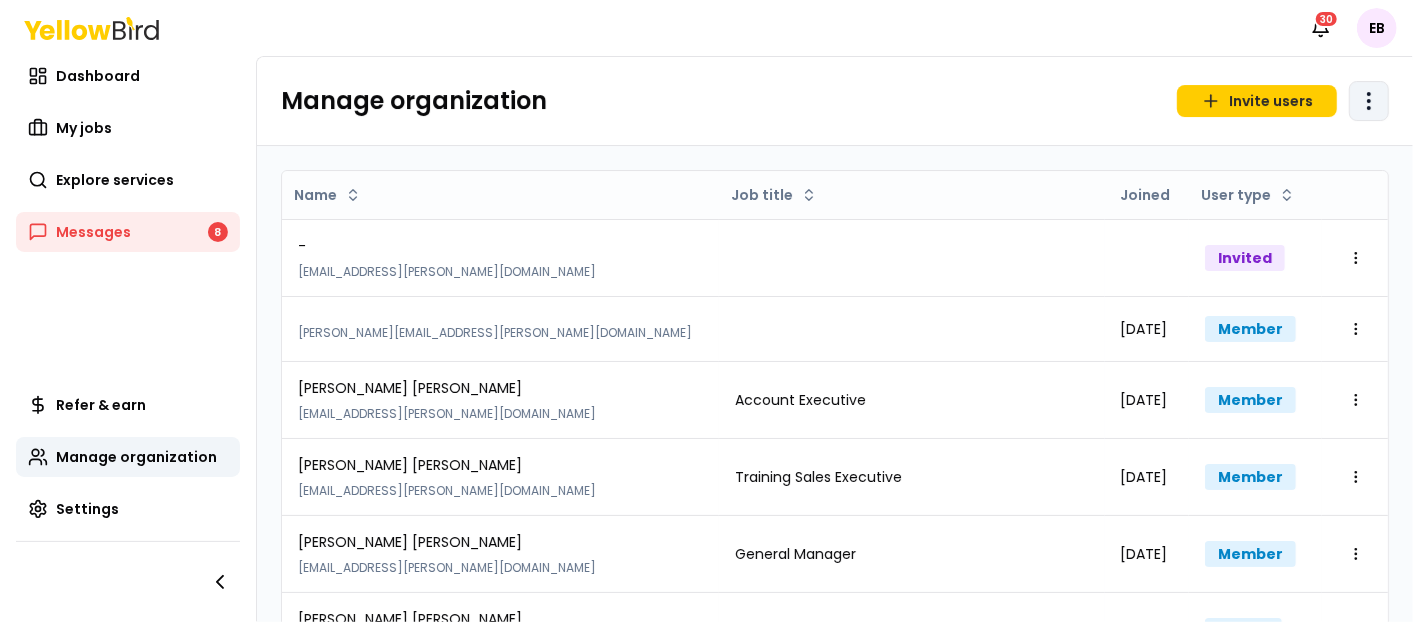 click on "Notifications 30 EB Dashboard My jobs Explore services Messages 8 Refer & earn Manage organization Settings Manage organization Invite users Open menu Name Job title Joined User type - [EMAIL_ADDRESS][PERSON_NAME][DOMAIN_NAME] Invited Open menu   [PERSON_NAME][EMAIL_ADDRESS][PERSON_NAME][DOMAIN_NAME] [DATE] Member Open menu [PERSON_NAME] [EMAIL_ADDRESS][PERSON_NAME][DOMAIN_NAME] Account Executive [DATE] Member Open menu [PERSON_NAME] [EMAIL_ADDRESS][PERSON_NAME][DOMAIN_NAME] Training Sales Executive [DATE] Member Open menu [PERSON_NAME] [EMAIL_ADDRESS][PERSON_NAME][DOMAIN_NAME] General Manager [DATE] Member Open menu [PERSON_NAME] [EMAIL_ADDRESS][PERSON_NAME][DOMAIN_NAME] Training Sales Executive - [PERSON_NAME] Safety [DATE] Owner Open menu" at bounding box center (706, 311) 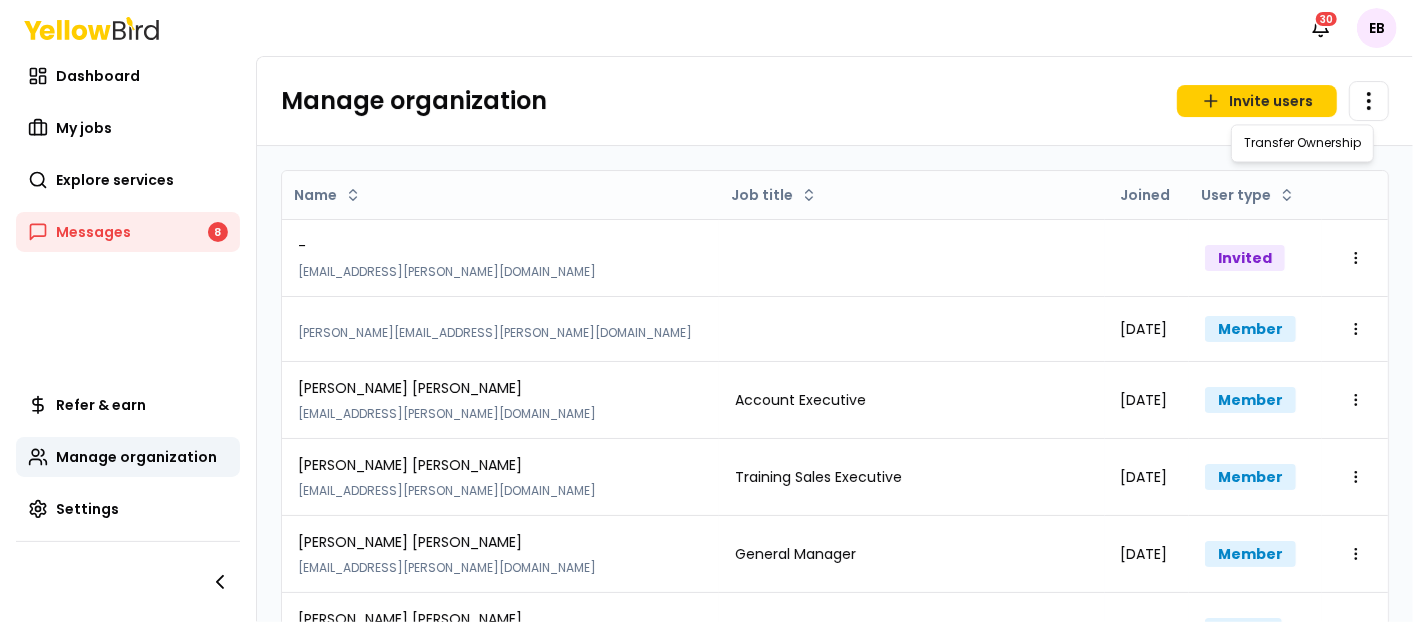 click on "Notifications 30 EB Dashboard My jobs Explore services Messages 8 Refer & earn Manage organization Settings Manage organization Invite users Open menu Name Job title Joined User type - [EMAIL_ADDRESS][PERSON_NAME][DOMAIN_NAME] Invited Open menu   [PERSON_NAME][EMAIL_ADDRESS][PERSON_NAME][DOMAIN_NAME] [DATE] Member Open menu [PERSON_NAME] [EMAIL_ADDRESS][PERSON_NAME][DOMAIN_NAME] Account Executive [DATE] Member Open menu [PERSON_NAME] [EMAIL_ADDRESS][PERSON_NAME][DOMAIN_NAME] Training Sales Executive [DATE] Member Open menu [PERSON_NAME] [EMAIL_ADDRESS][PERSON_NAME][DOMAIN_NAME] General Manager [DATE] Member Open menu [PERSON_NAME] [EMAIL_ADDRESS][PERSON_NAME][DOMAIN_NAME] Training Sales Executive - [PERSON_NAME] Safety [DATE] Owner Open menu
Transfer Ownership" at bounding box center [706, 311] 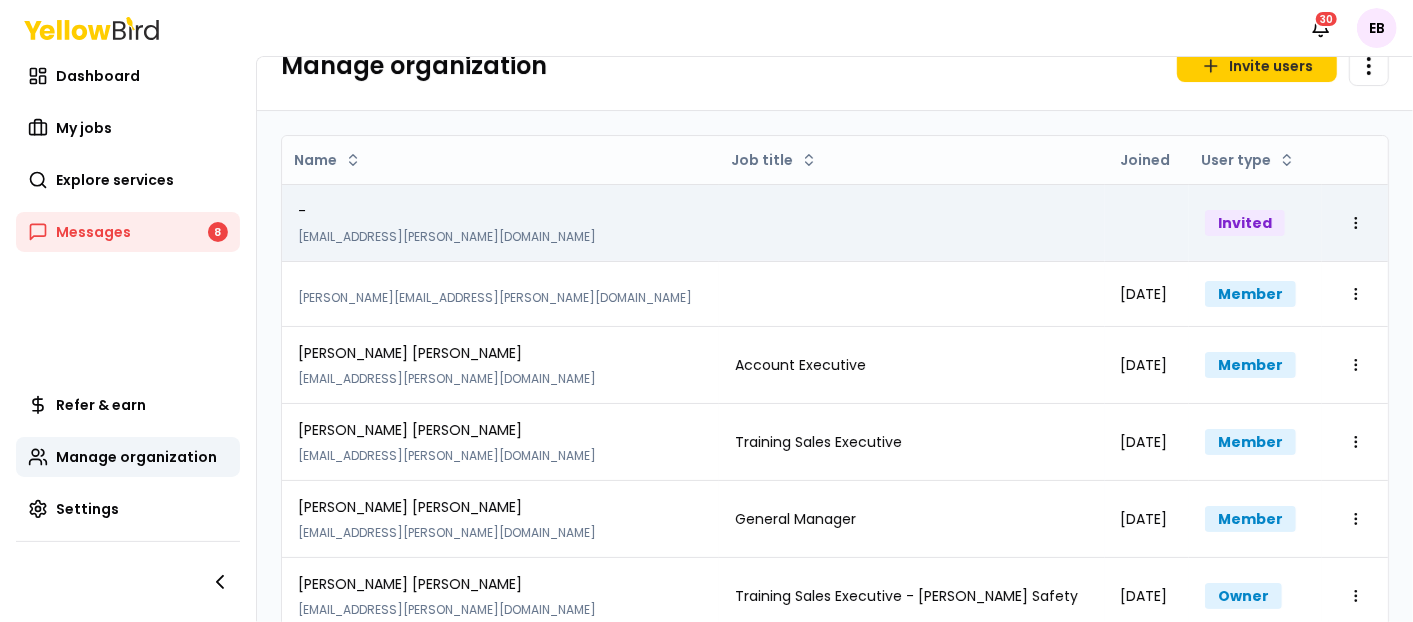 scroll, scrollTop: 68, scrollLeft: 0, axis: vertical 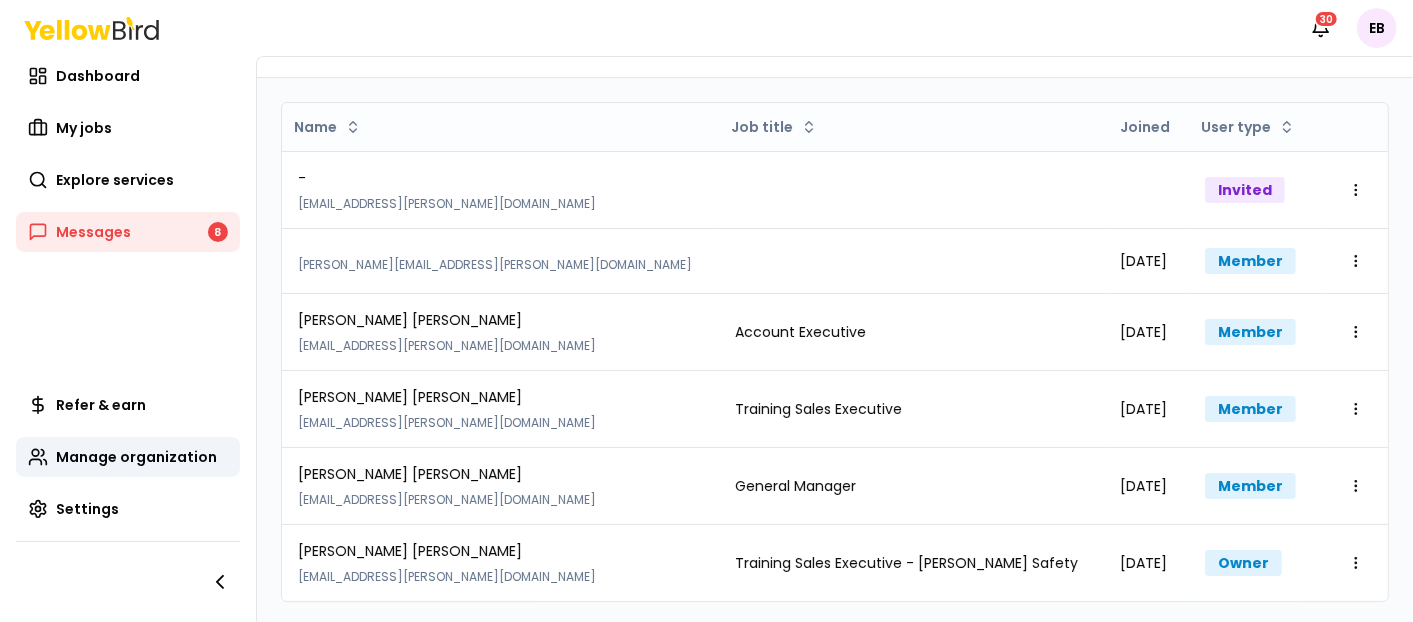 drag, startPoint x: 958, startPoint y: 202, endPoint x: 871, endPoint y: 87, distance: 144.20125 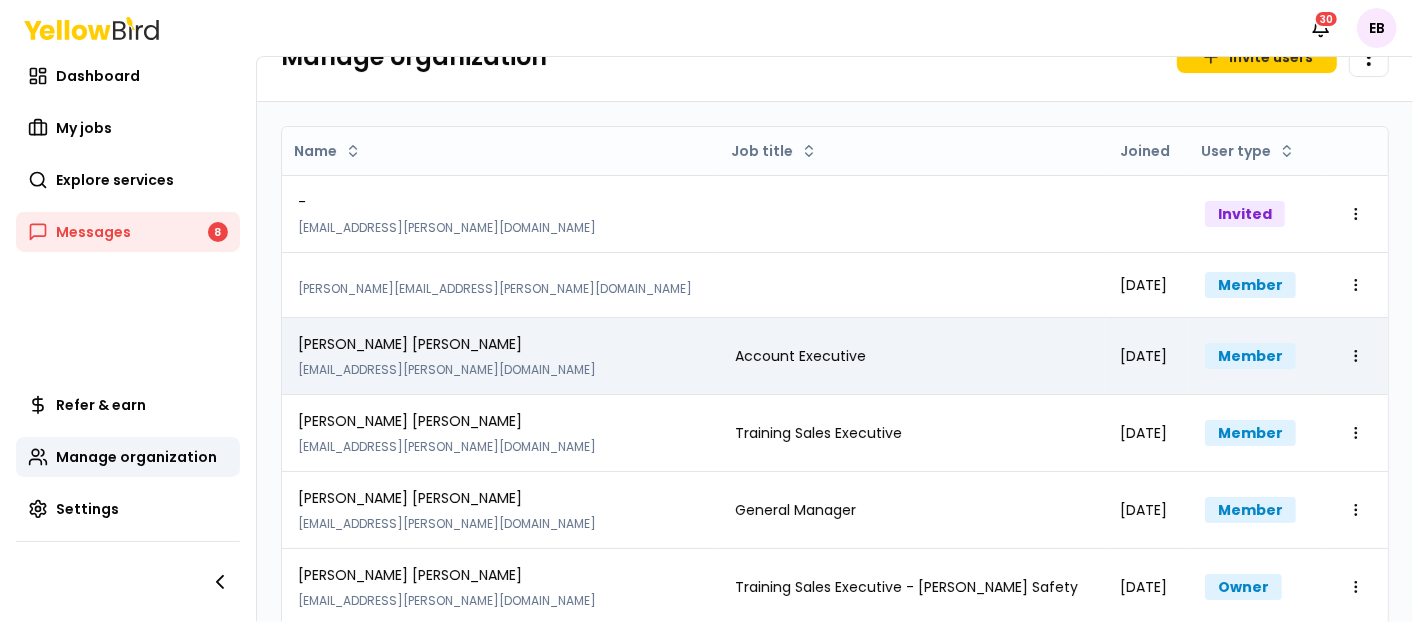scroll, scrollTop: 68, scrollLeft: 0, axis: vertical 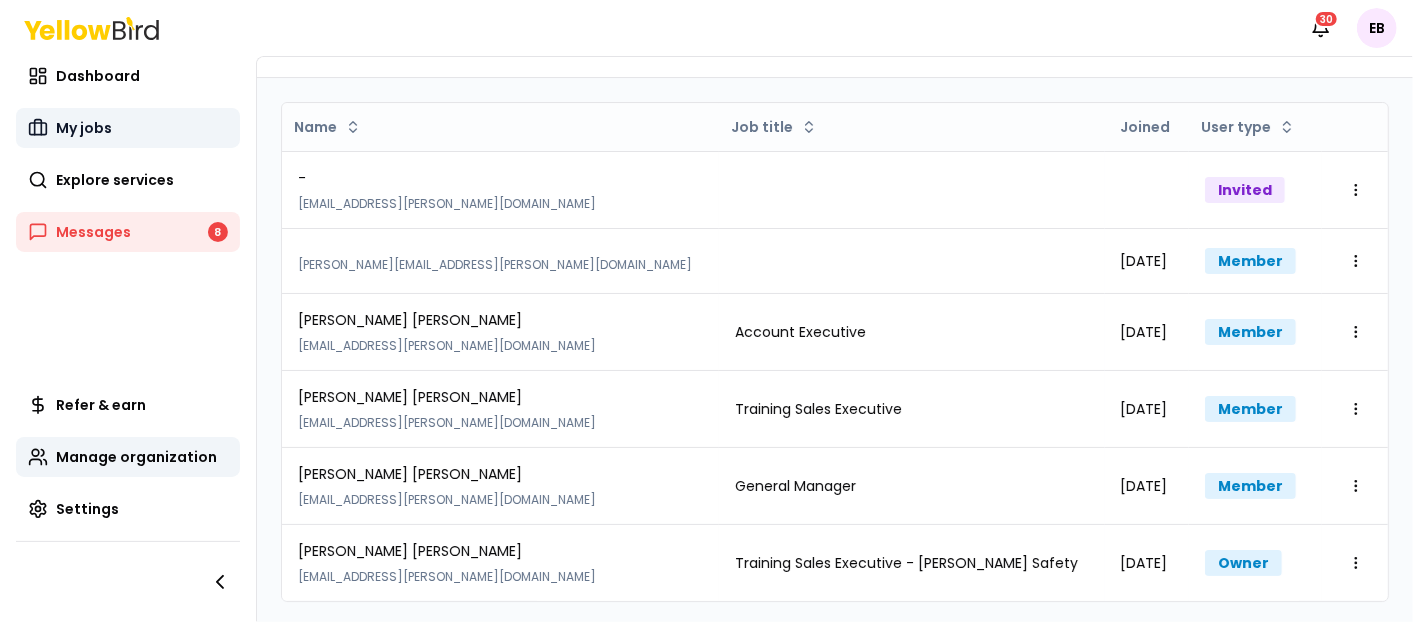 click on "My jobs" at bounding box center (128, 128) 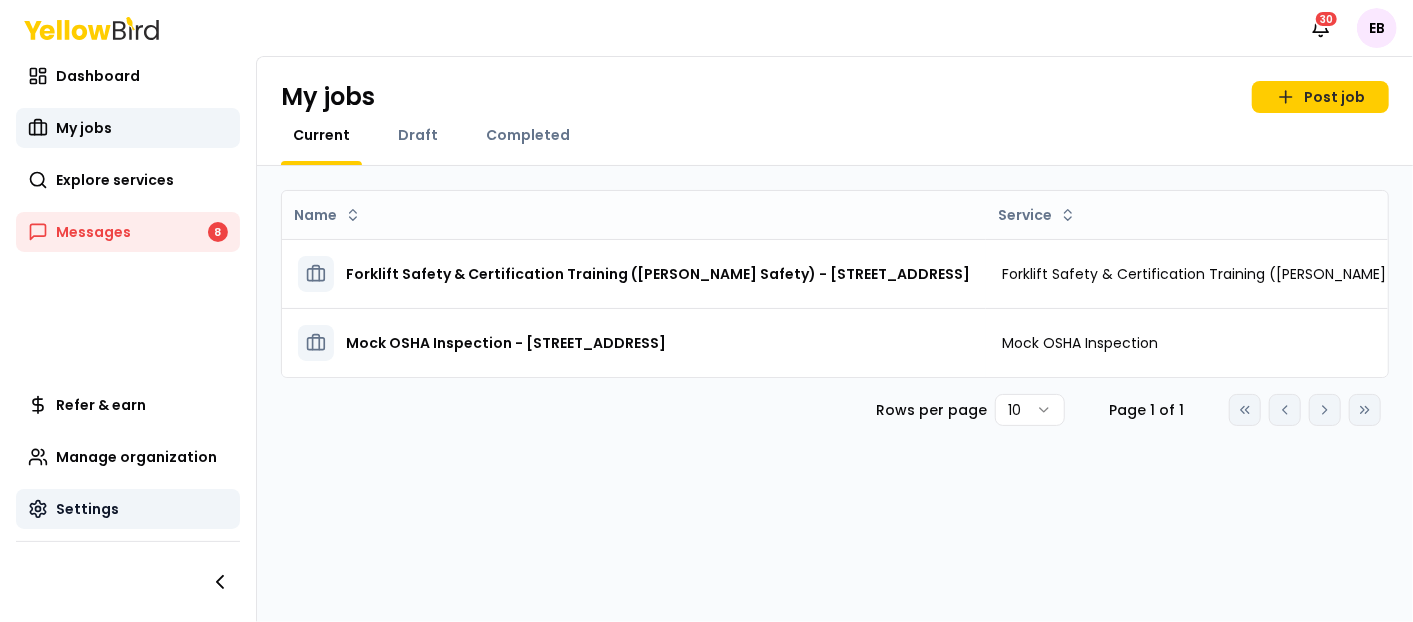 scroll, scrollTop: 0, scrollLeft: 0, axis: both 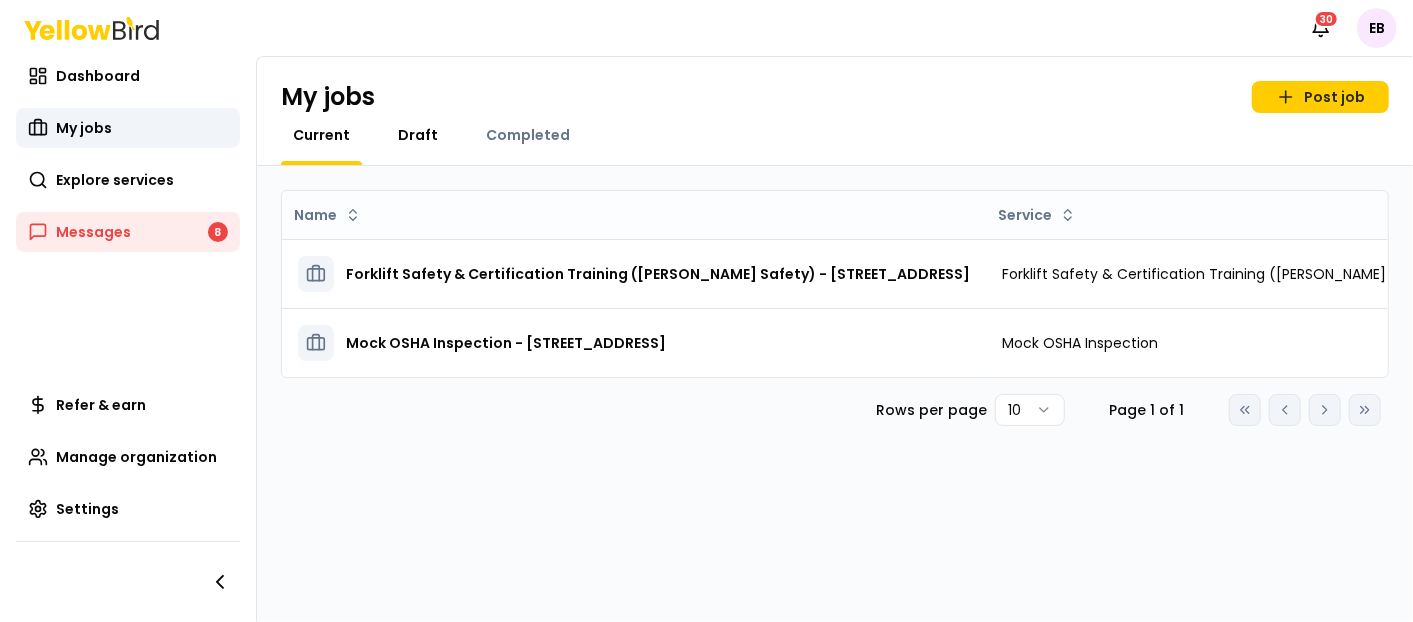 click on "My jobs Post job Current Draft Completed" at bounding box center (835, 111) 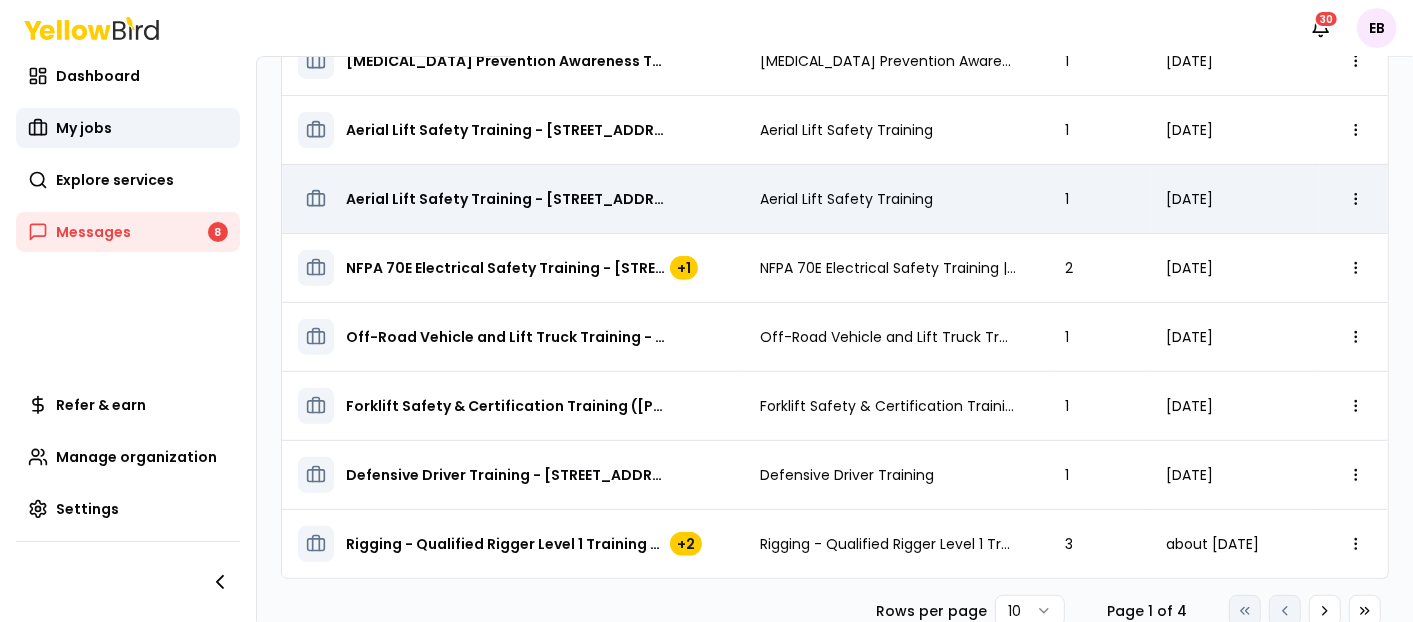 scroll, scrollTop: 0, scrollLeft: 0, axis: both 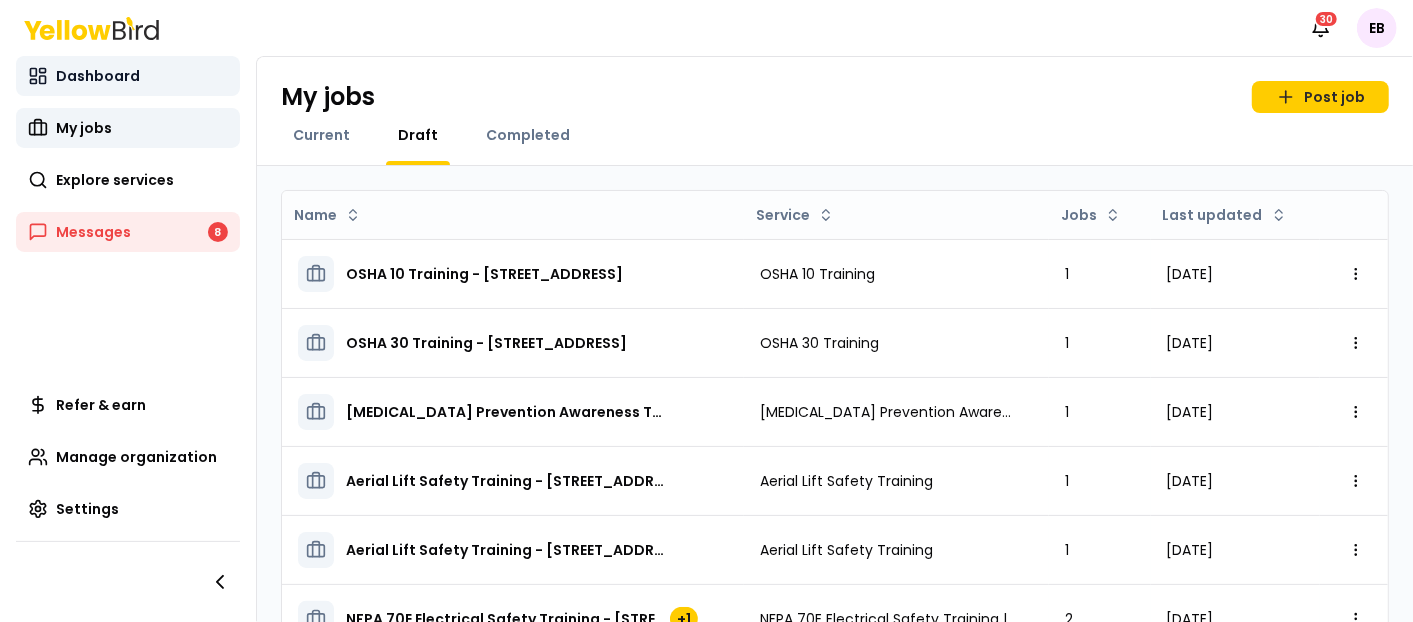 drag, startPoint x: 97, startPoint y: 173, endPoint x: 128, endPoint y: 93, distance: 85.79627 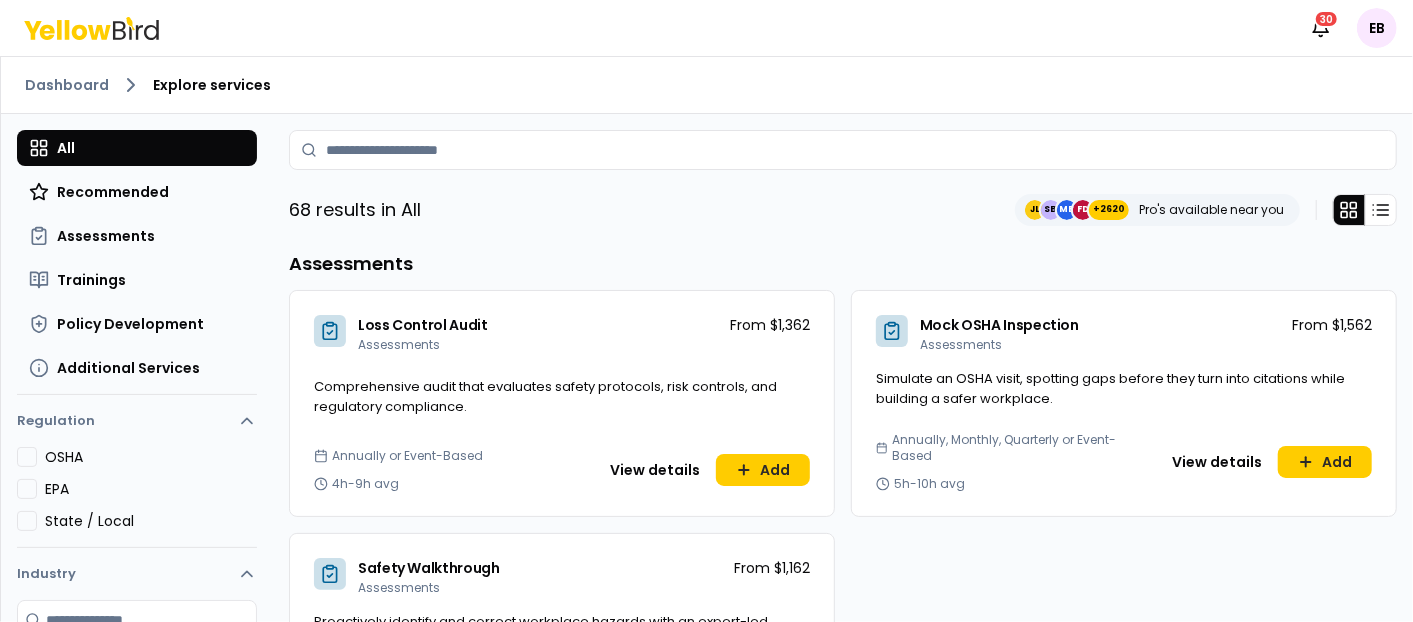 scroll, scrollTop: 1537, scrollLeft: 0, axis: vertical 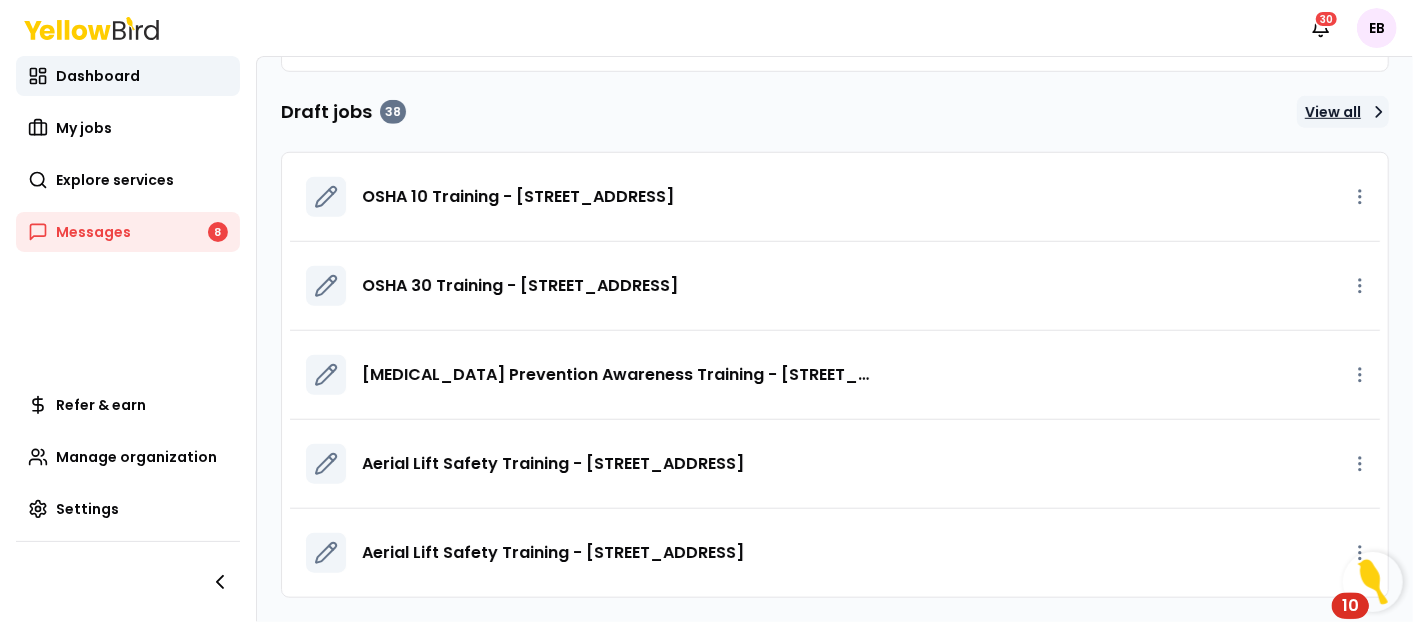 click on "View all" at bounding box center [1343, 112] 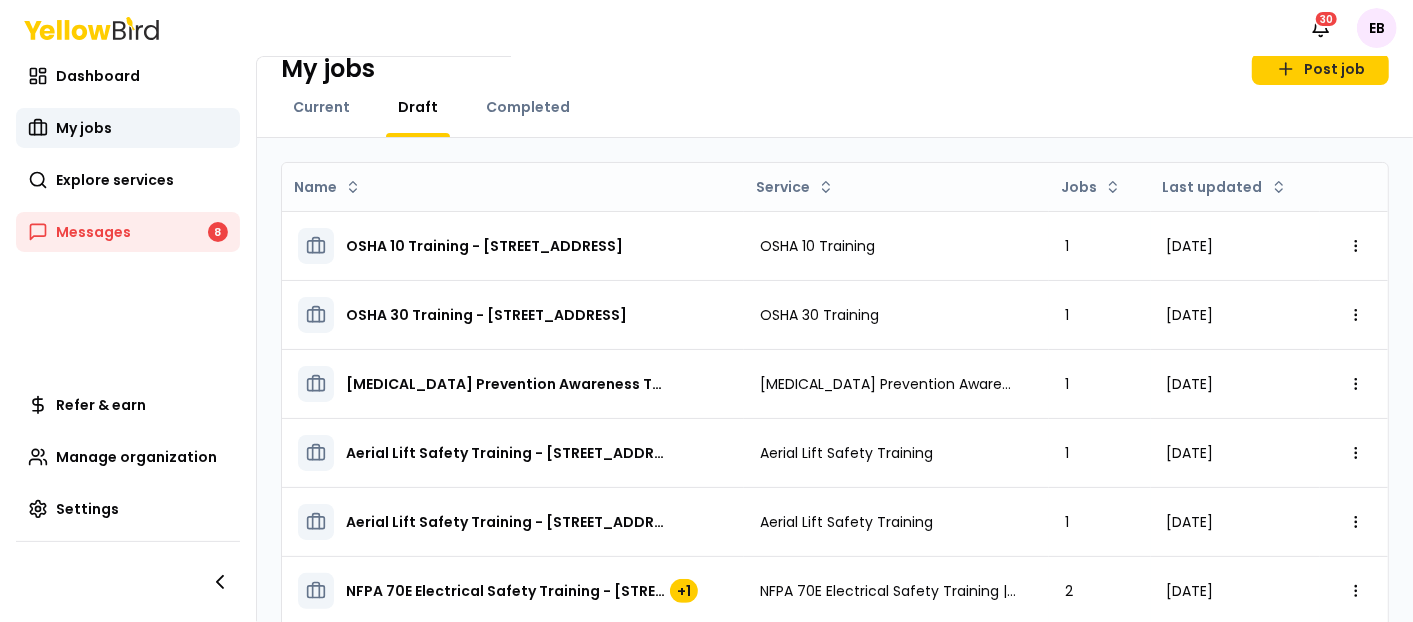 scroll, scrollTop: 351, scrollLeft: 0, axis: vertical 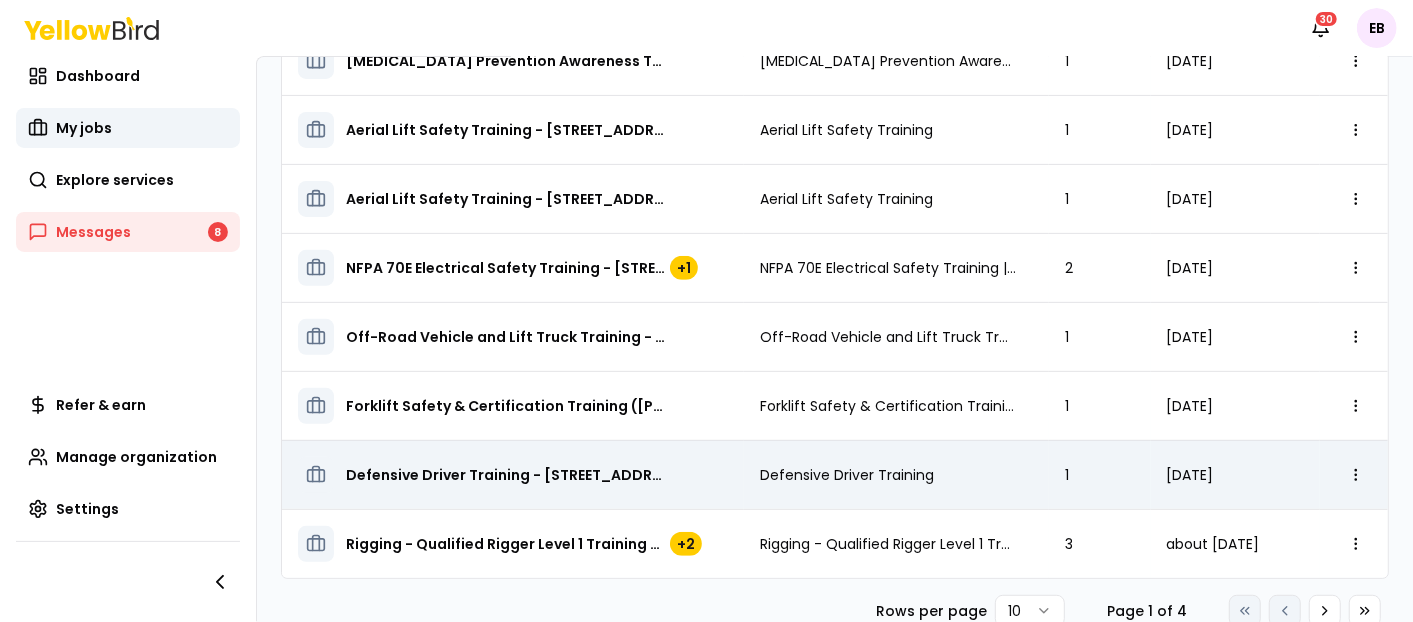 click on "Defensive Driver Training - [STREET_ADDRESS]" at bounding box center (506, 475) 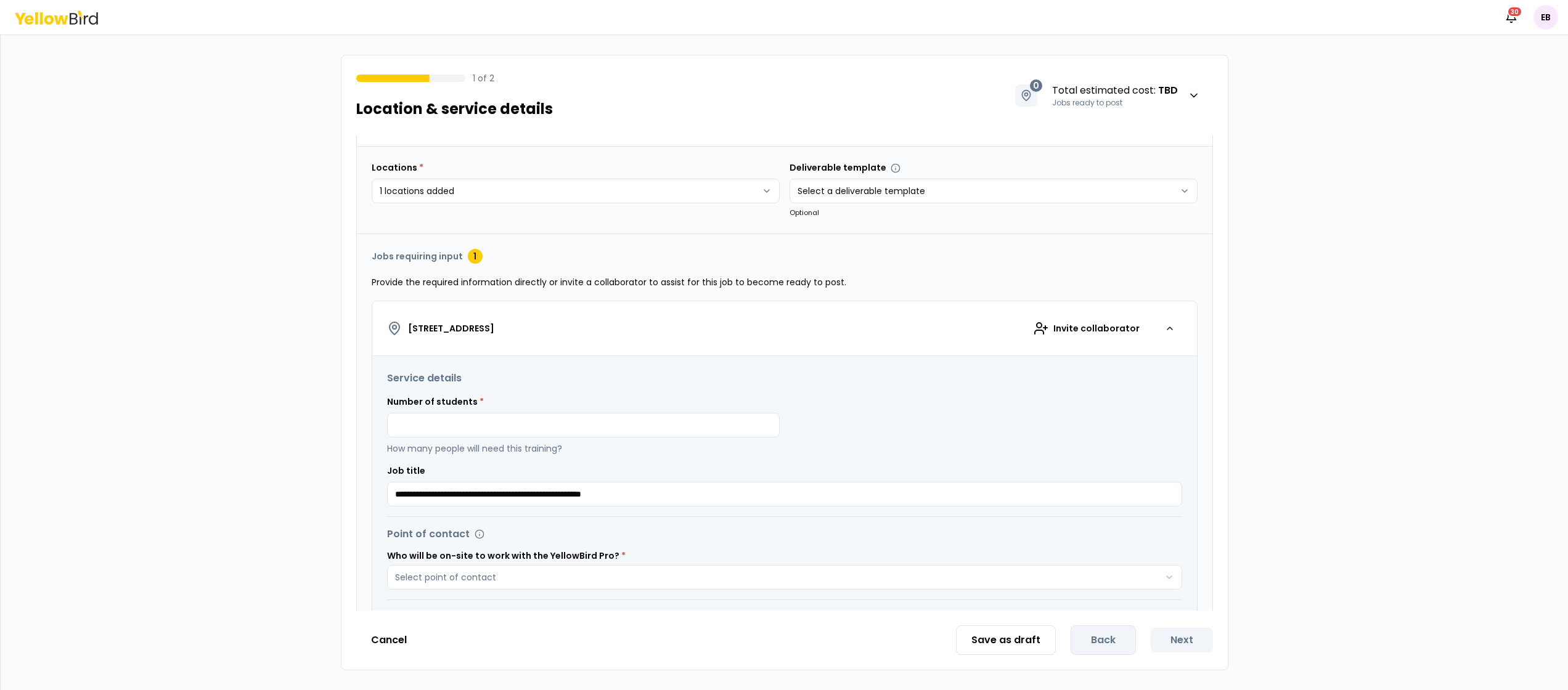 scroll, scrollTop: 0, scrollLeft: 0, axis: both 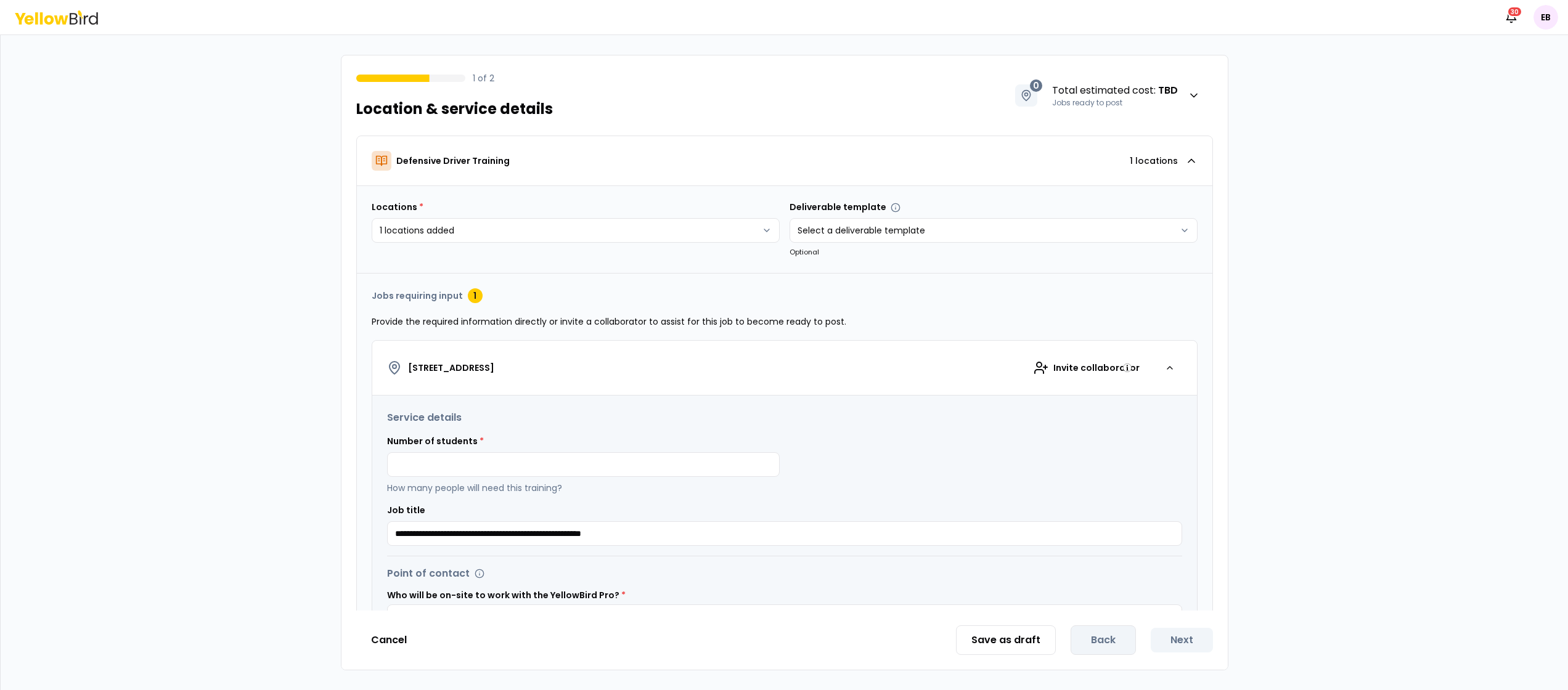 click on "Cancel Save as draft Back Next" at bounding box center [785, 640] 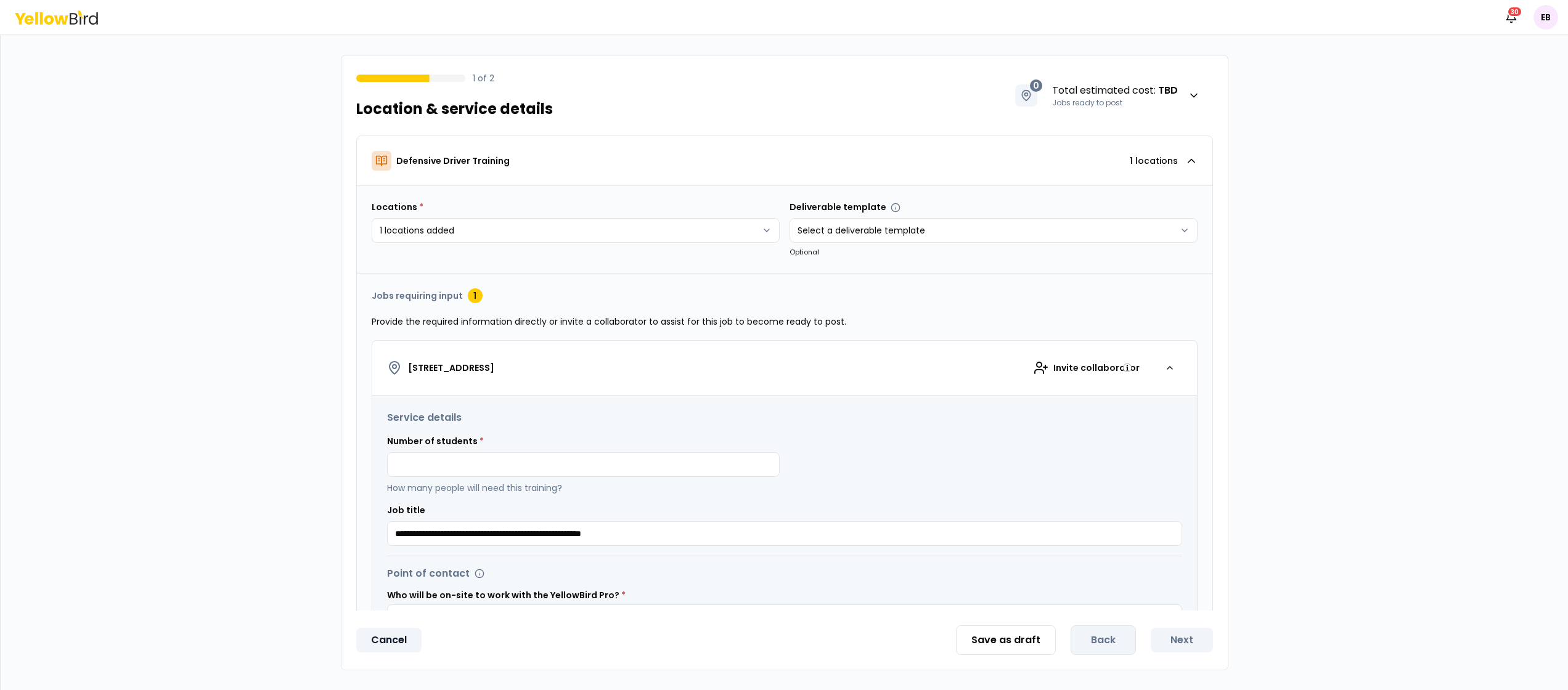 click on "Cancel" at bounding box center (389, 640) 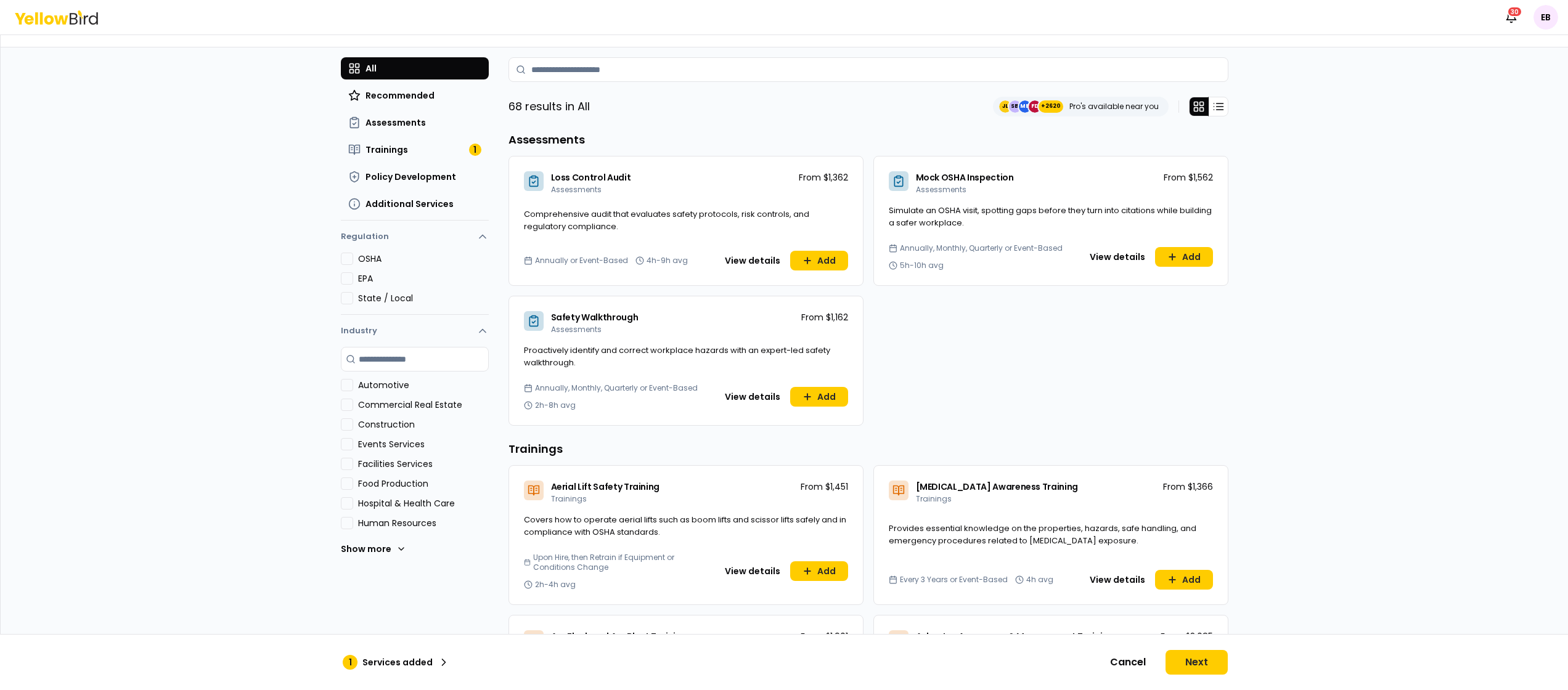 scroll, scrollTop: 0, scrollLeft: 0, axis: both 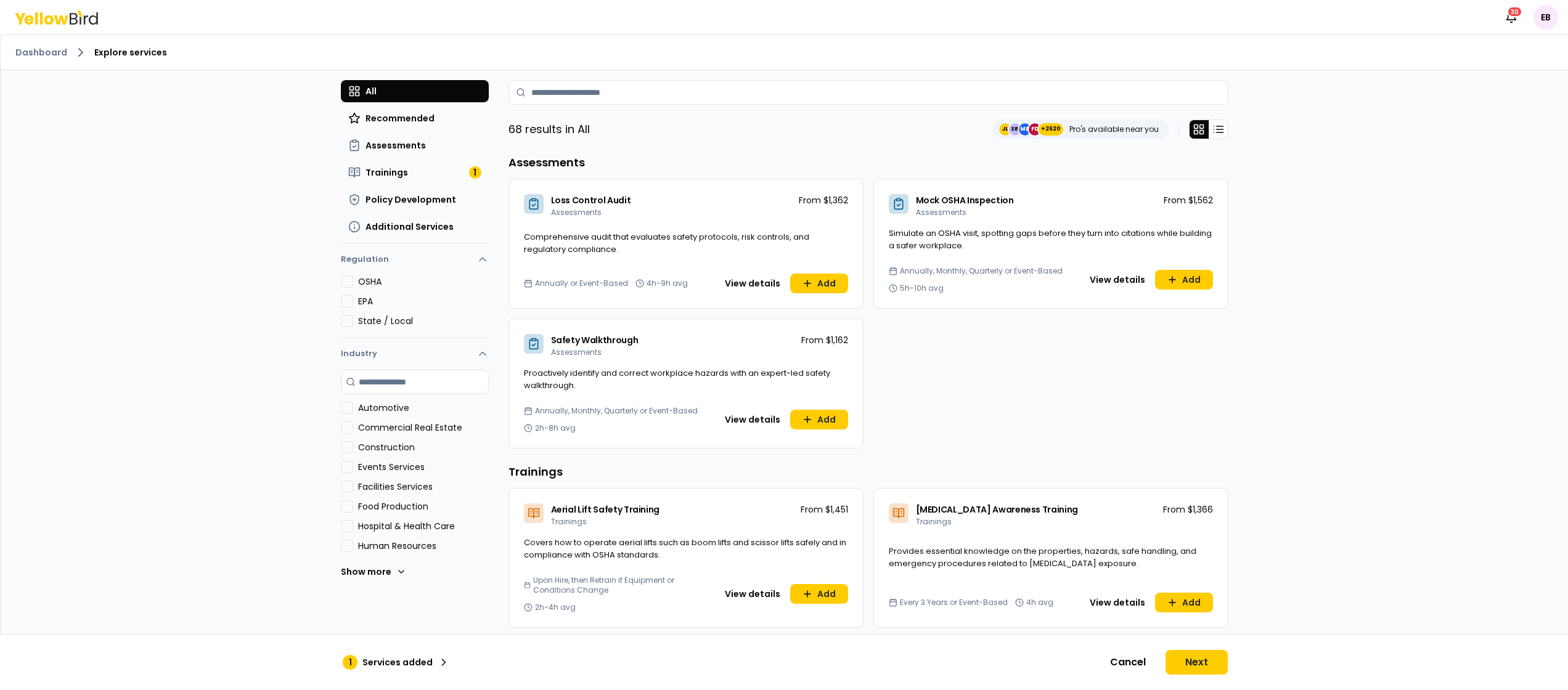 drag, startPoint x: 51, startPoint y: 0, endPoint x: 54, endPoint y: 8, distance: 8.5440037 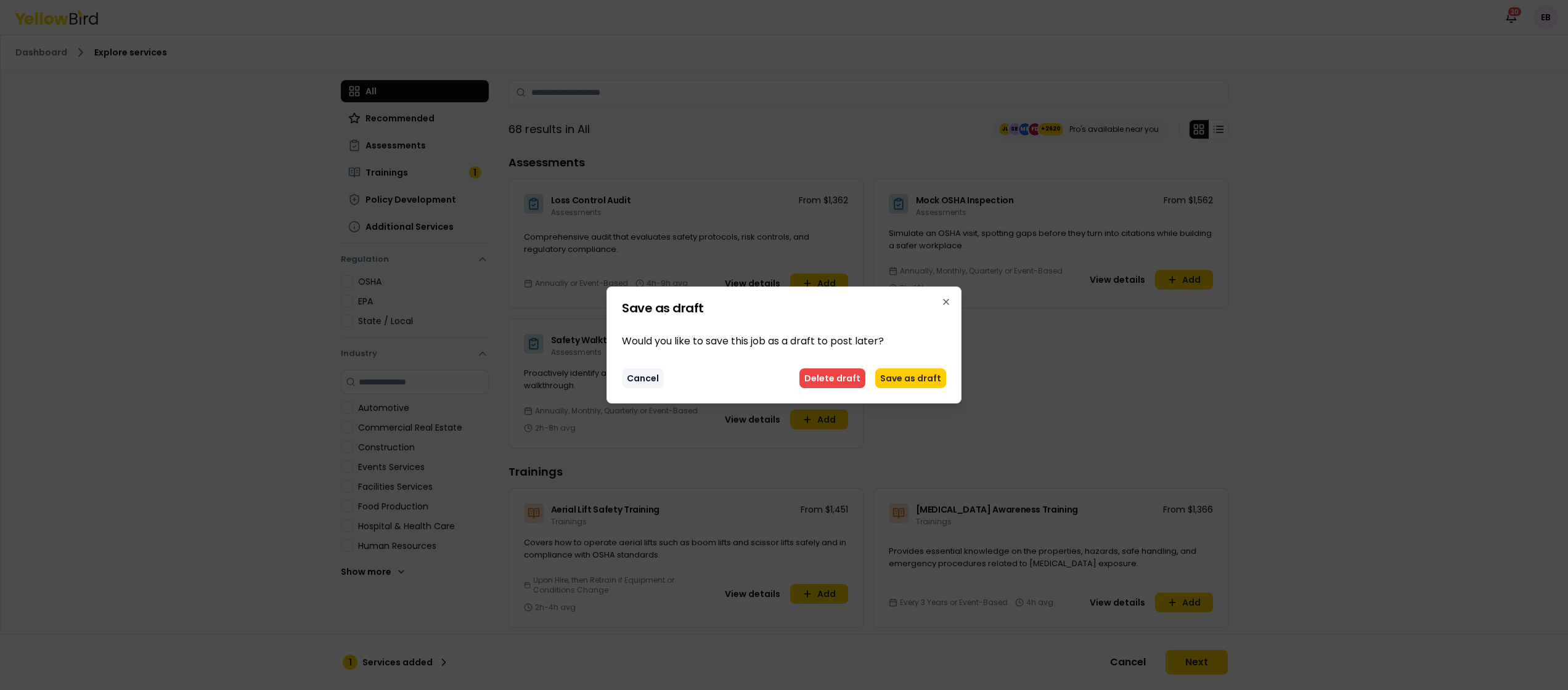 click on "Cancel" at bounding box center [643, 378] 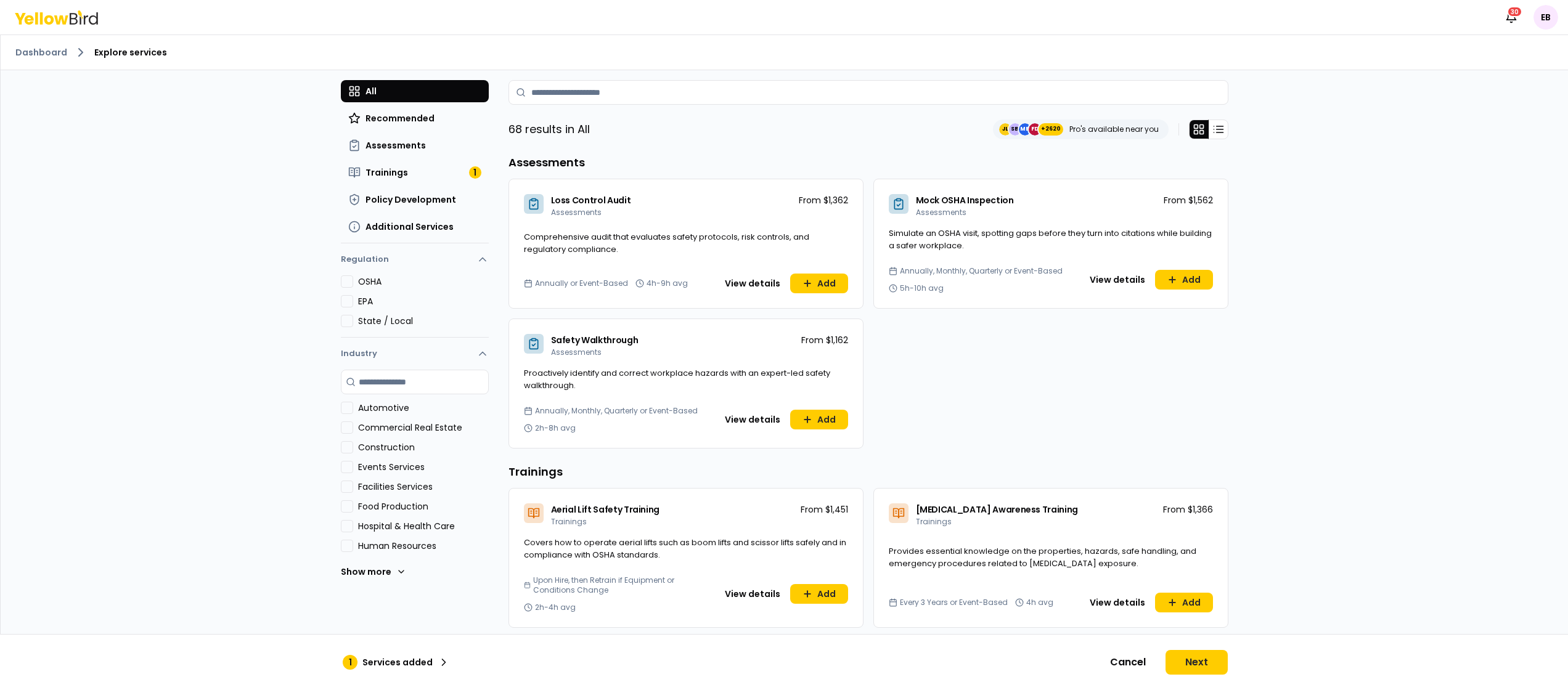click 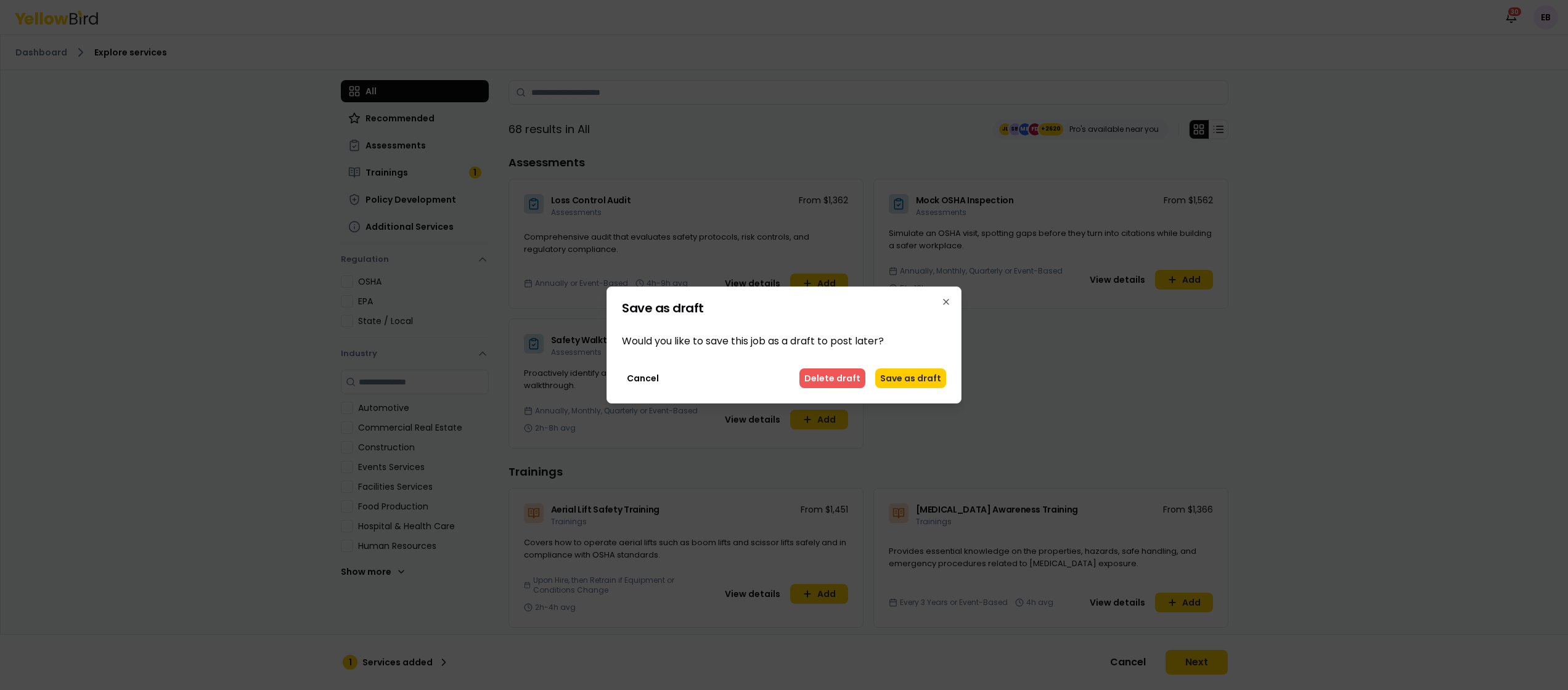 click on "Delete draft" at bounding box center [832, 378] 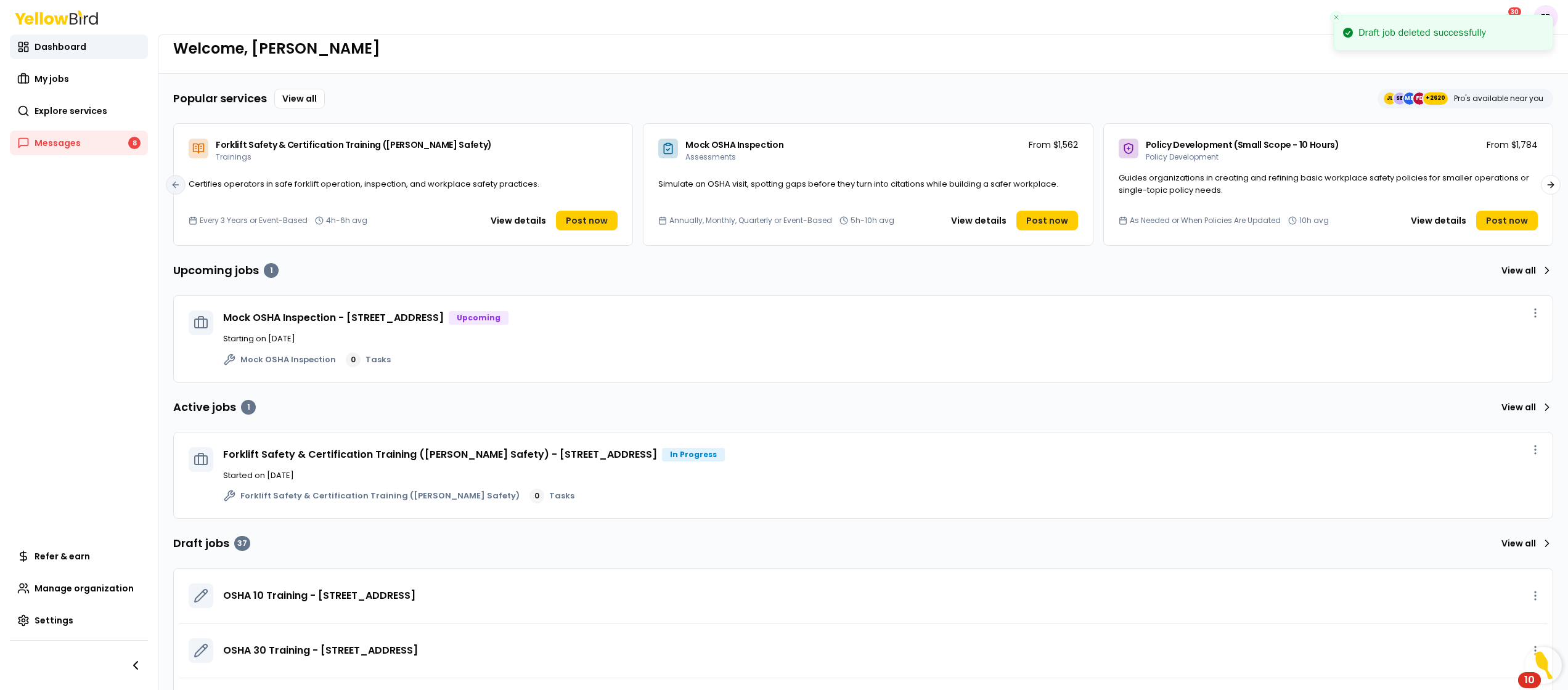 scroll, scrollTop: 0, scrollLeft: 0, axis: both 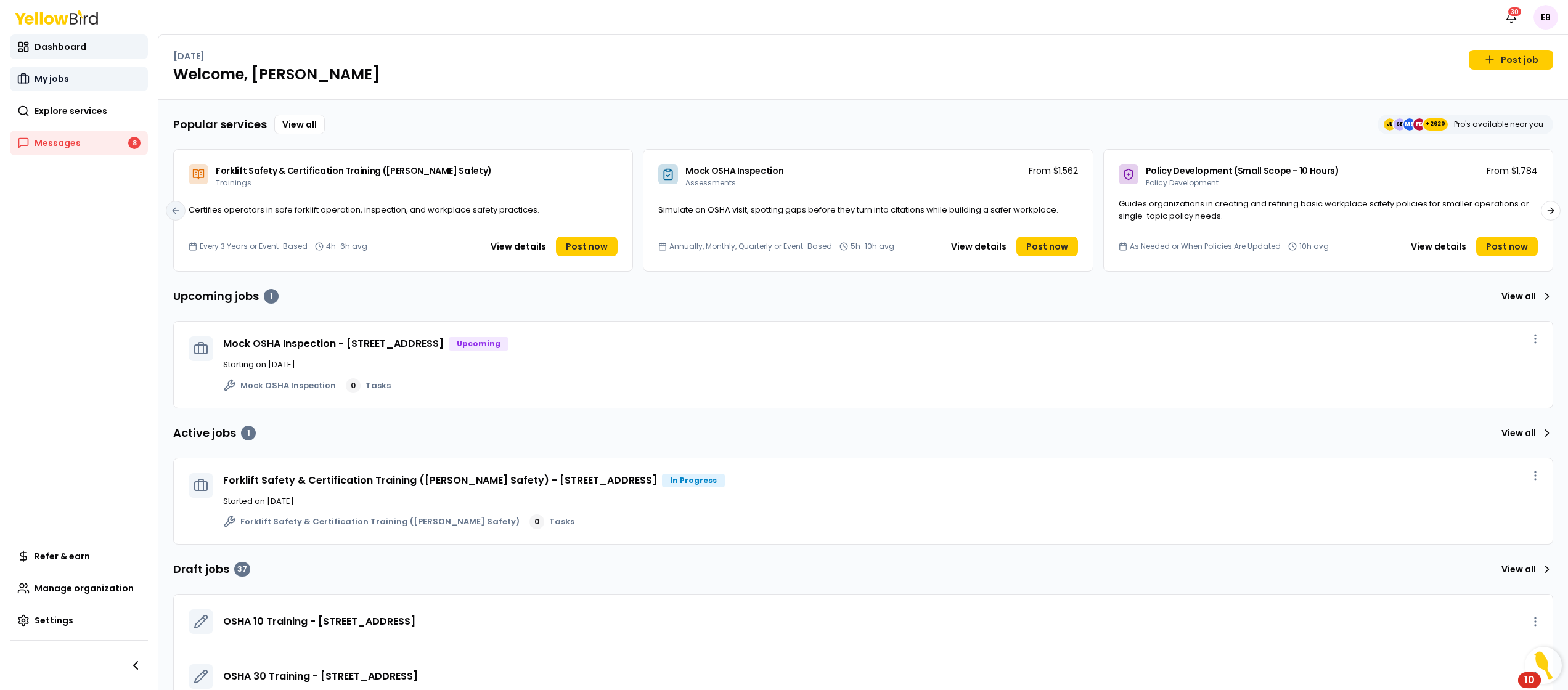 click on "My jobs" at bounding box center [79, 79] 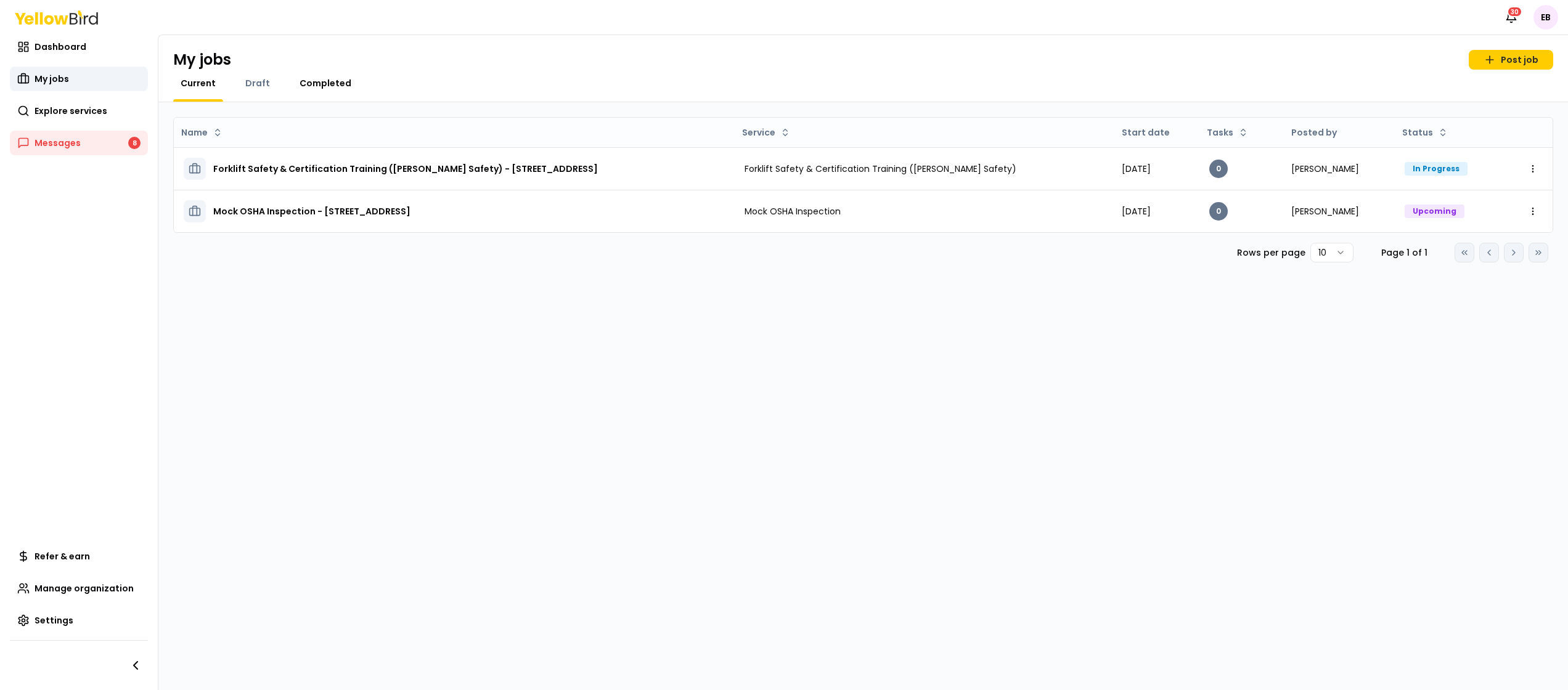 click on "Completed" at bounding box center [325, 83] 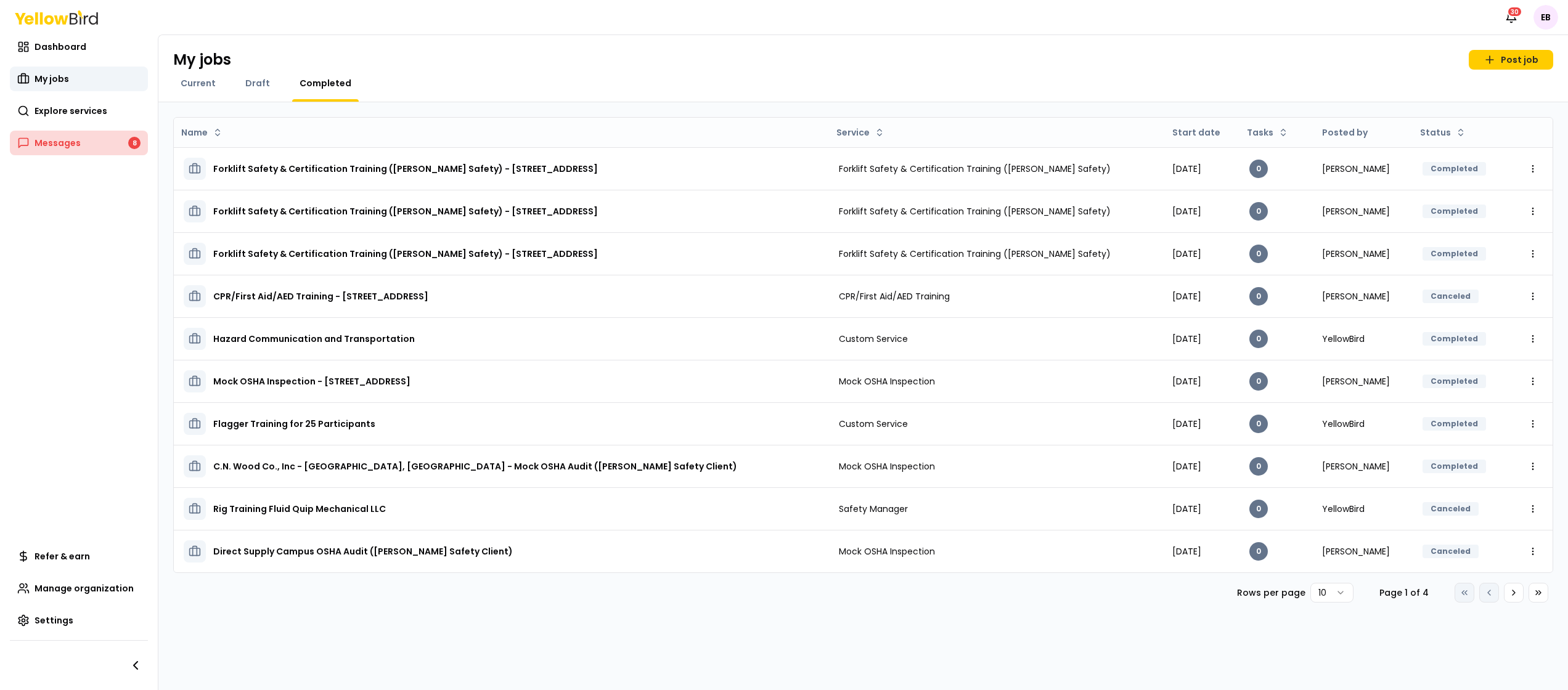 drag, startPoint x: 80, startPoint y: 165, endPoint x: 80, endPoint y: 136, distance: 29 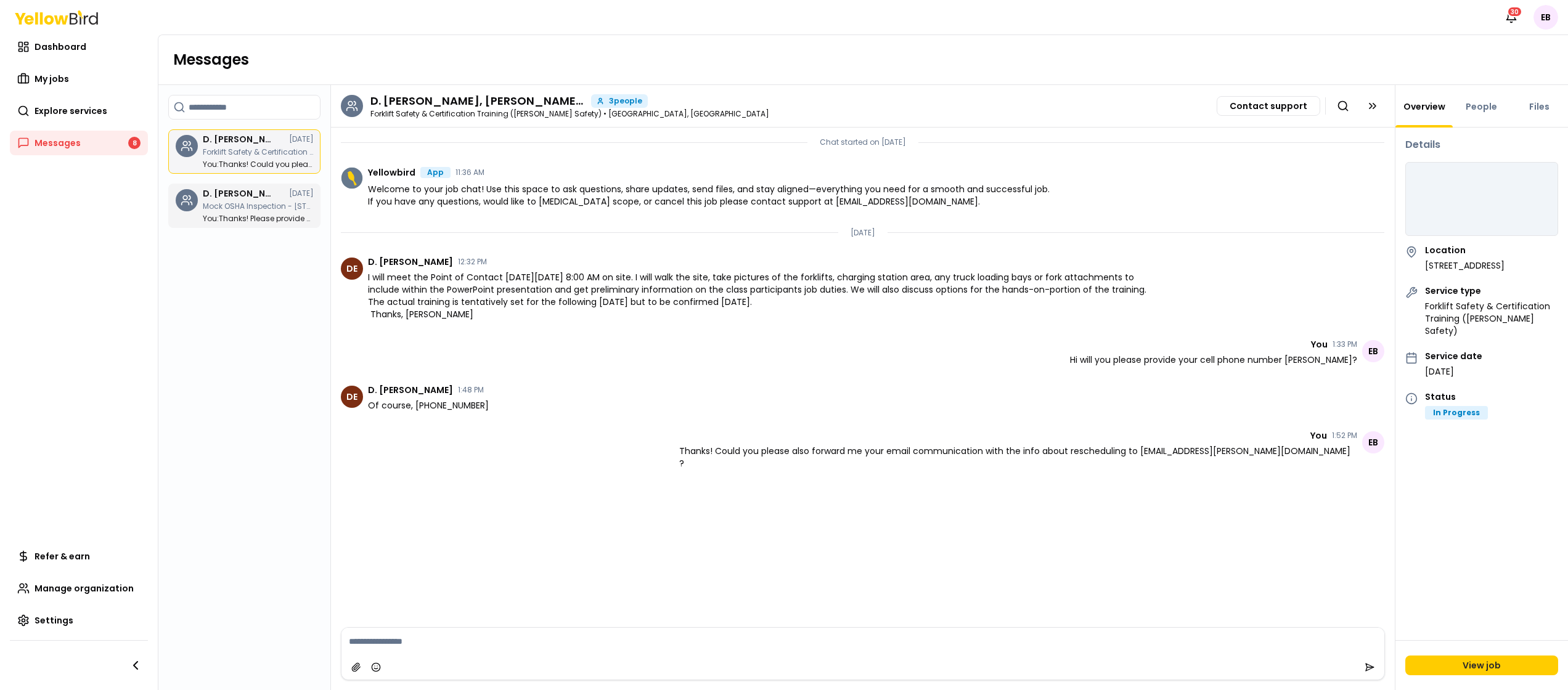 click on "D. Kevin Earp, Emma Bogue, Yovani Matute 07/15/25 Forklift Safety & Certification Training (Thompson Safety) - 12020 Carolina Logistics Dr, Pineville, NC 28134 You :  Thanks! Could you please also forward me your email communication with the info about rescheduling to ebogue@thompson-safety.com  ?" at bounding box center (258, 152) 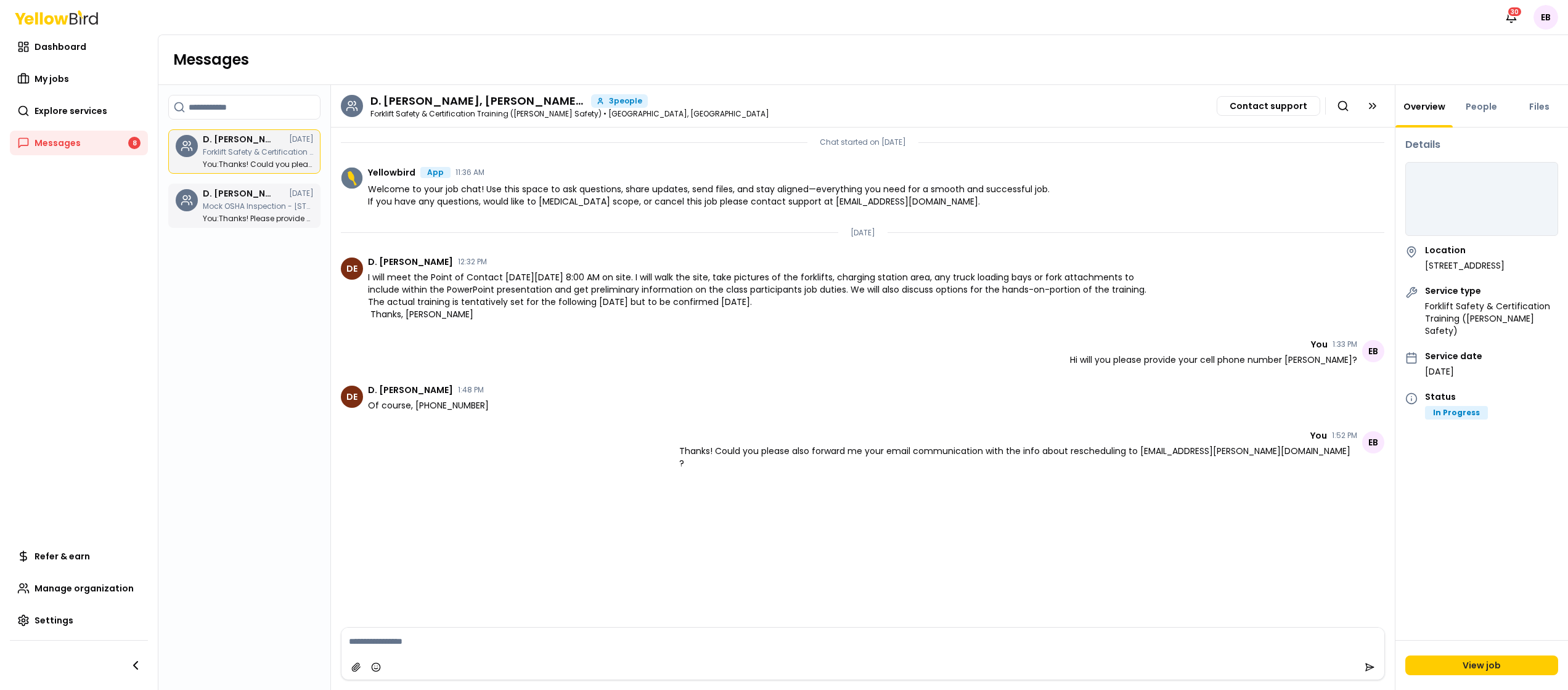 click on "Mock OSHA Inspection - [STREET_ADDRESS]" at bounding box center (258, 206) 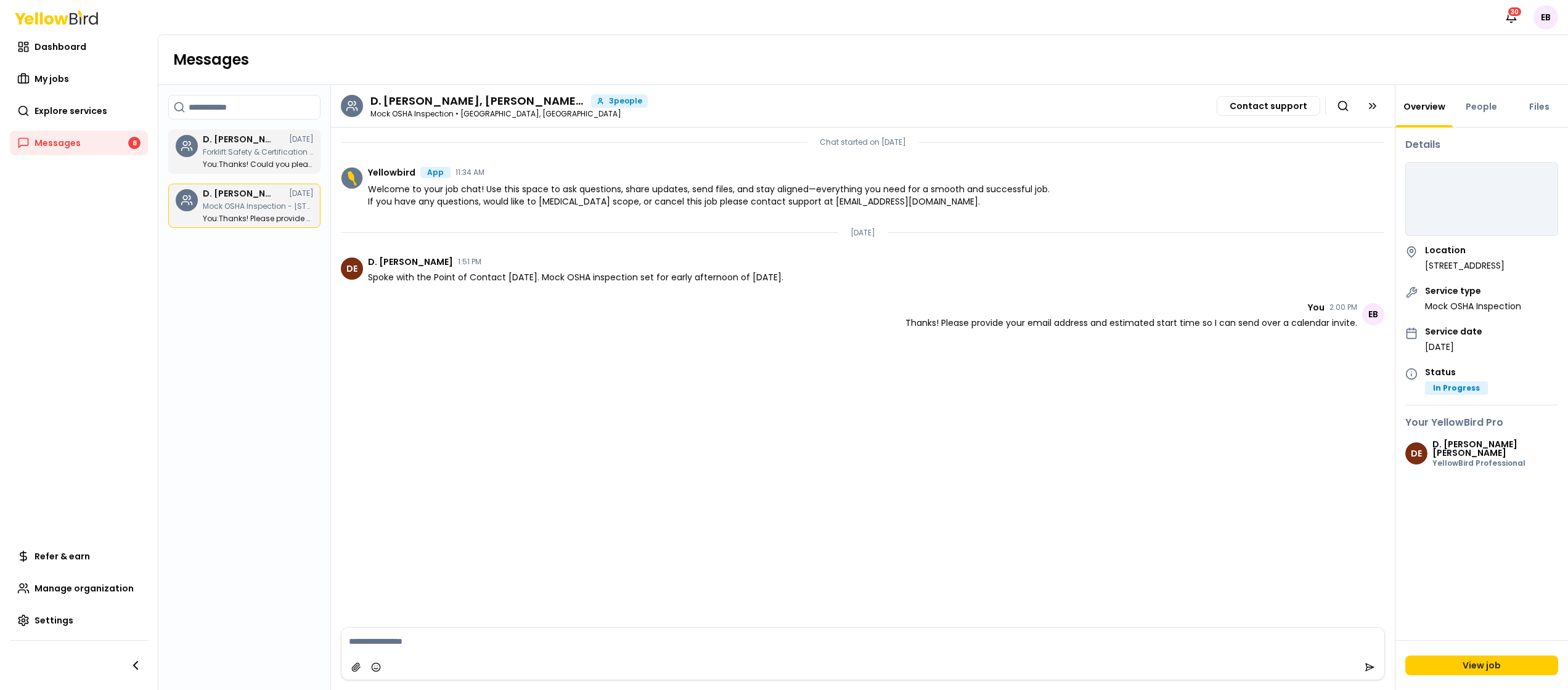click on "Chat started on July 14, 2025 Yellowbird App 11:34 AM   Welcome to your job chat! Use this space to ask questions, share updates, send files, and stay aligned—everything you need for a smooth and successful job.
If you have any questions, would like to change the job scope, or cancel this job please contact support at operations@goyellowbird.com. Tuesday, July 15, 2025 DE D. Kevin Earp 1:51 PM   Spoke with the Point of Contact Today. Mock OSHA inspection set for early afternoon of July 23rd.  EB You 2:00 PM   Thanks! Please provide your email address and estimated start time so I can send over a calendar invite." at bounding box center (862, 377) 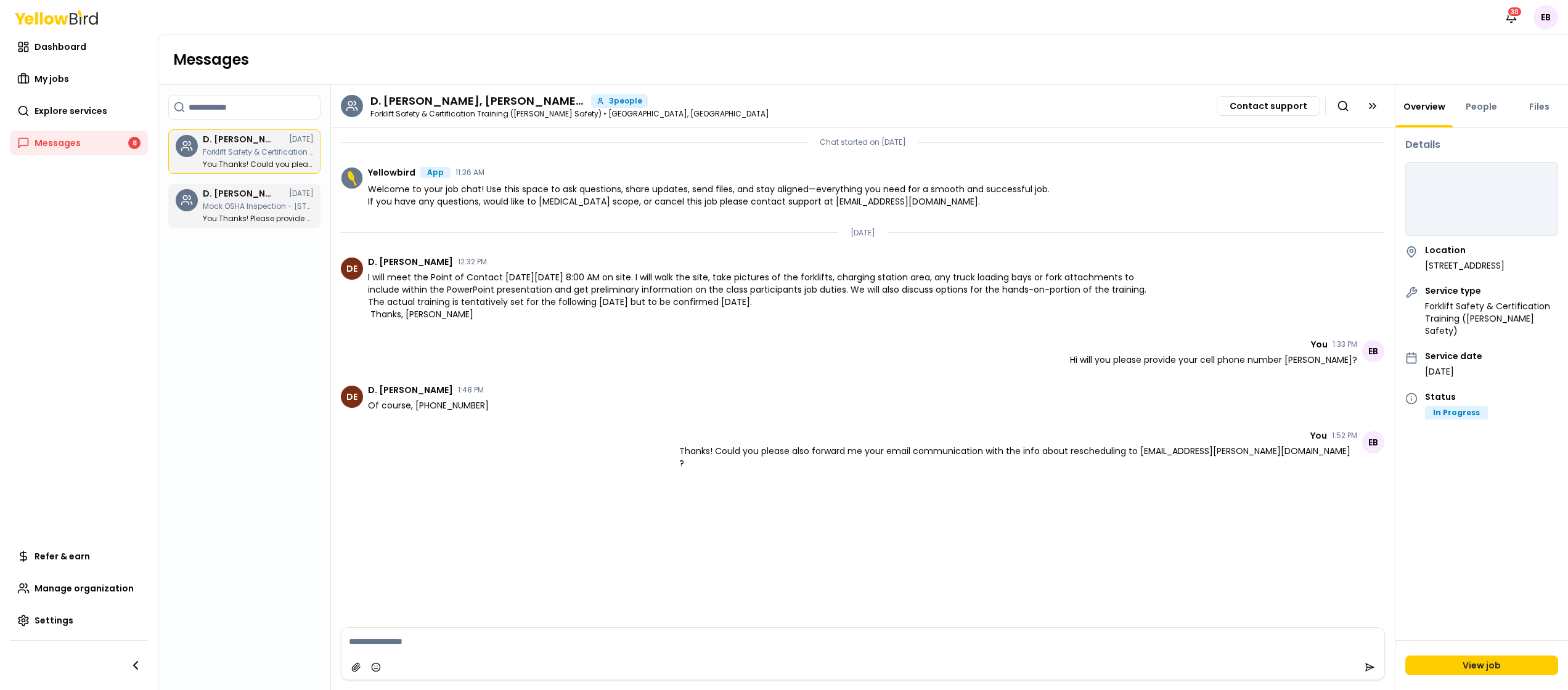 click on "Chat started on July 14, 2025 Yellowbird App 11:36 AM   Welcome to your job chat! Use this space to ask questions, share updates, send files, and stay aligned—everything you need for a smooth and successful job.
If you have any questions, would like to change the job scope, or cancel this job please contact support at operations@goyellowbird.com. Tuesday, July 15, 2025 DE D. Kevin Earp 12:32 PM   I will meet the Point of Contact on Wednesday 7/16/2025 at 8:00 AM on site. I will walk the site, take pictures of the forklifts, charging station area, any truck loading bays or fork attachments to include within the PowerPoint presentation and get preliminary information on the class participants job duties. We will also discuss options for the hands-on-portion of the training. The actual training is tentatively set for the following Wednesday but to be confirmed tomorrow.
Thanks, Kevin  EB You 1:33 PM   Hi will you please provide your cell phone number Kevin?
DE D. Kevin Earp 1:48 PM   EB You 1:52 PM" at bounding box center [862, 377] 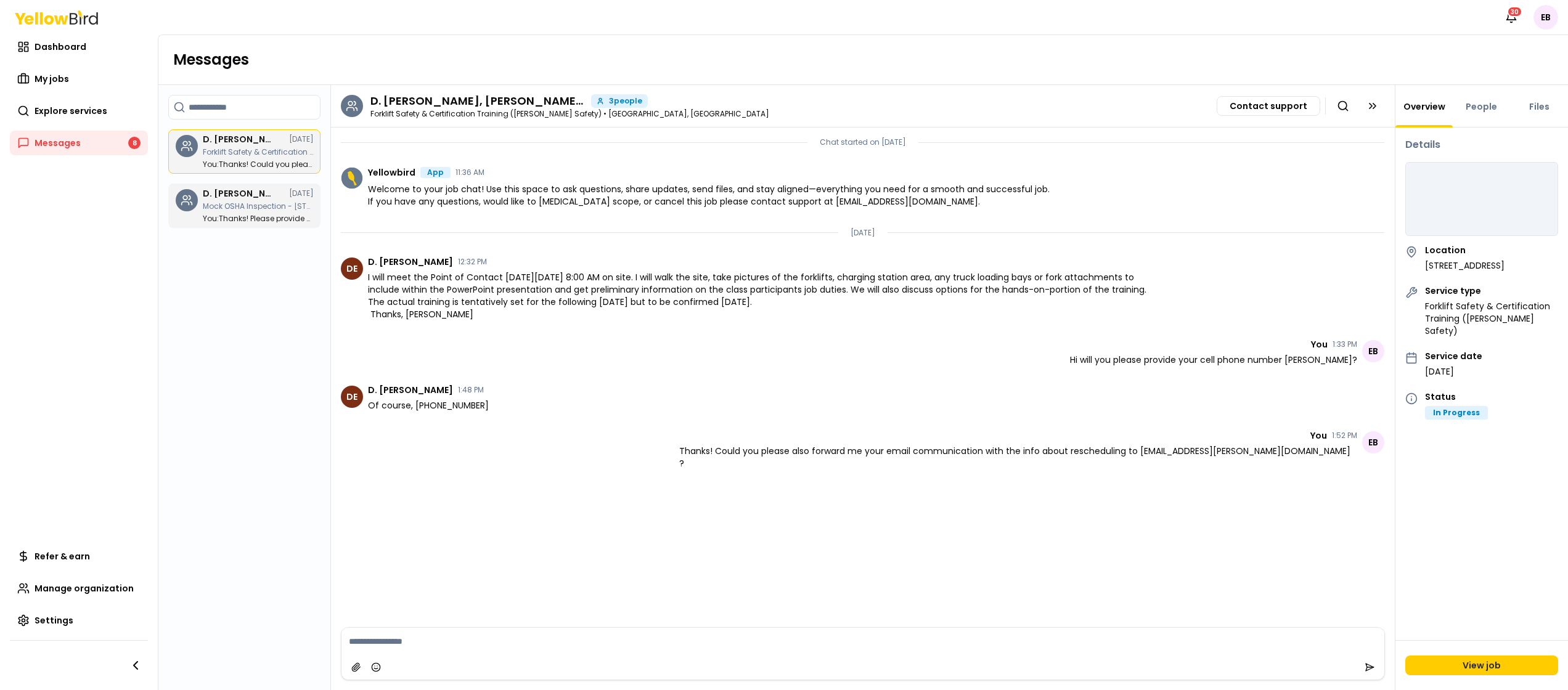drag, startPoint x: 287, startPoint y: 186, endPoint x: 308, endPoint y: 329, distance: 144.53373 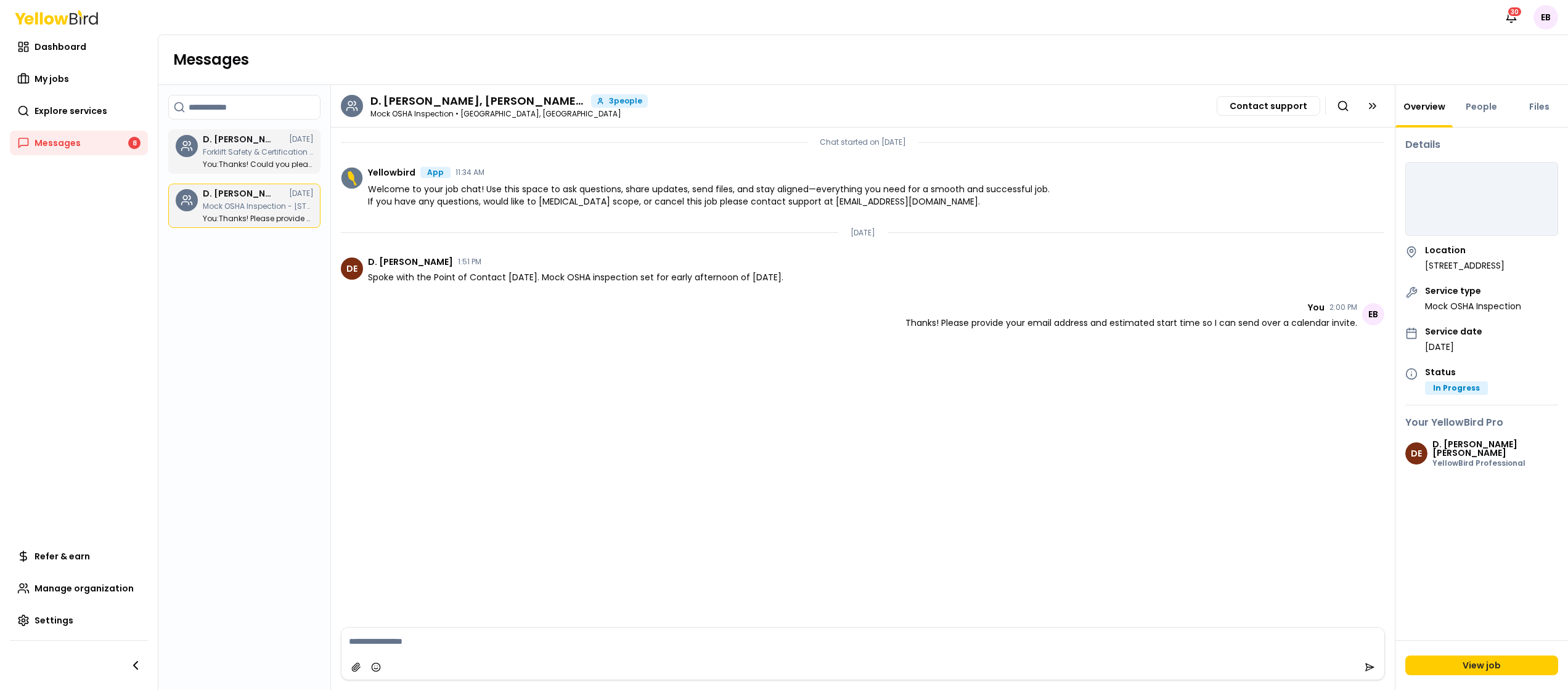 click on "Search chats D. Kevin Earp, Emma Bogue, Yovani Matute 07/15/25 Forklift Safety & Certification Training (Thompson Safety) - 12020 Carolina Logistics Dr, Pineville, NC 28134 You :  Thanks! Could you please also forward me your email communication with the info about rescheduling to ebogue@thompson-safety.com  ? D. Kevin Earp, Emma Bogue, Samir Azzad 07/15/25 Mock OSHA Inspection - 4749 West Blvd, Charlotte, NC 28208 You :  Thanks! Please provide your email address and estimated start time so I can send over a calendar invite." at bounding box center (245, 388) 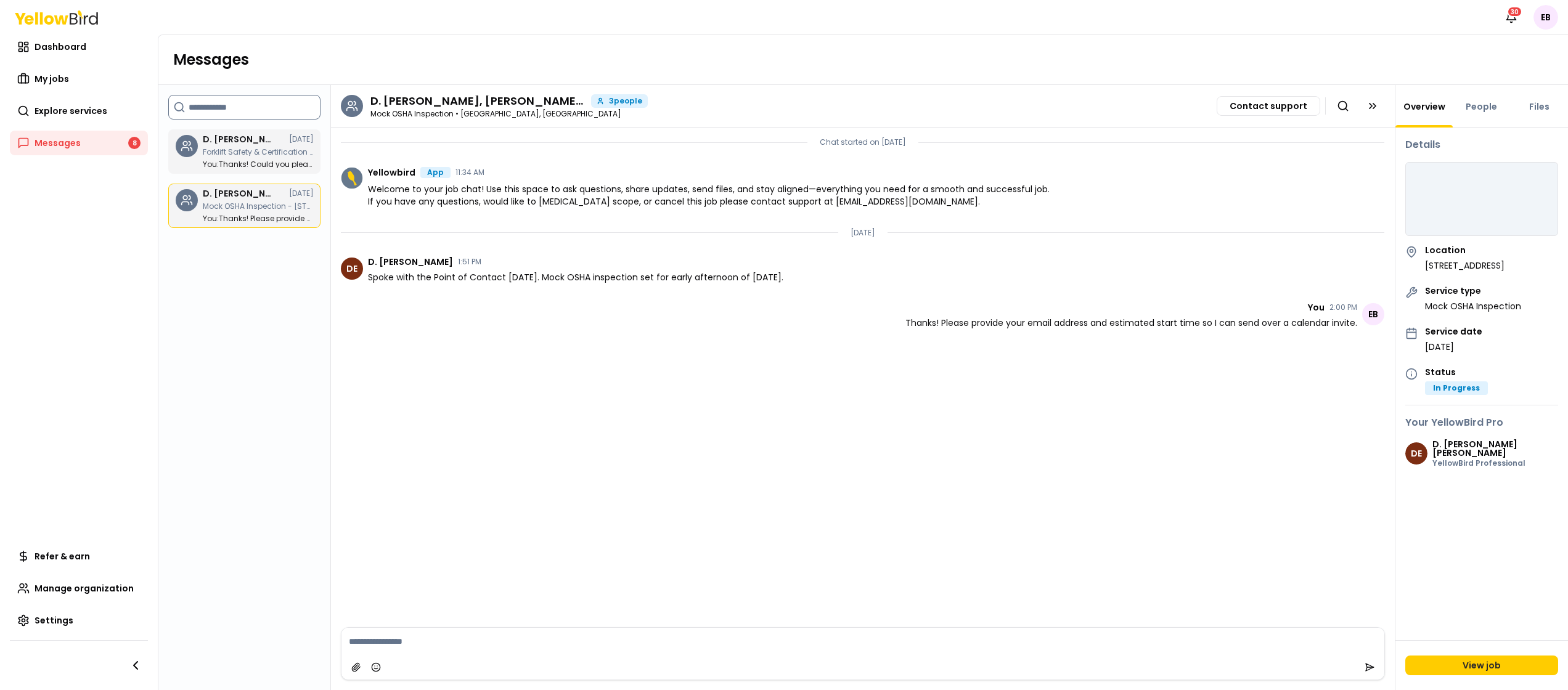 click on "Search chats" at bounding box center (244, 107) 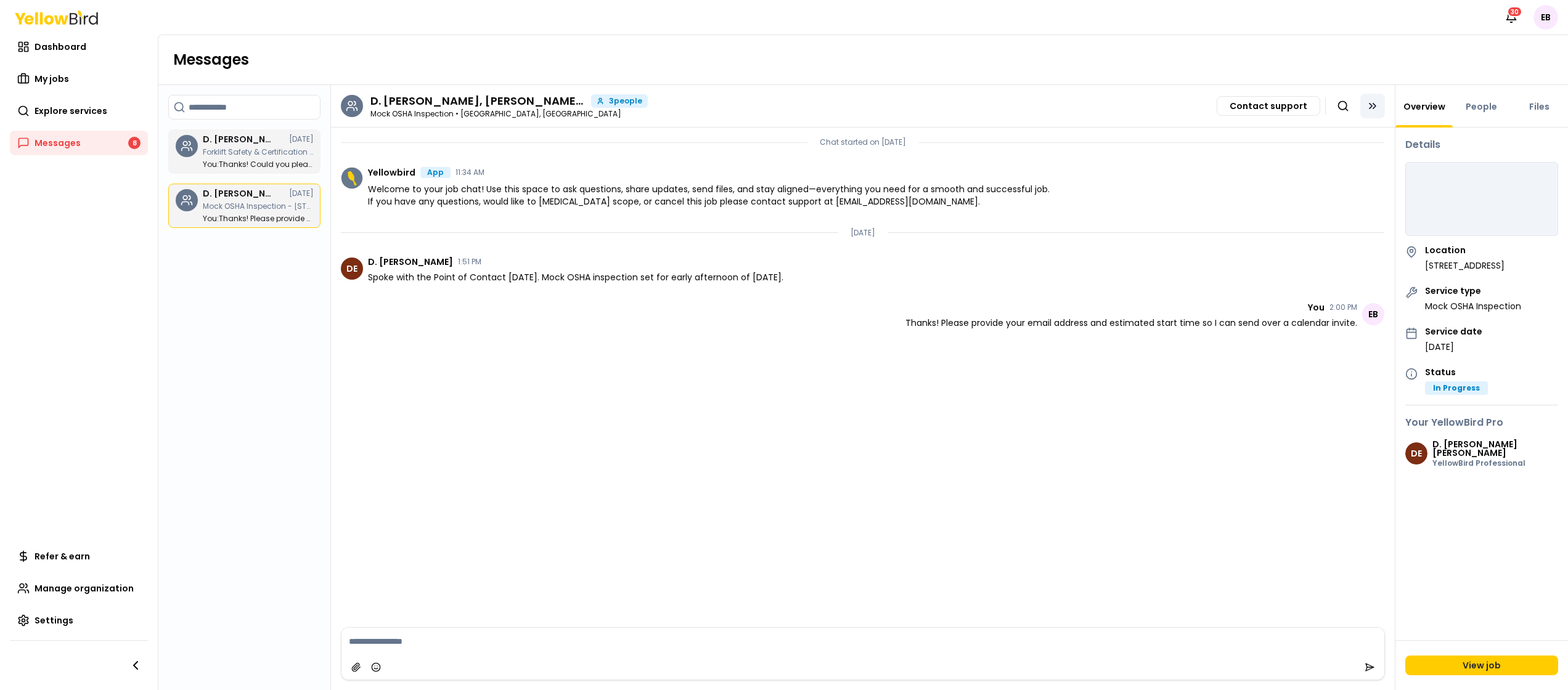 click 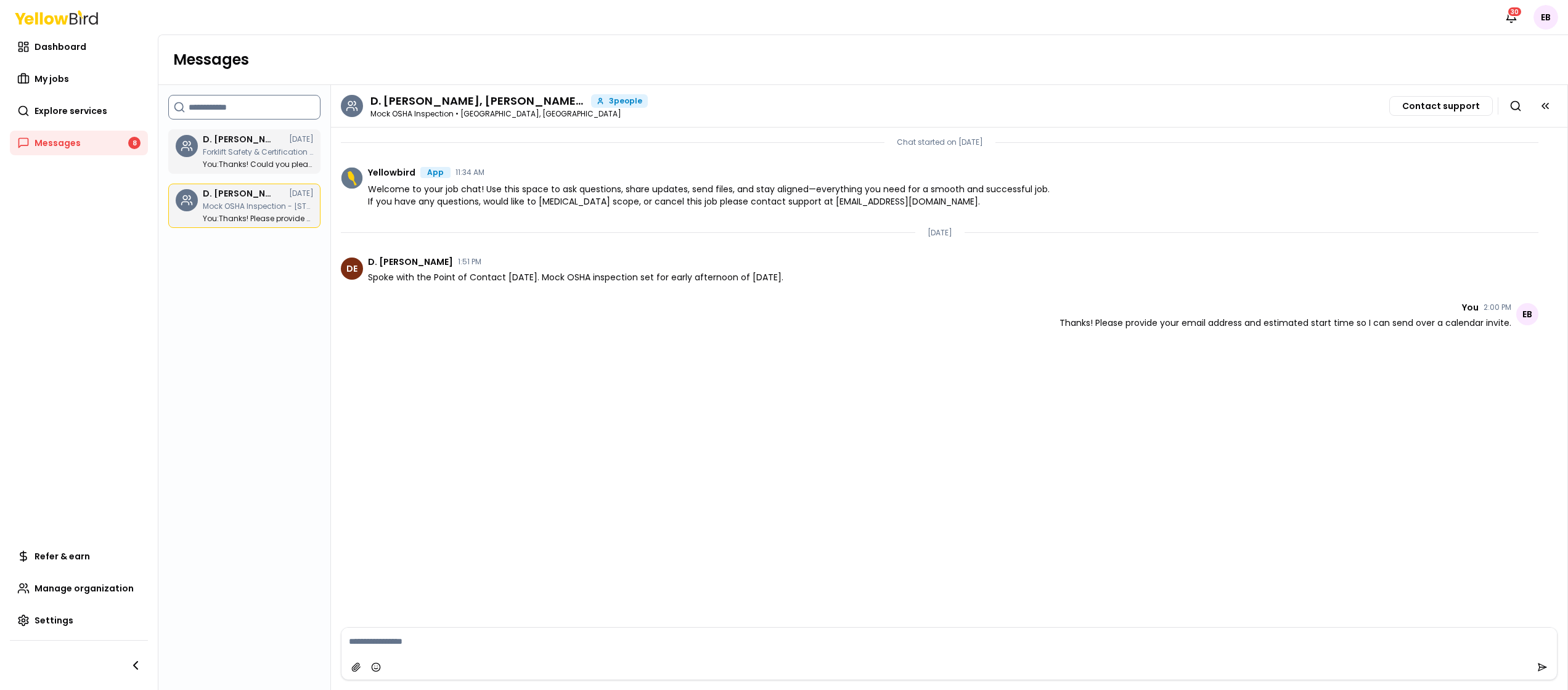 click on "Search chats" at bounding box center (244, 107) 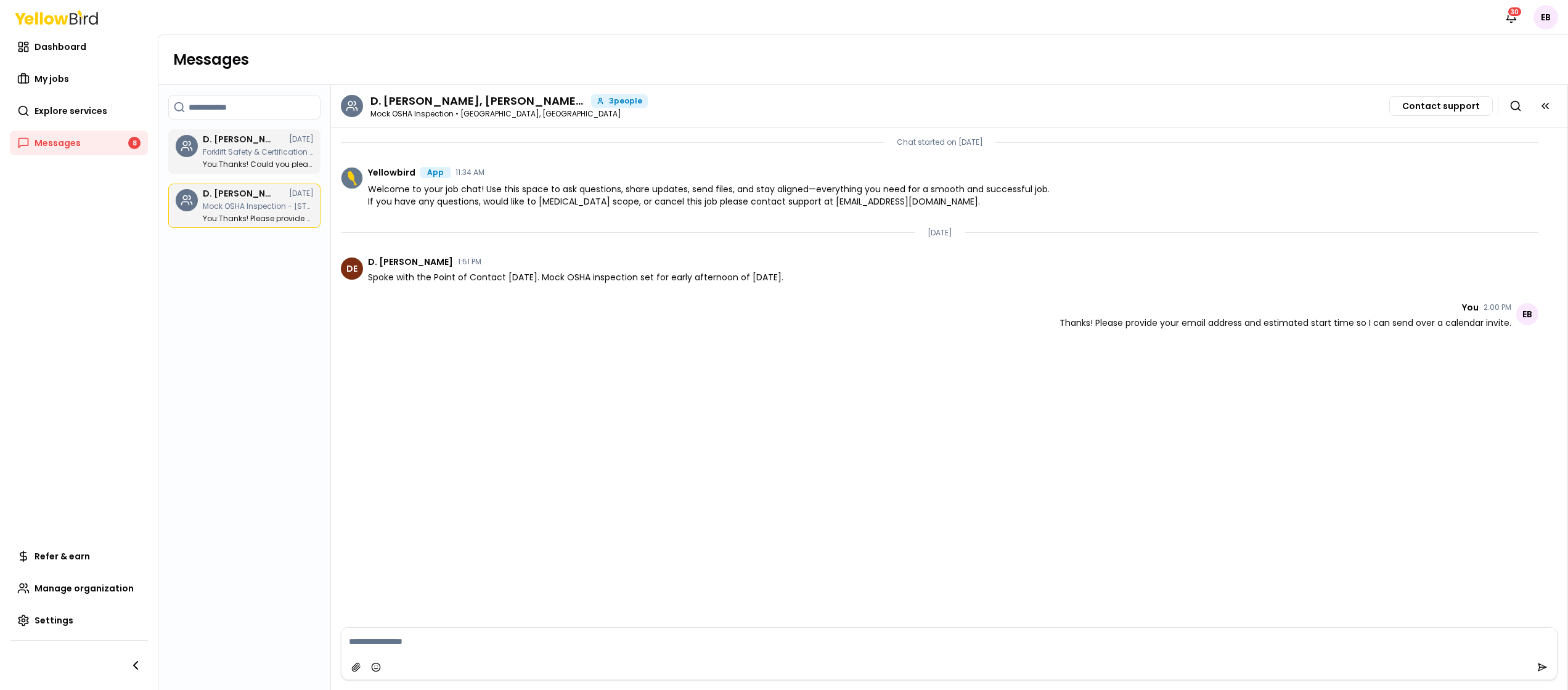 click on "Search chats D. Kevin Earp, Emma Bogue, Yovani Matute 07/15/25 Forklift Safety & Certification Training (Thompson Safety) - 12020 Carolina Logistics Dr, Pineville, NC 28134 You :  Thanks! Could you please also forward me your email communication with the info about rescheduling to ebogue@thompson-safety.com  ? D. Kevin Earp, Emma Bogue, Samir Azzad 07/15/25 Mock OSHA Inspection - 4749 West Blvd, Charlotte, NC 28208 You :  Thanks! Please provide your email address and estimated start time so I can send over a calendar invite." at bounding box center [245, 388] 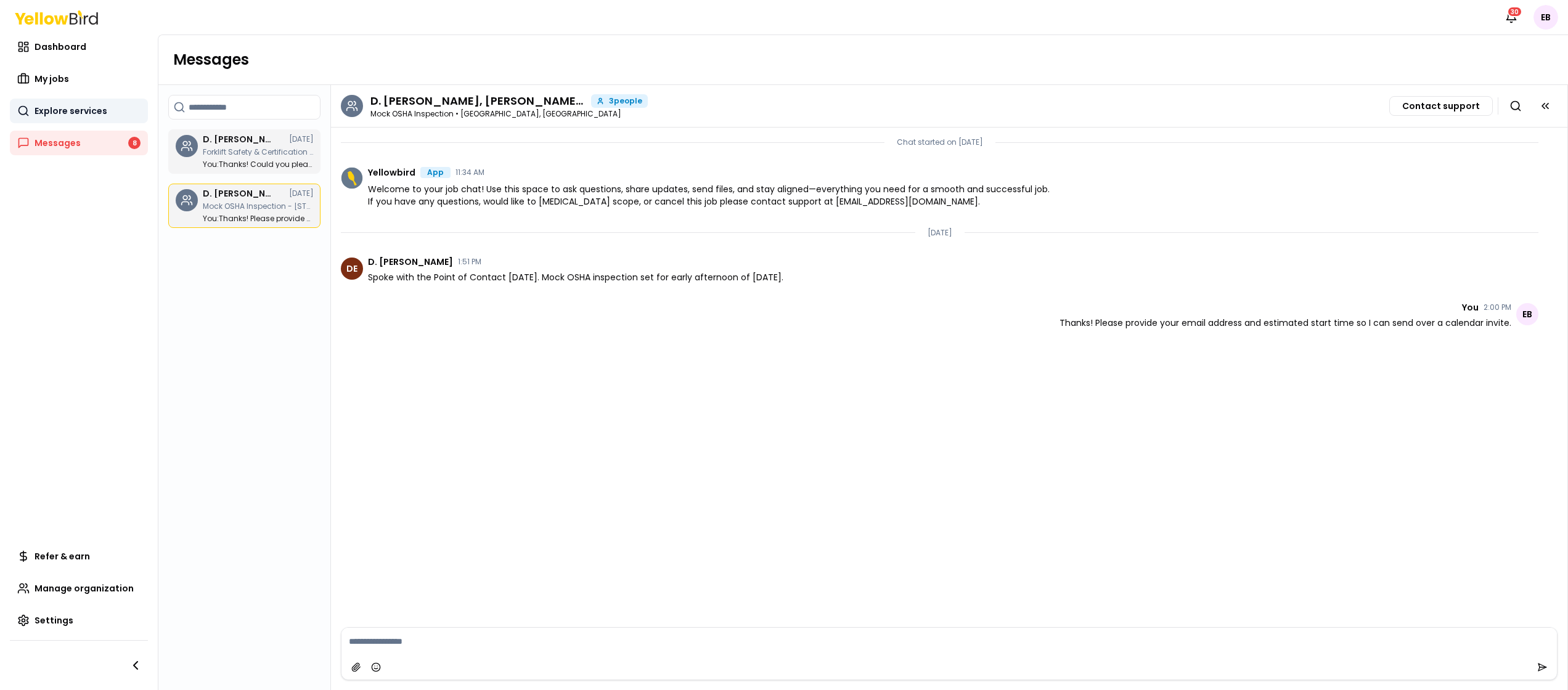 click on "Explore services" at bounding box center [79, 111] 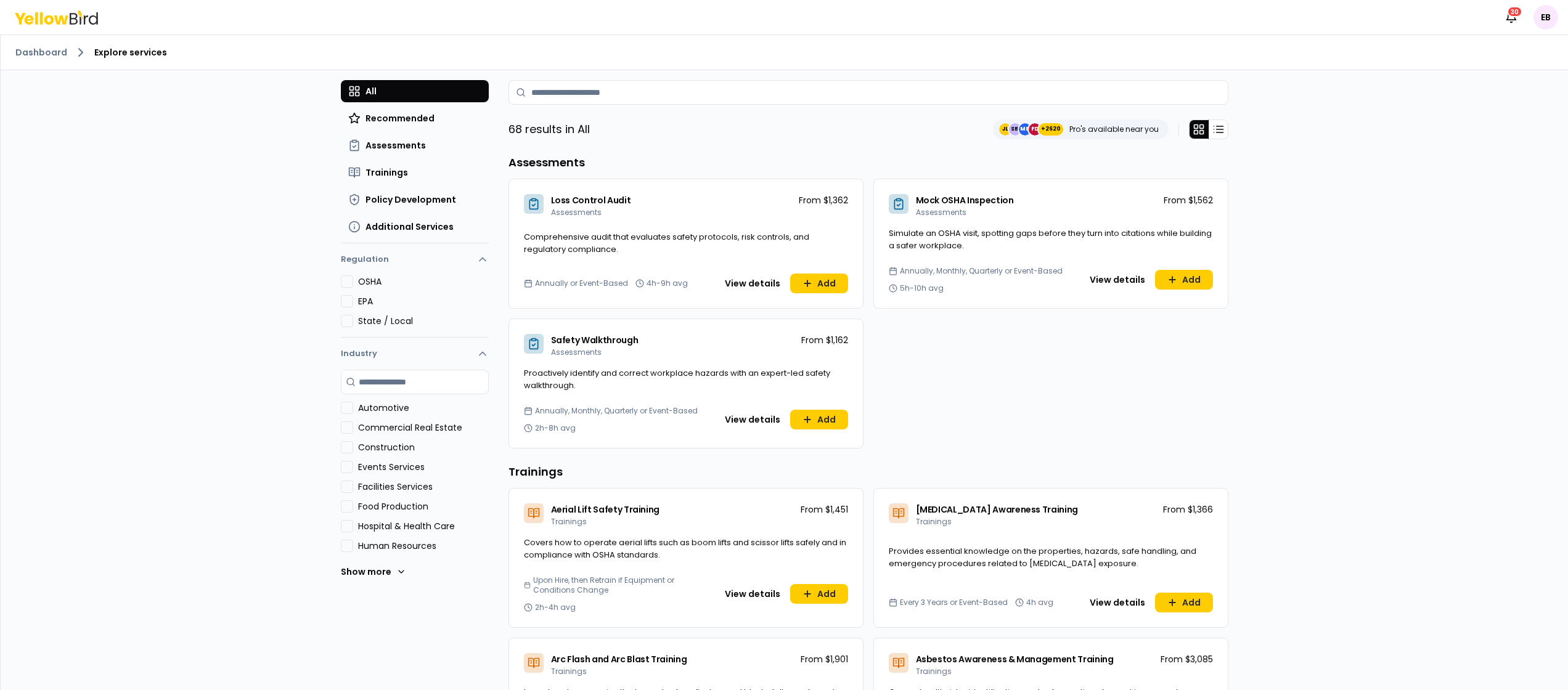 click 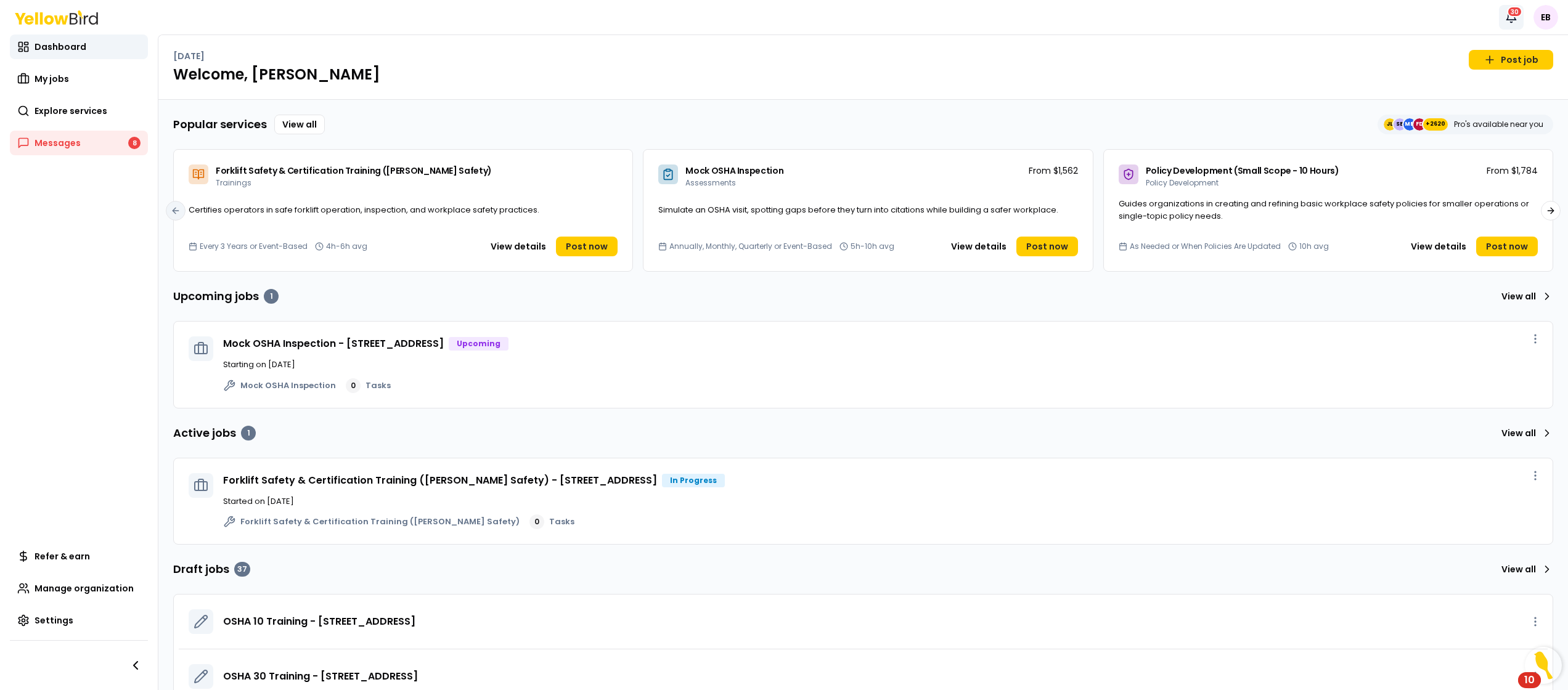 click 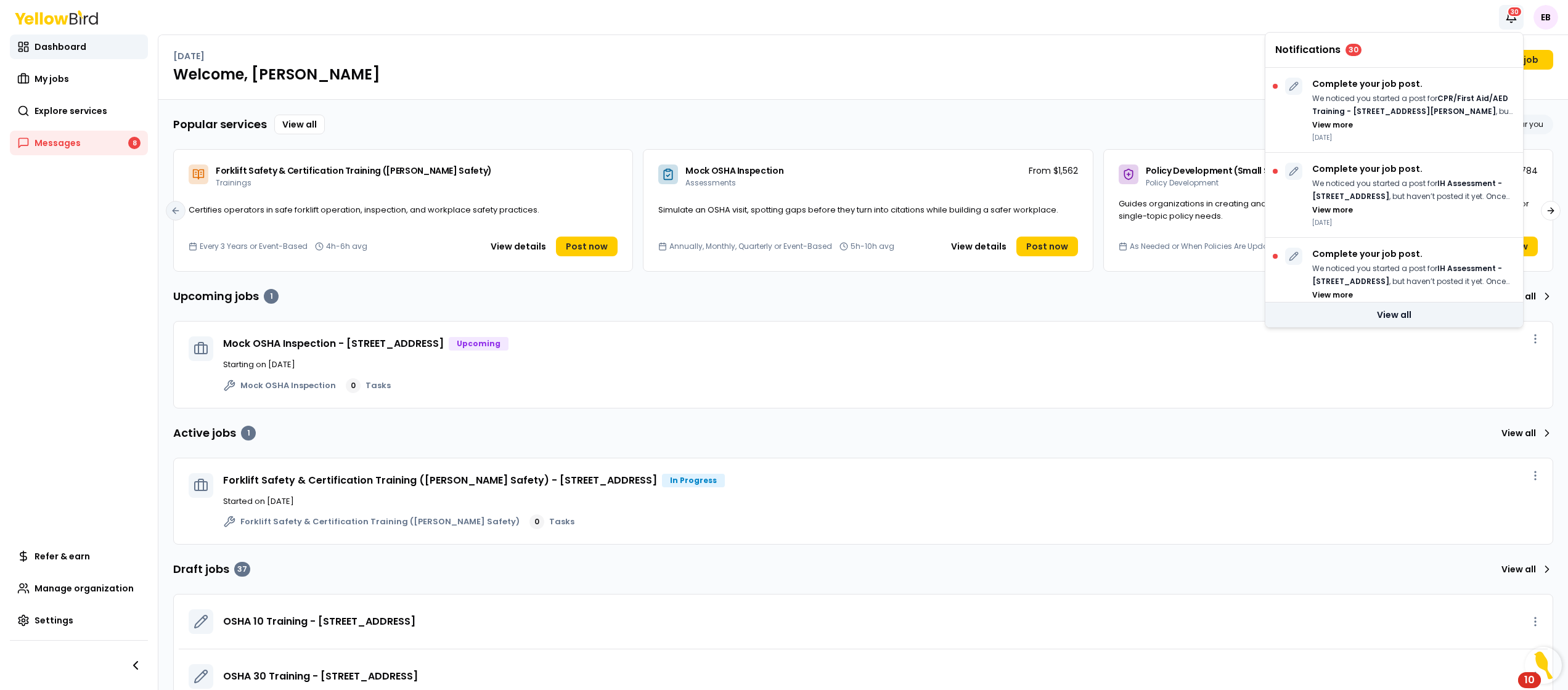 click on "View all" at bounding box center (1394, 315) 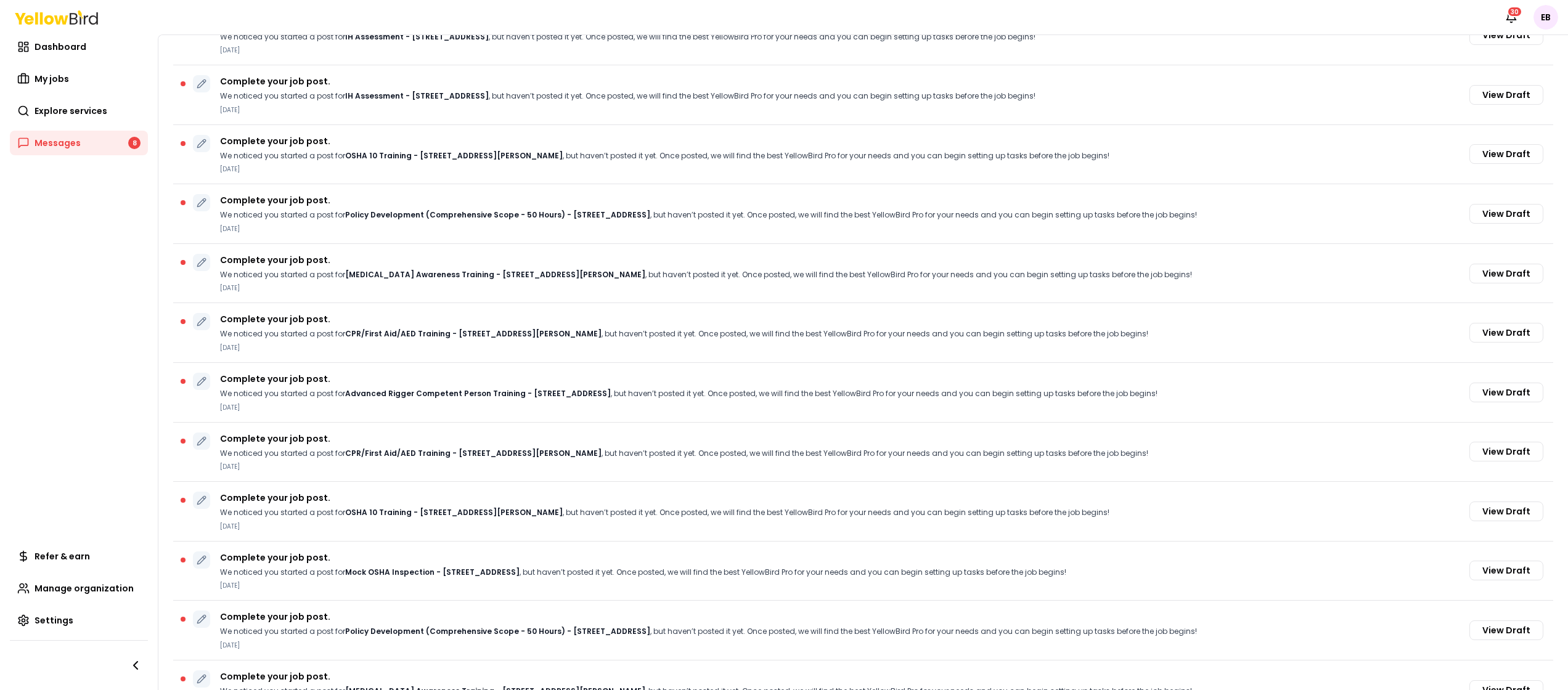 scroll, scrollTop: 1389, scrollLeft: 0, axis: vertical 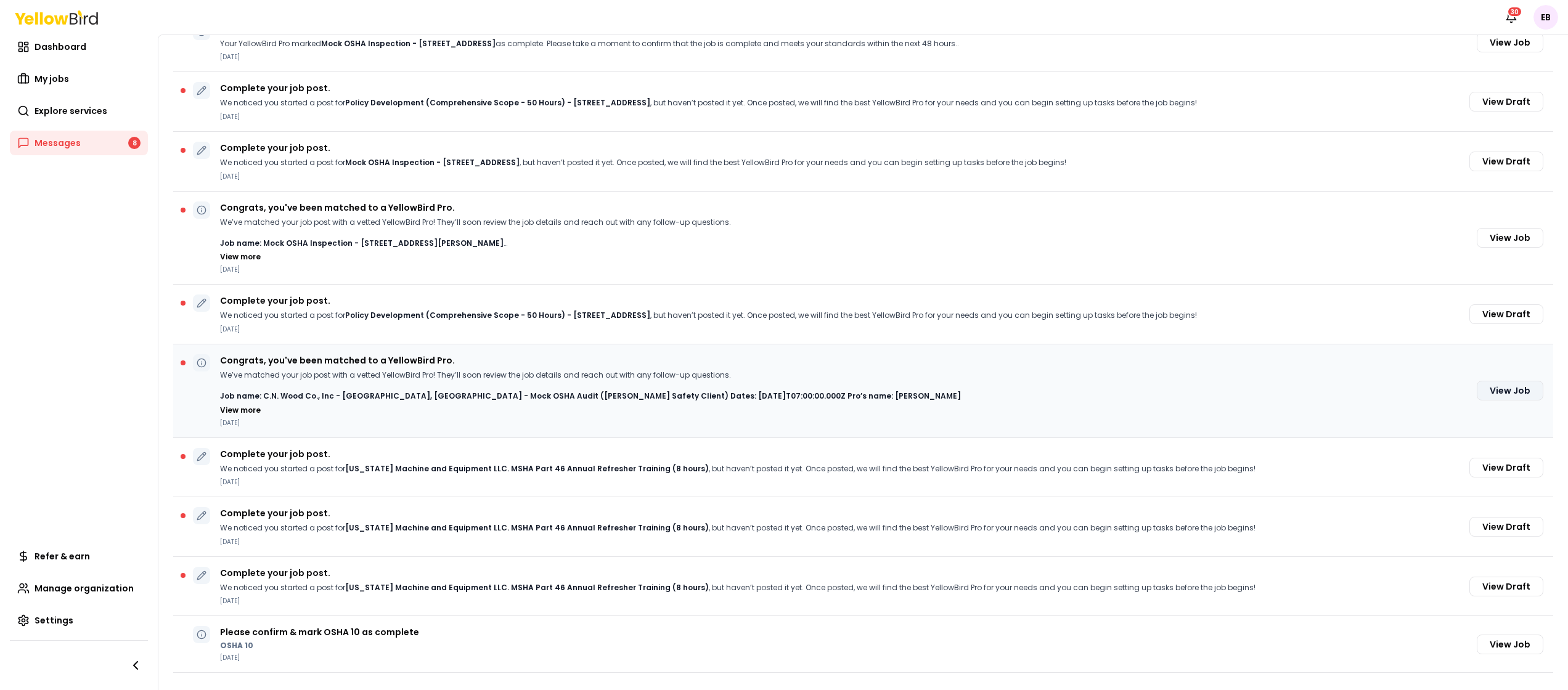 click on "View Job" at bounding box center [1510, 391] 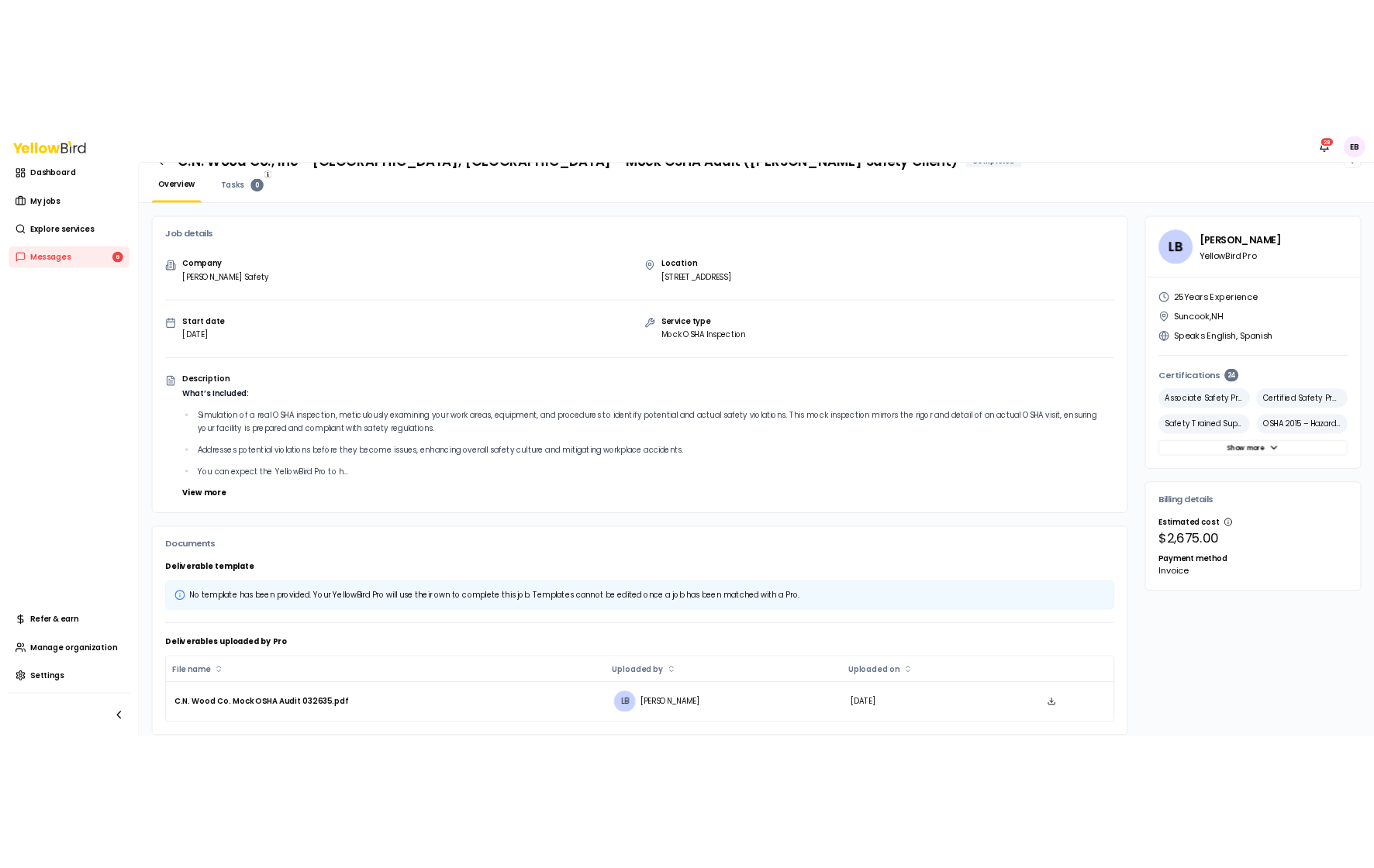 scroll, scrollTop: 56, scrollLeft: 0, axis: vertical 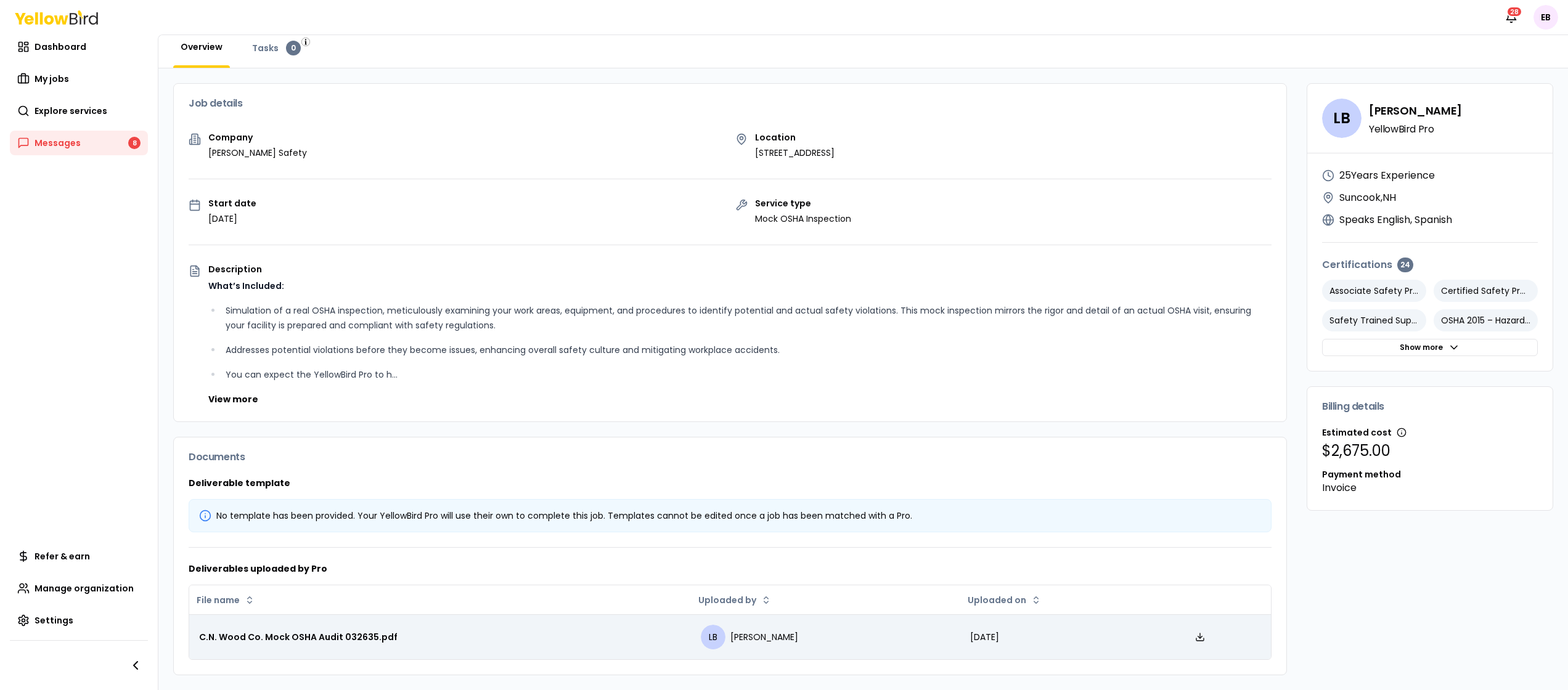 click on "C.N. Wood Co. Mock OSHA Audit 032635.pdf" at bounding box center (440, 637) 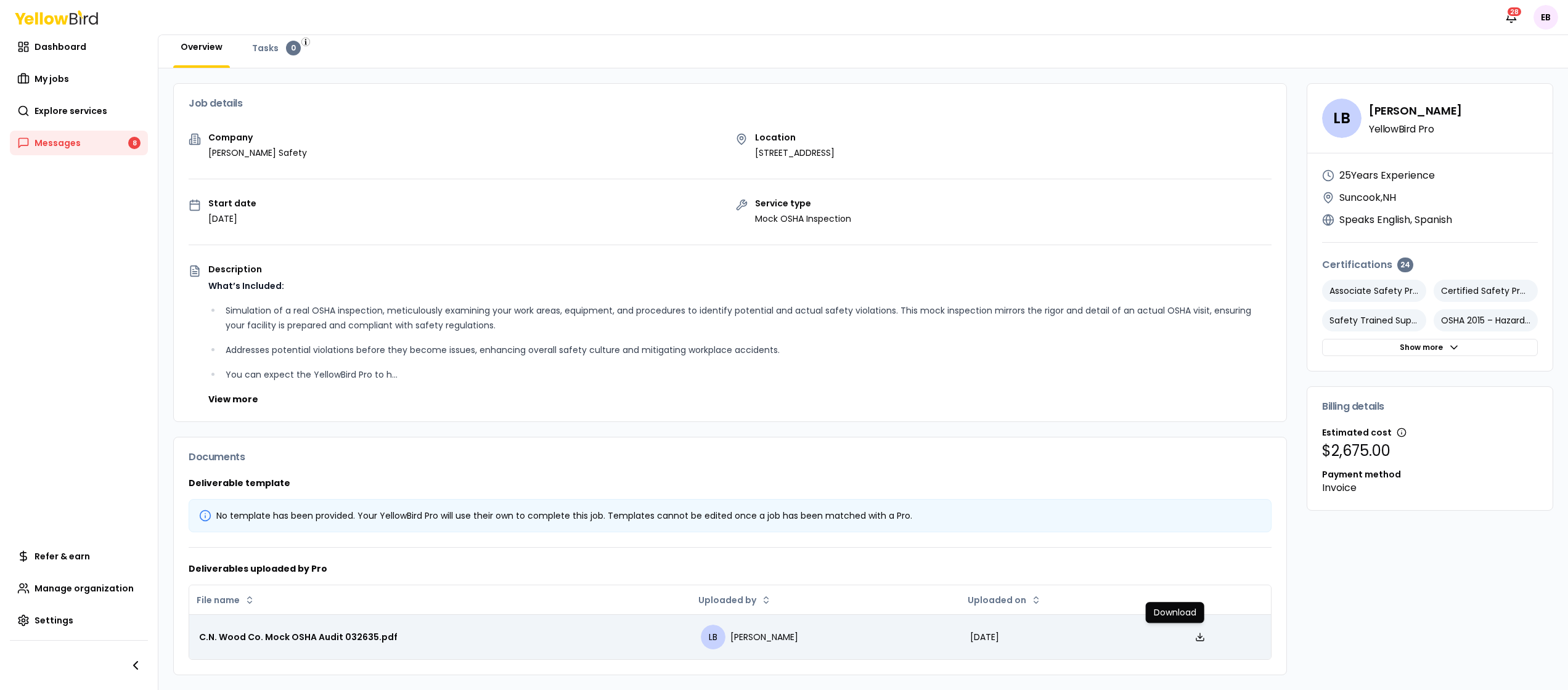 drag, startPoint x: 1182, startPoint y: 637, endPoint x: 1180, endPoint y: 648, distance: 11.18034 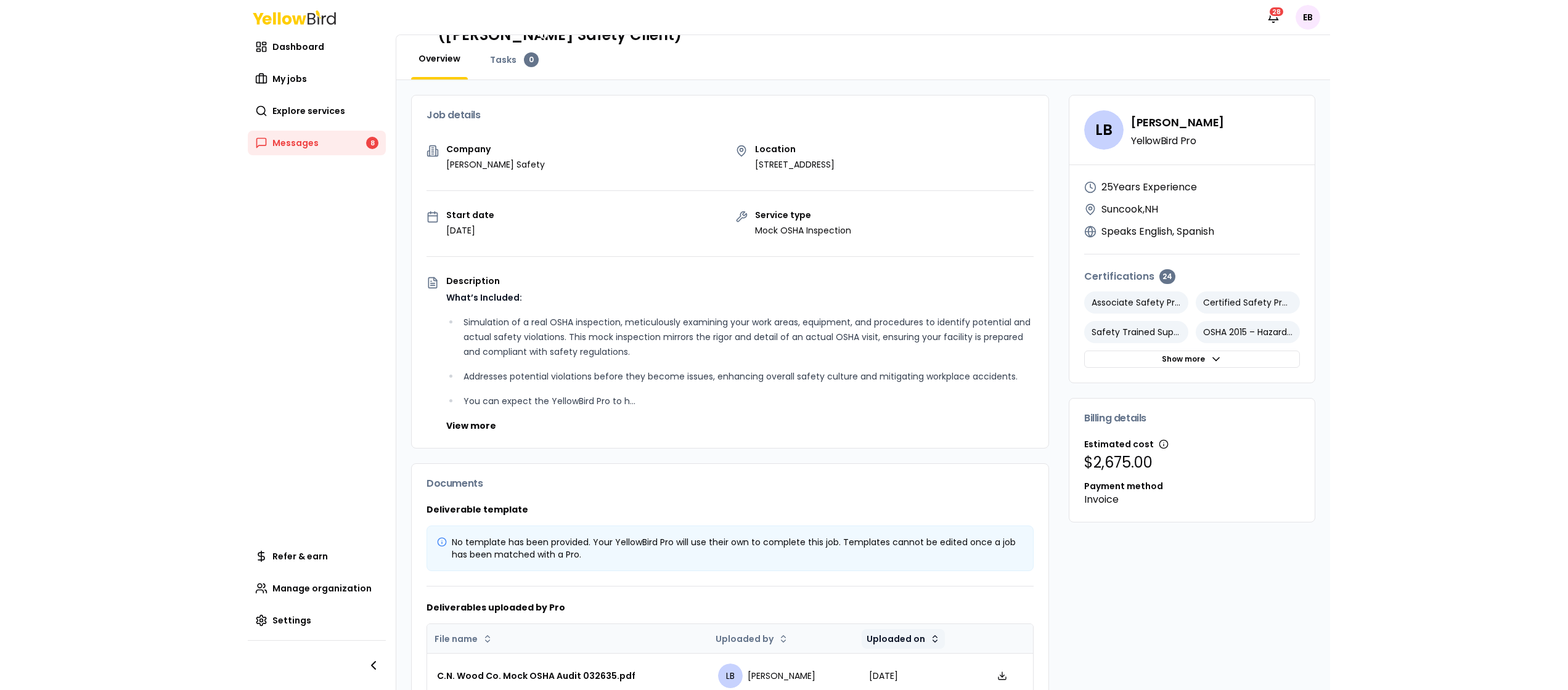 scroll, scrollTop: 86, scrollLeft: 0, axis: vertical 